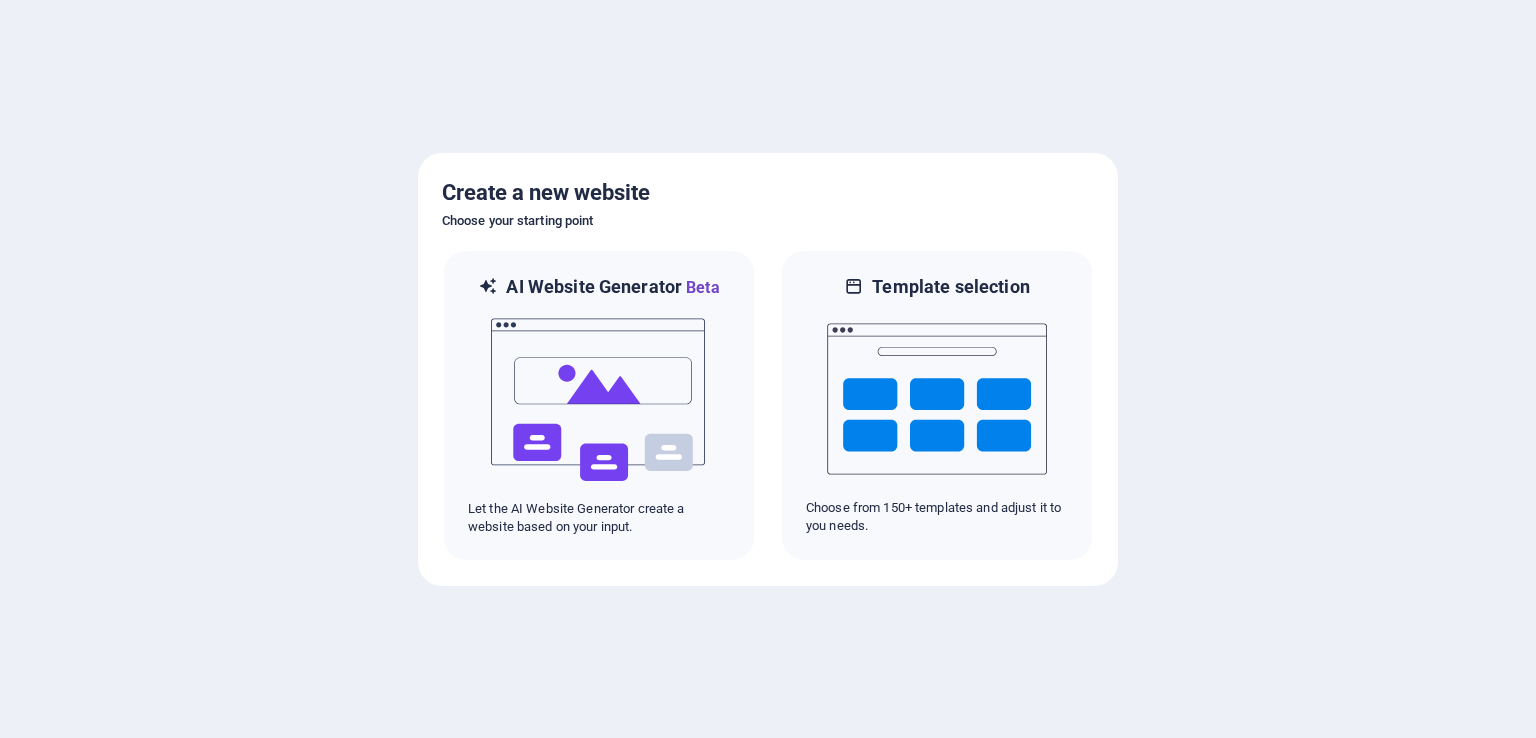 scroll, scrollTop: 0, scrollLeft: 0, axis: both 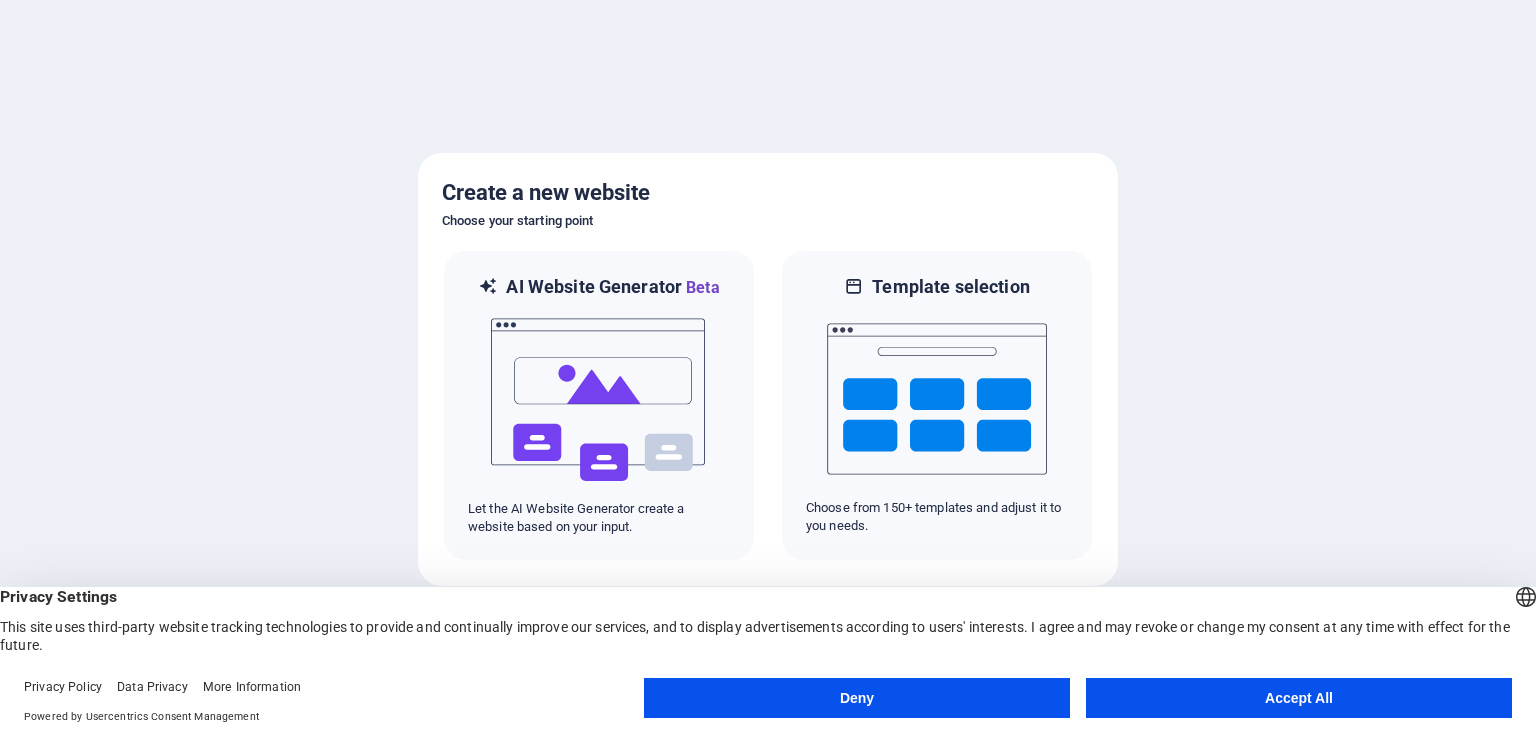 click on "Deny" at bounding box center (857, 698) 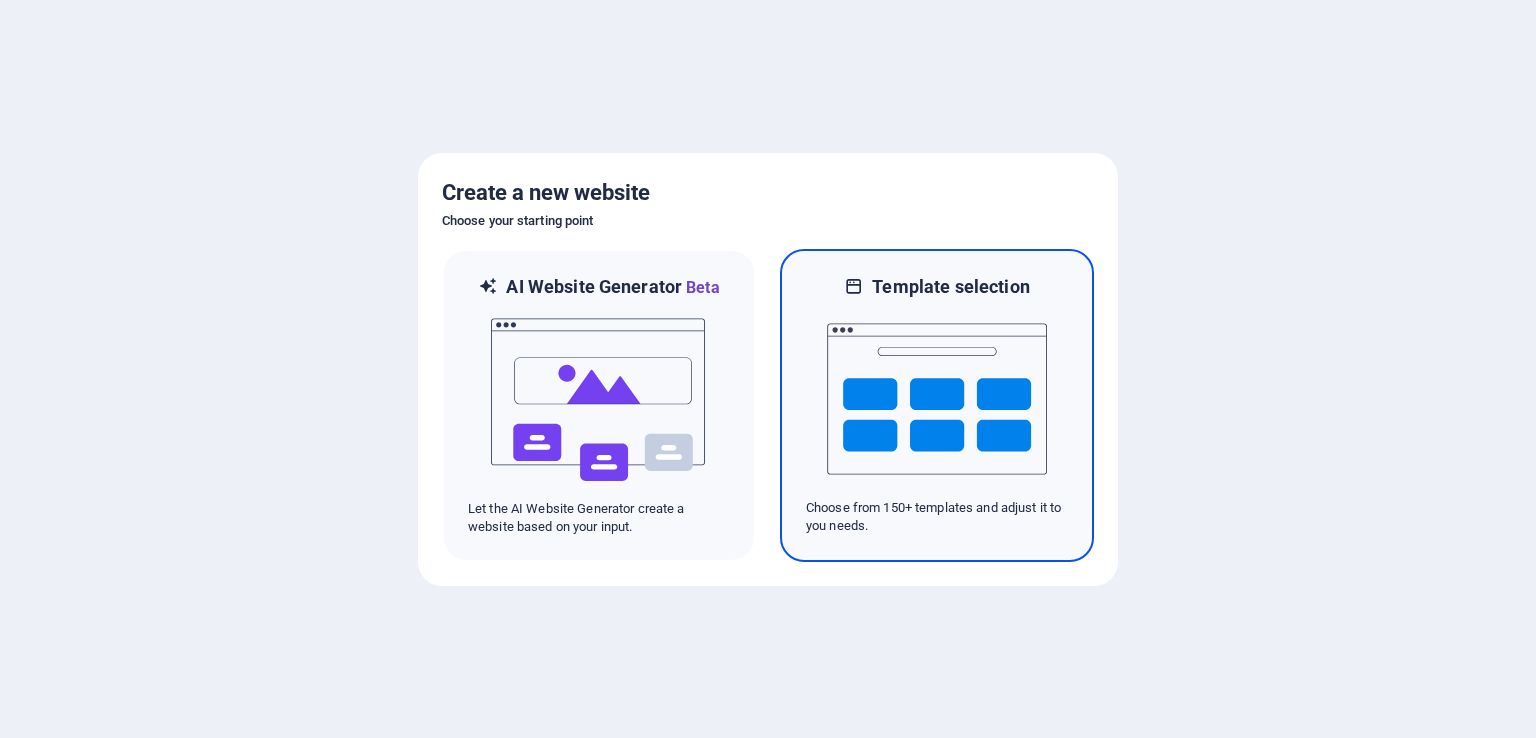 click at bounding box center [937, 399] 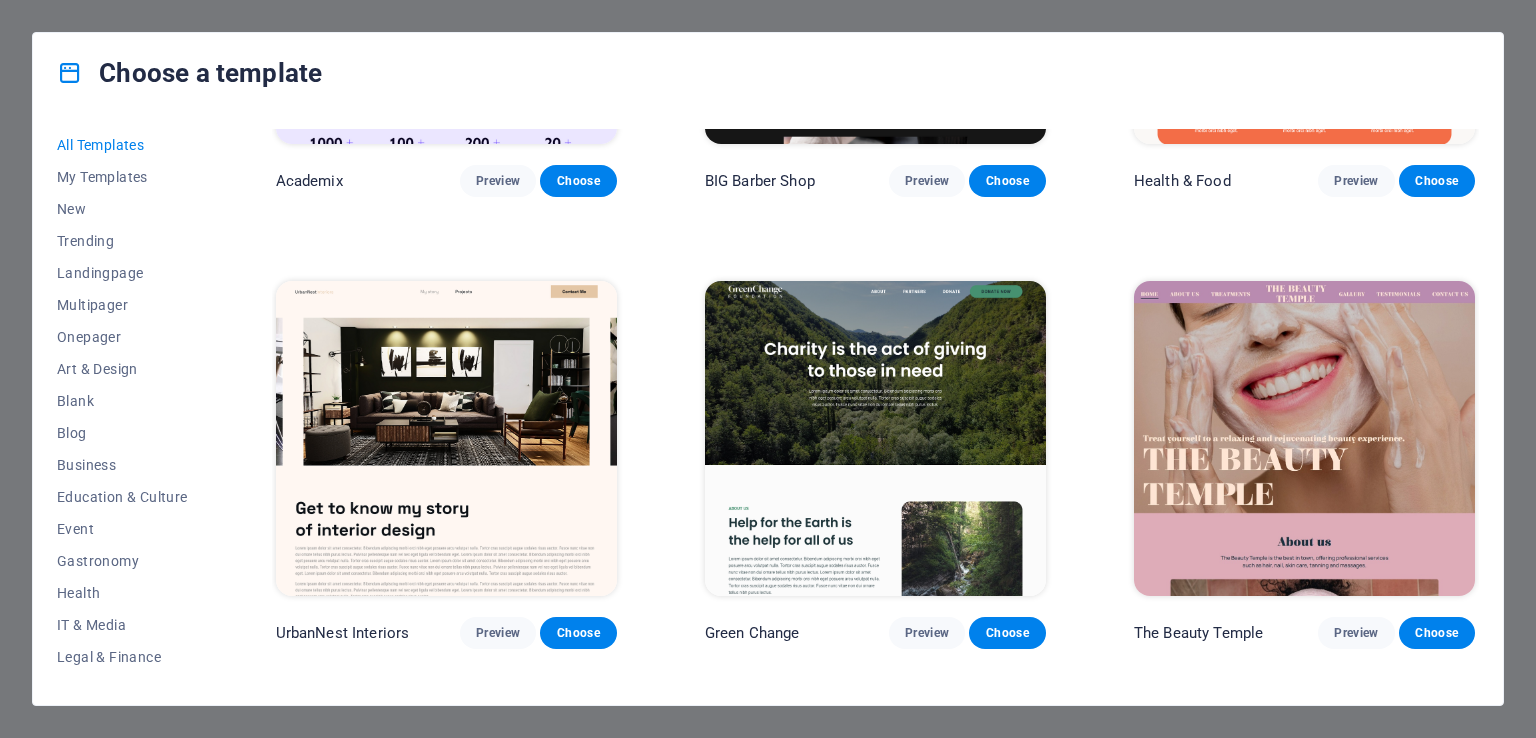 scroll, scrollTop: 2000, scrollLeft: 0, axis: vertical 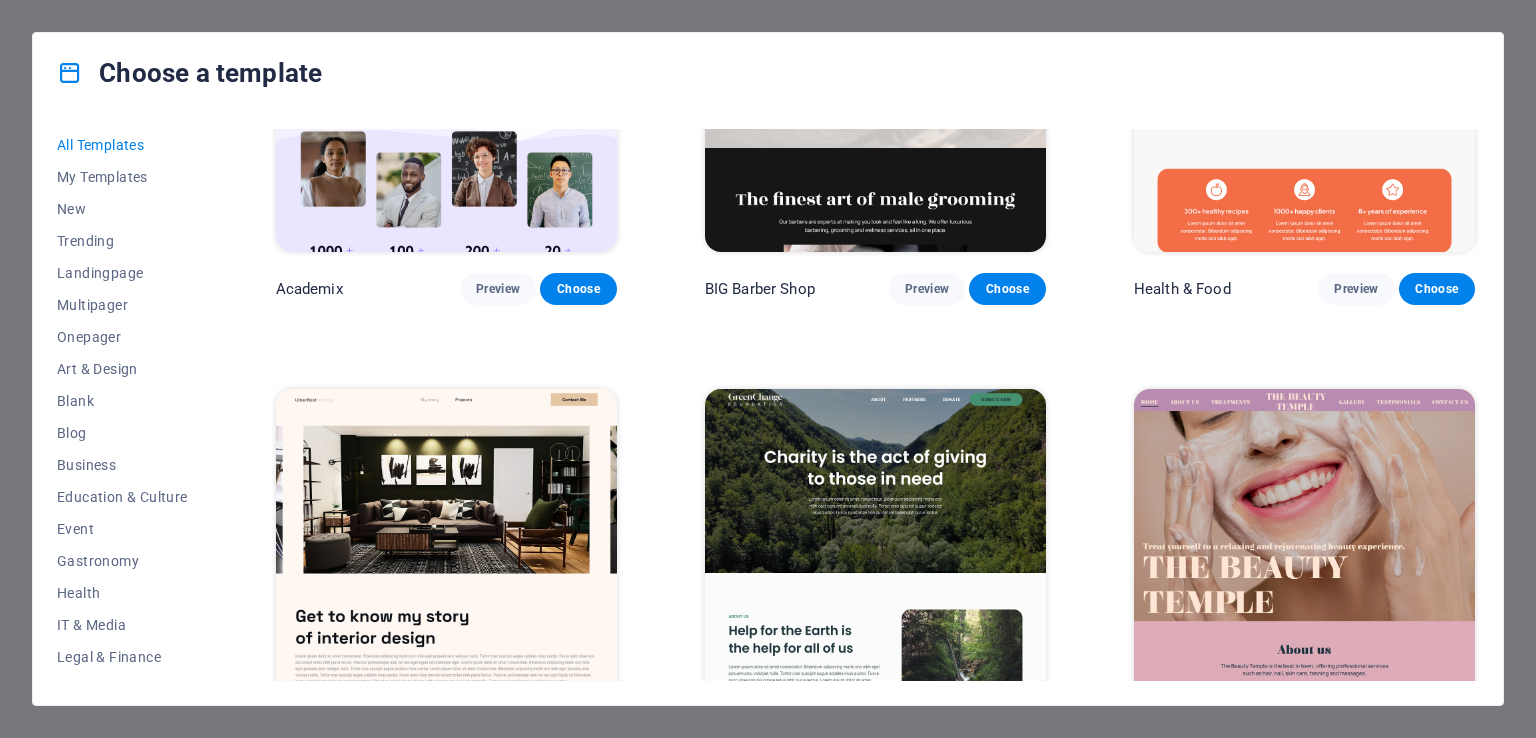click at bounding box center [446, 546] 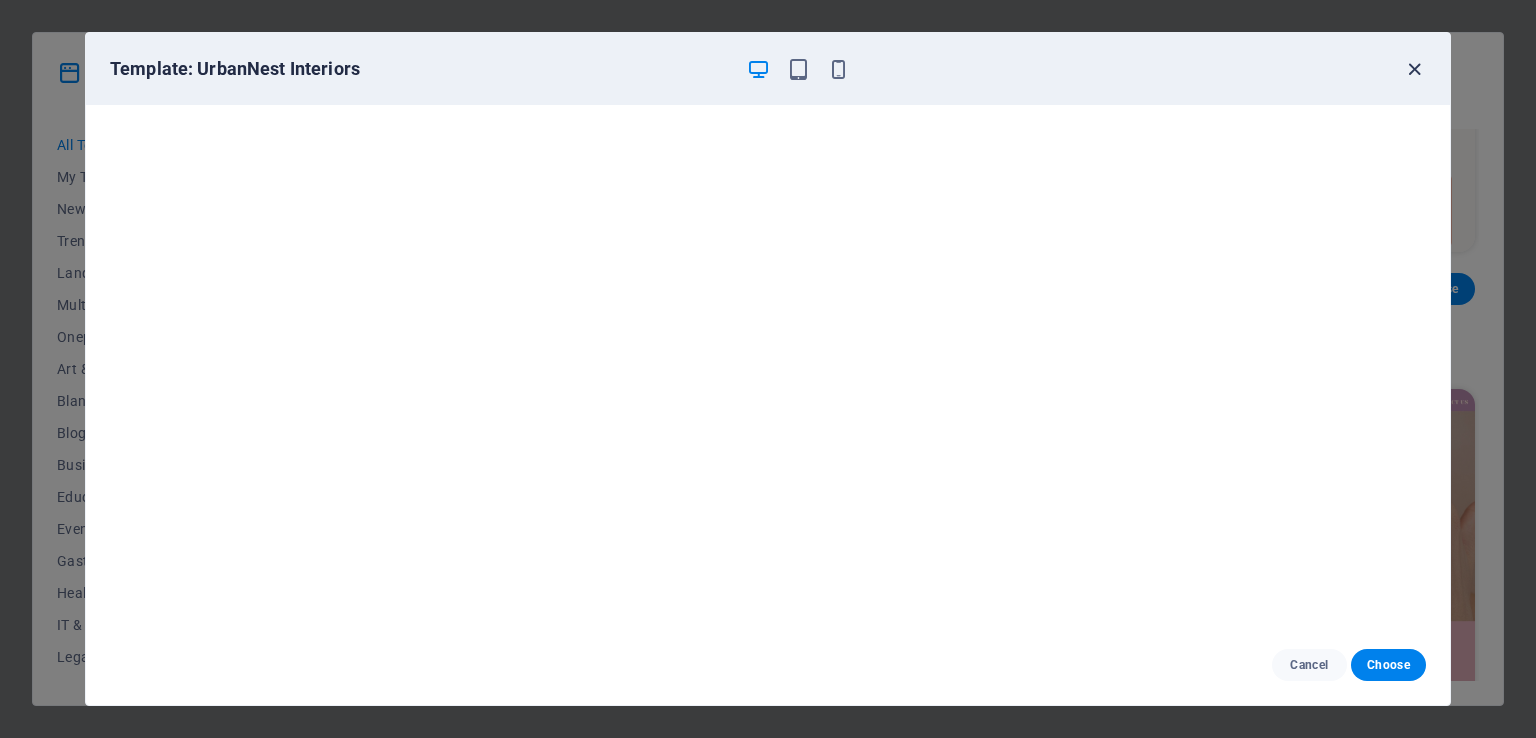click at bounding box center [1414, 69] 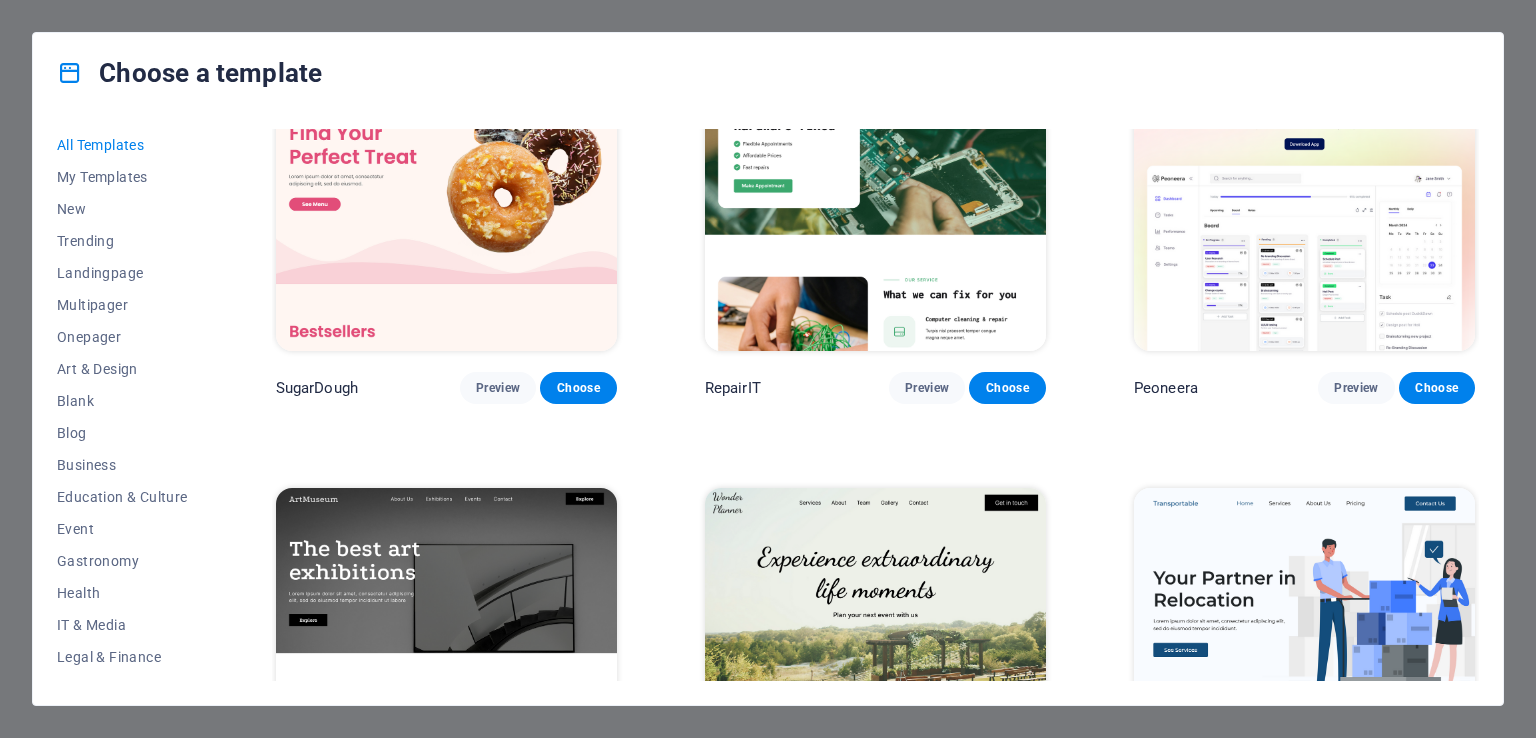 scroll, scrollTop: 0, scrollLeft: 0, axis: both 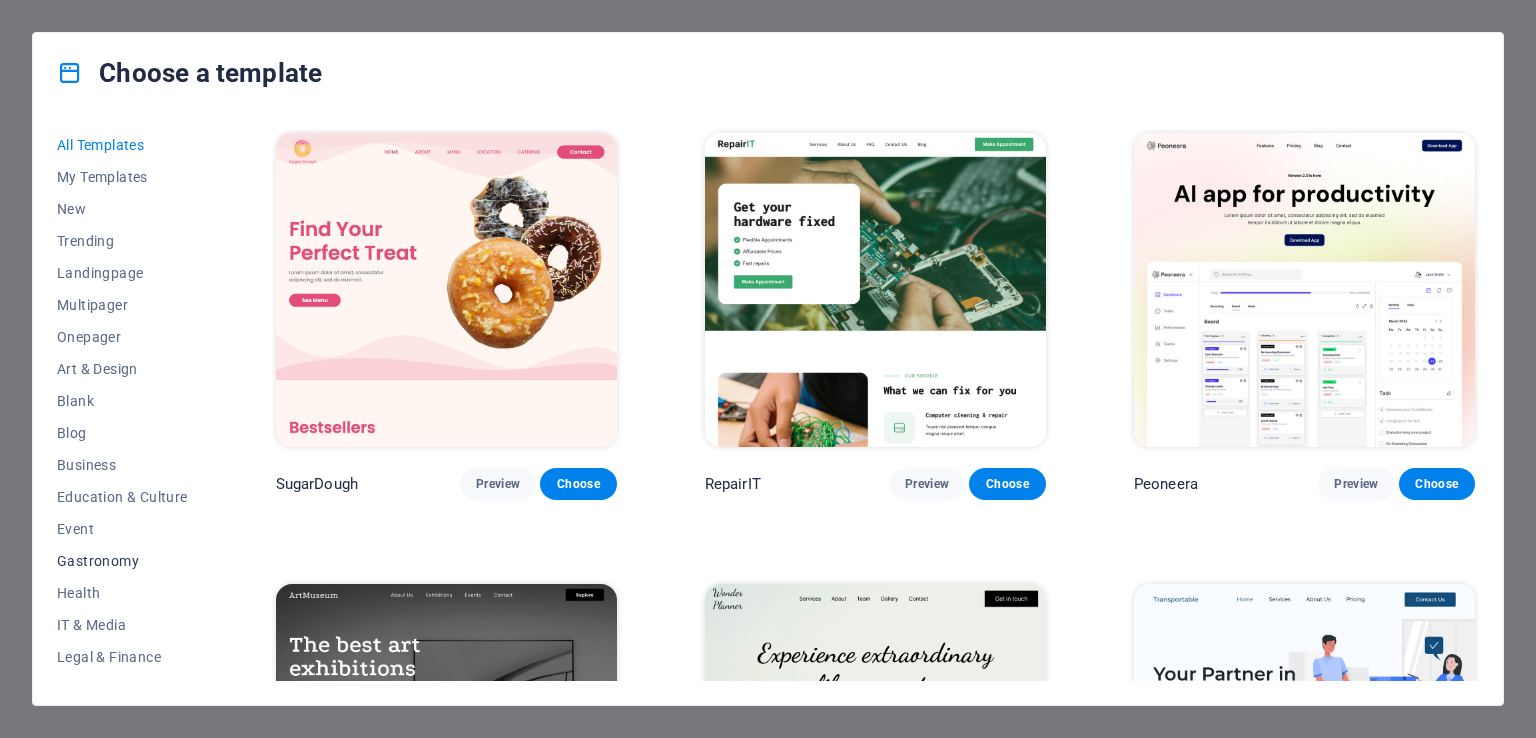 click on "Gastronomy" at bounding box center (122, 561) 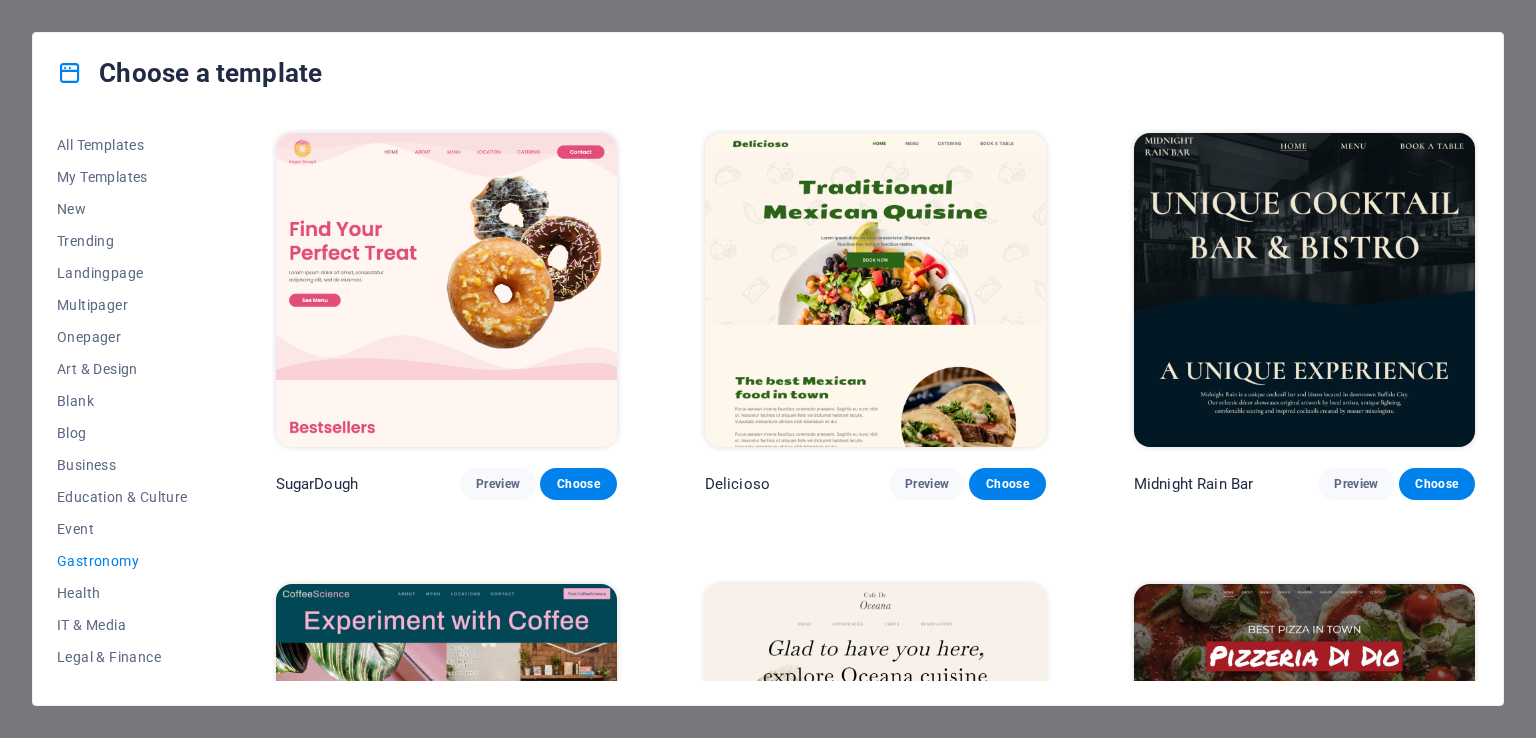 click at bounding box center (1304, 290) 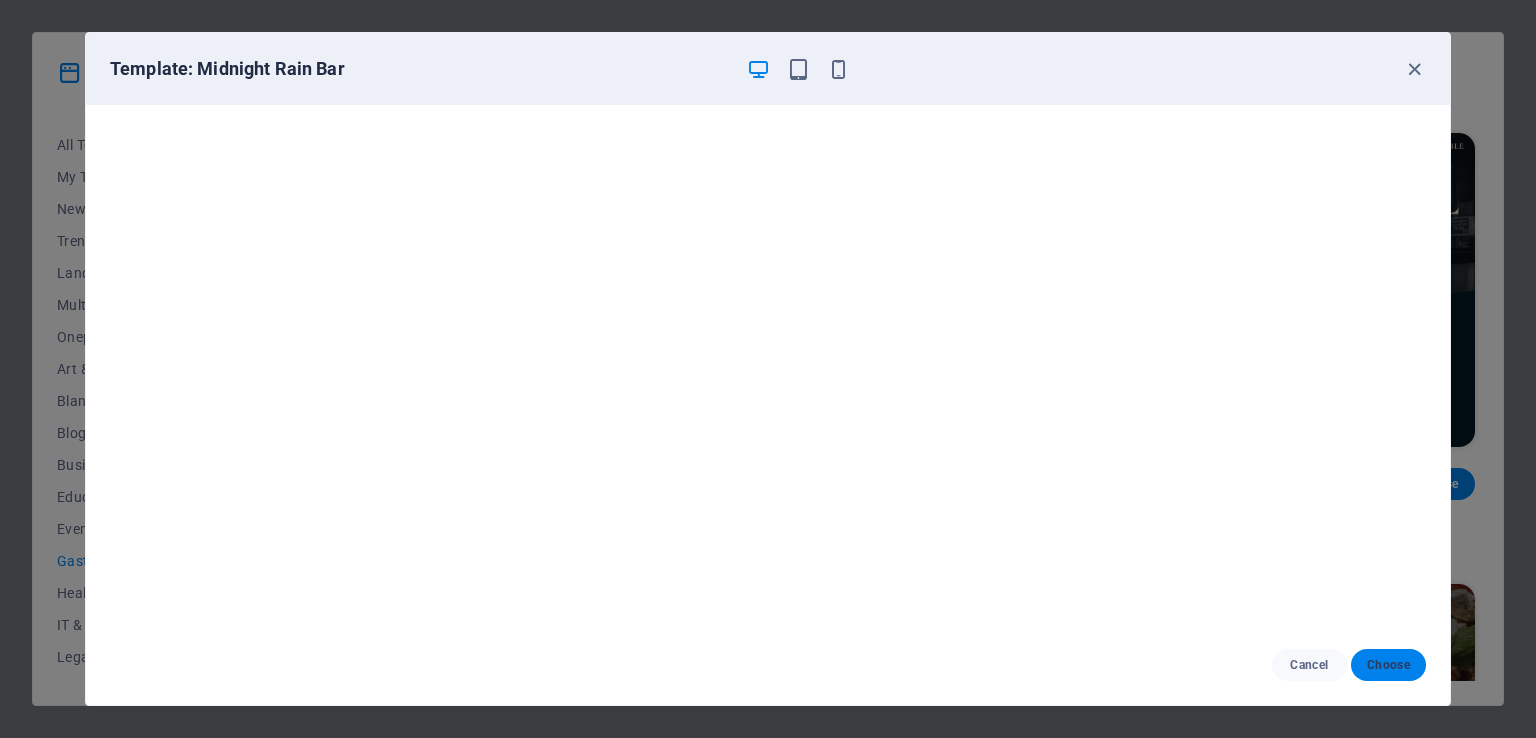 click on "Choose" at bounding box center (1388, 665) 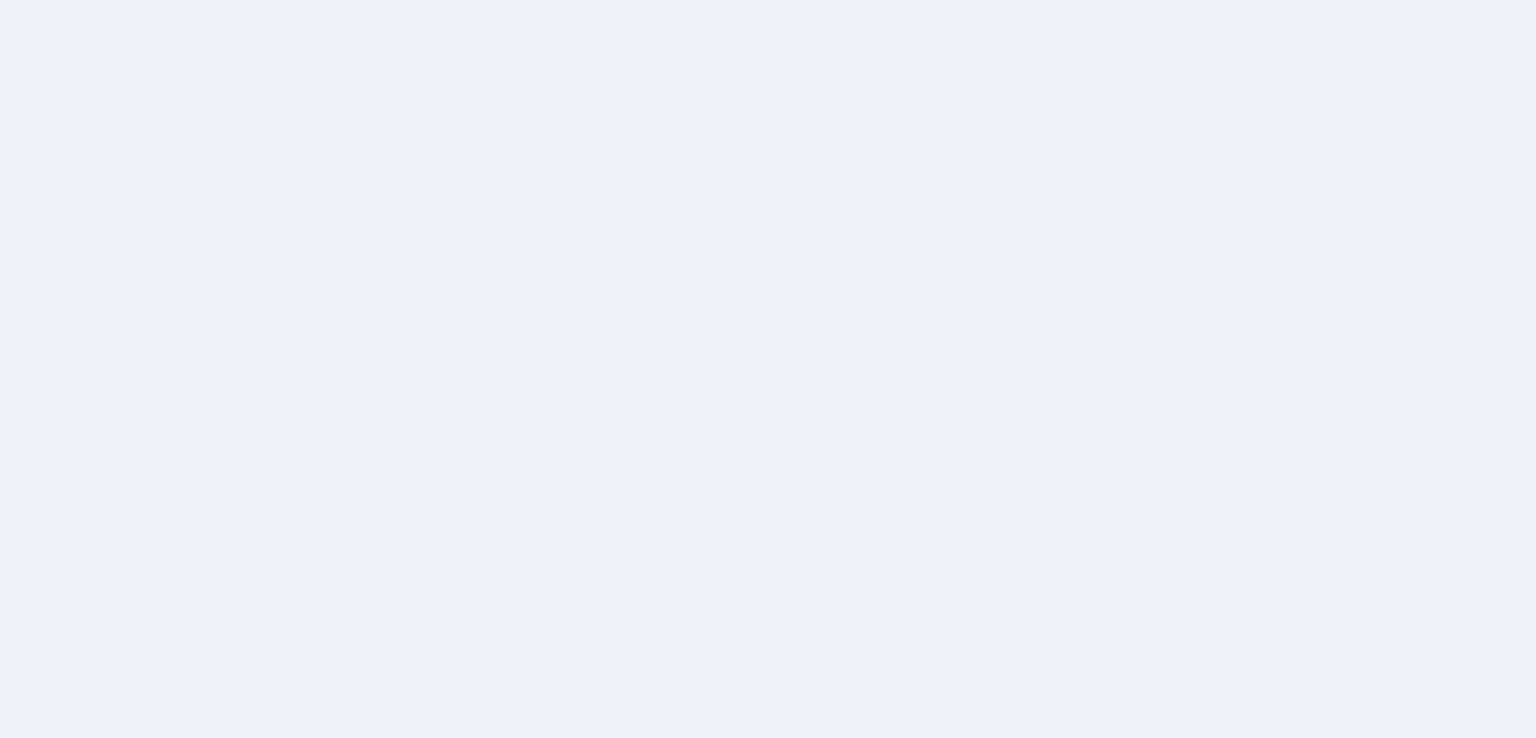 scroll, scrollTop: 0, scrollLeft: 0, axis: both 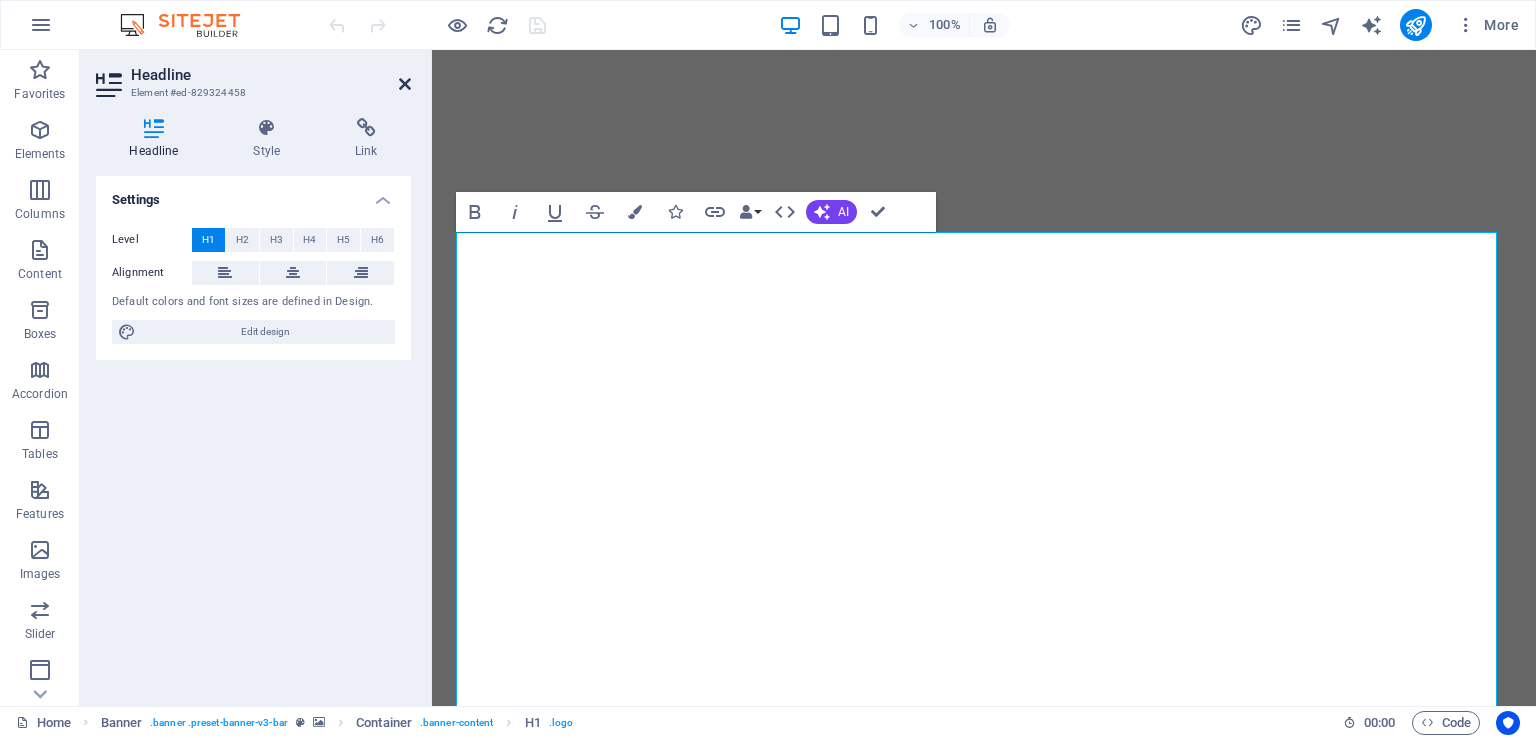 click at bounding box center [405, 84] 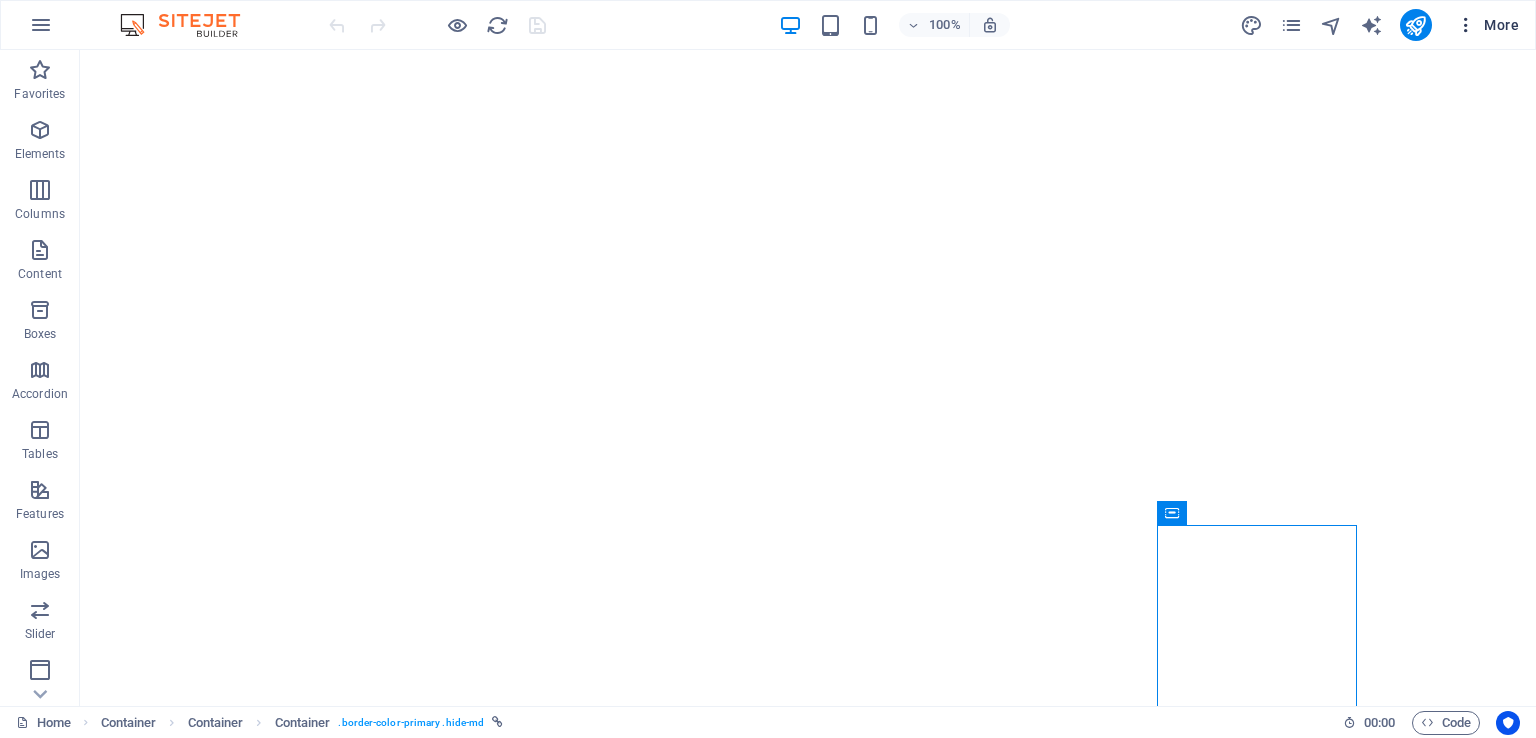 click on "More" at bounding box center [1487, 25] 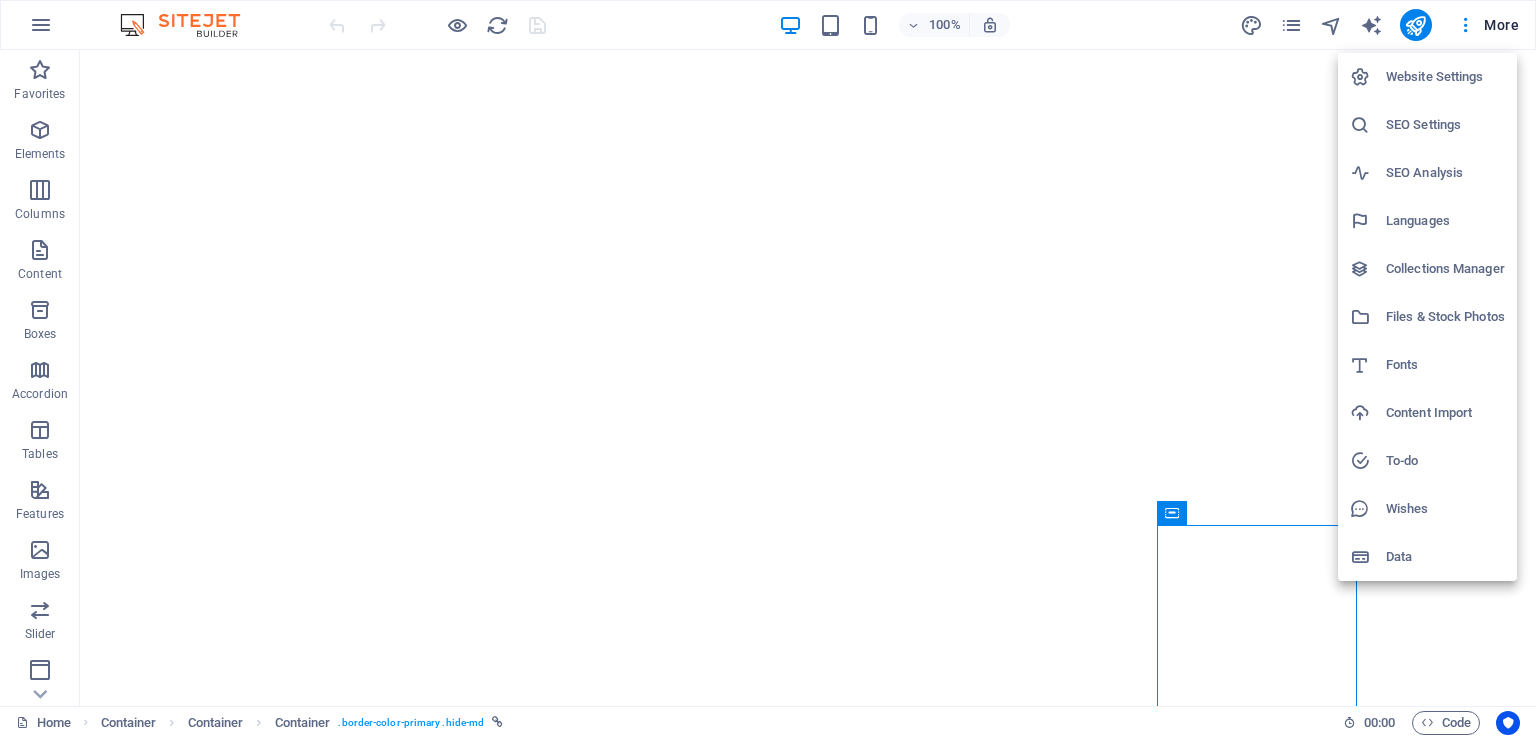 click at bounding box center [768, 369] 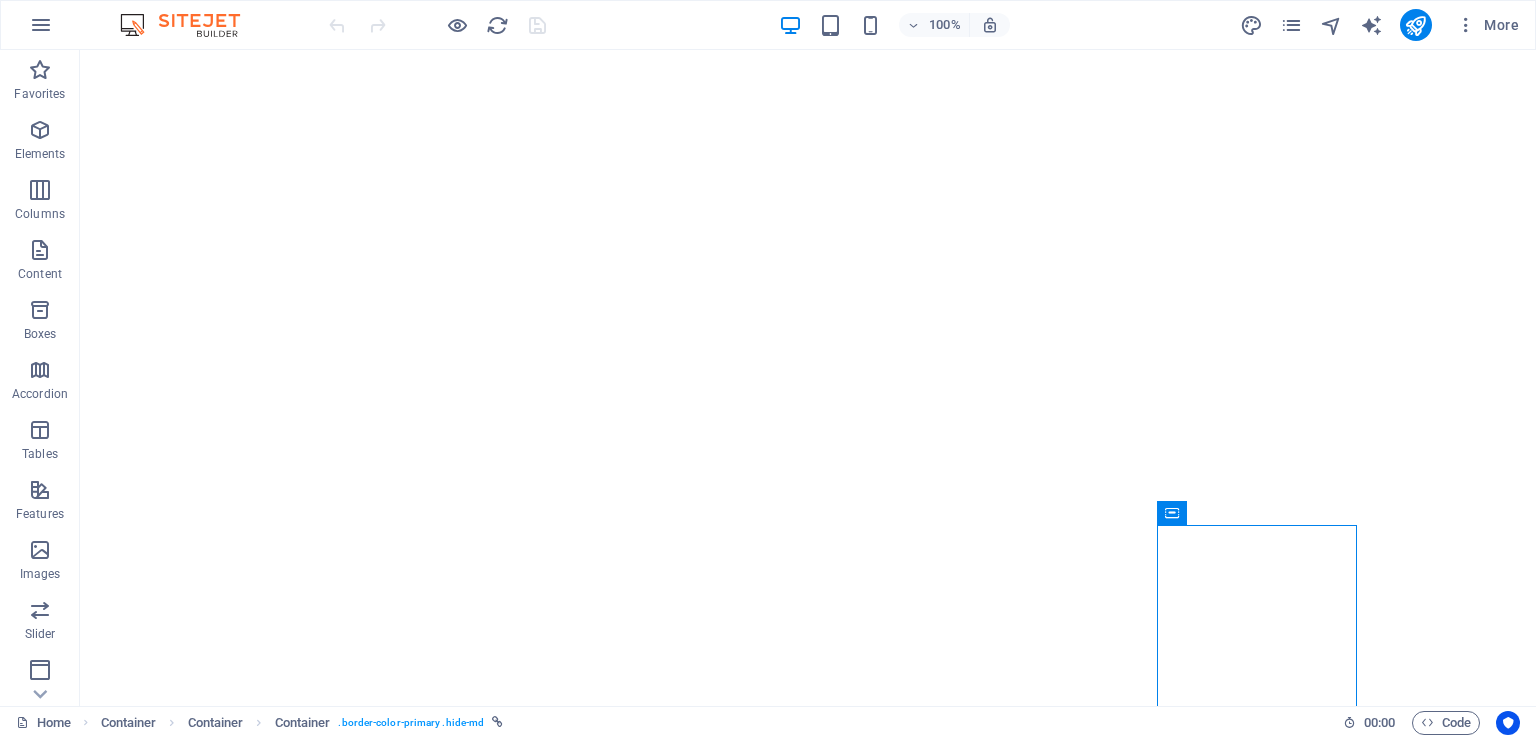 click at bounding box center (1415, 25) 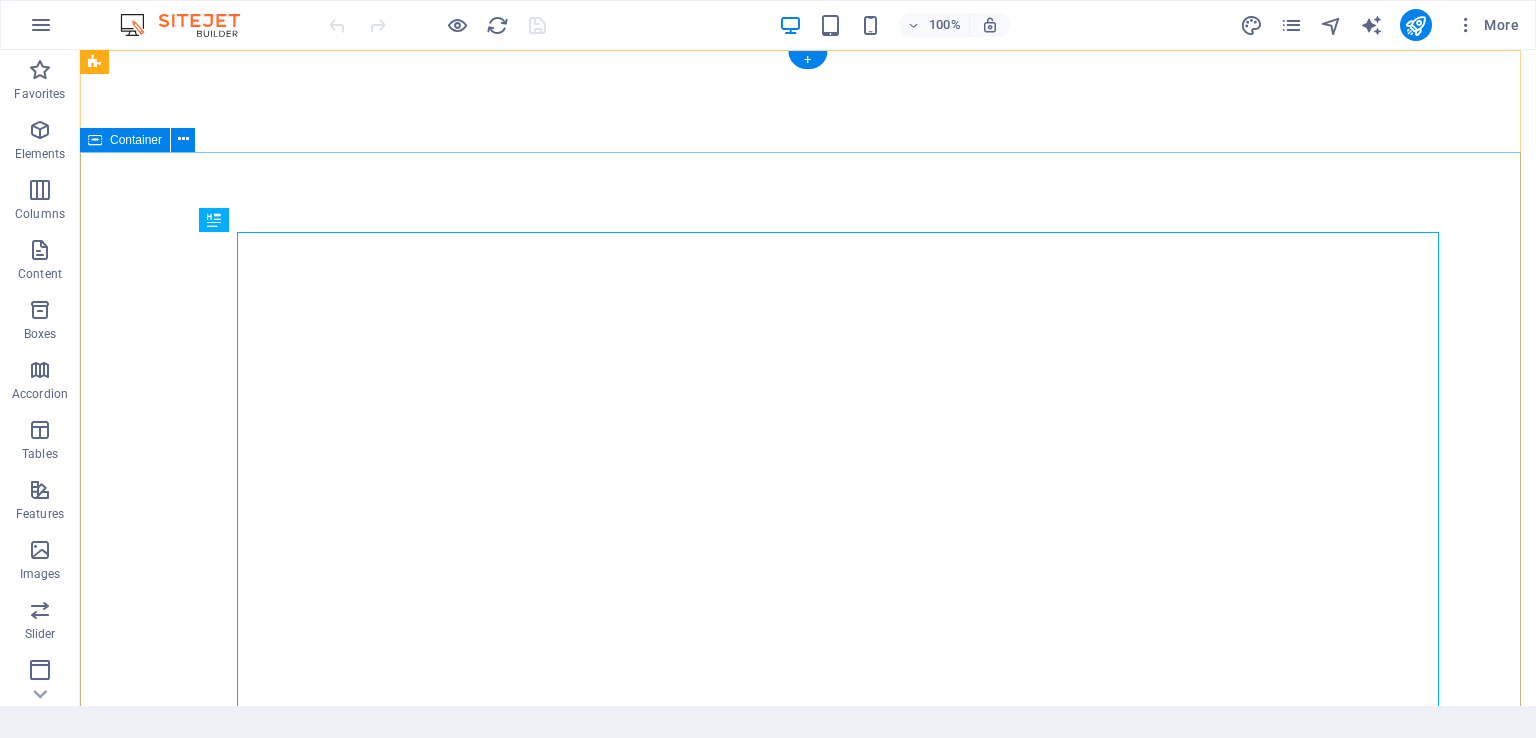 scroll, scrollTop: 0, scrollLeft: 0, axis: both 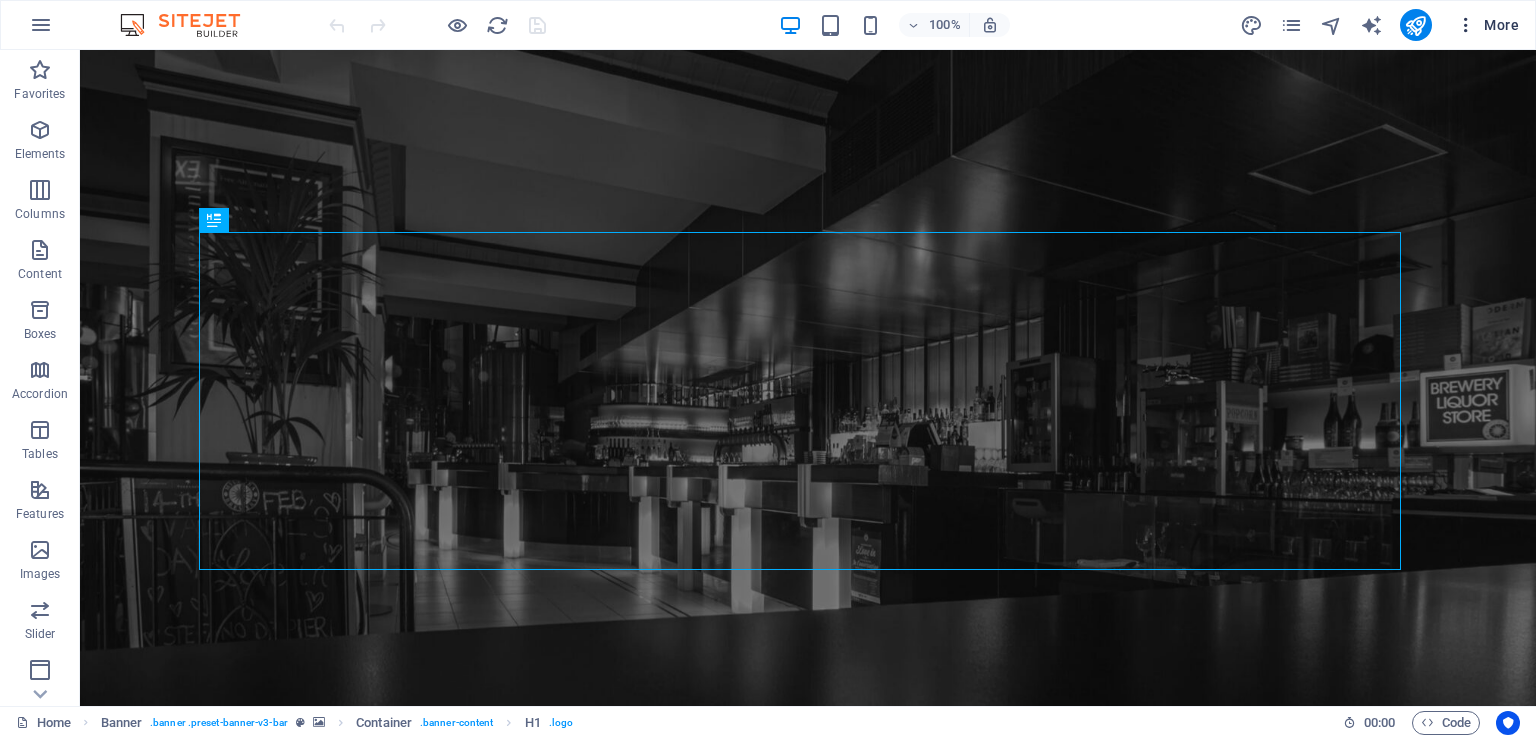 click at bounding box center [1466, 25] 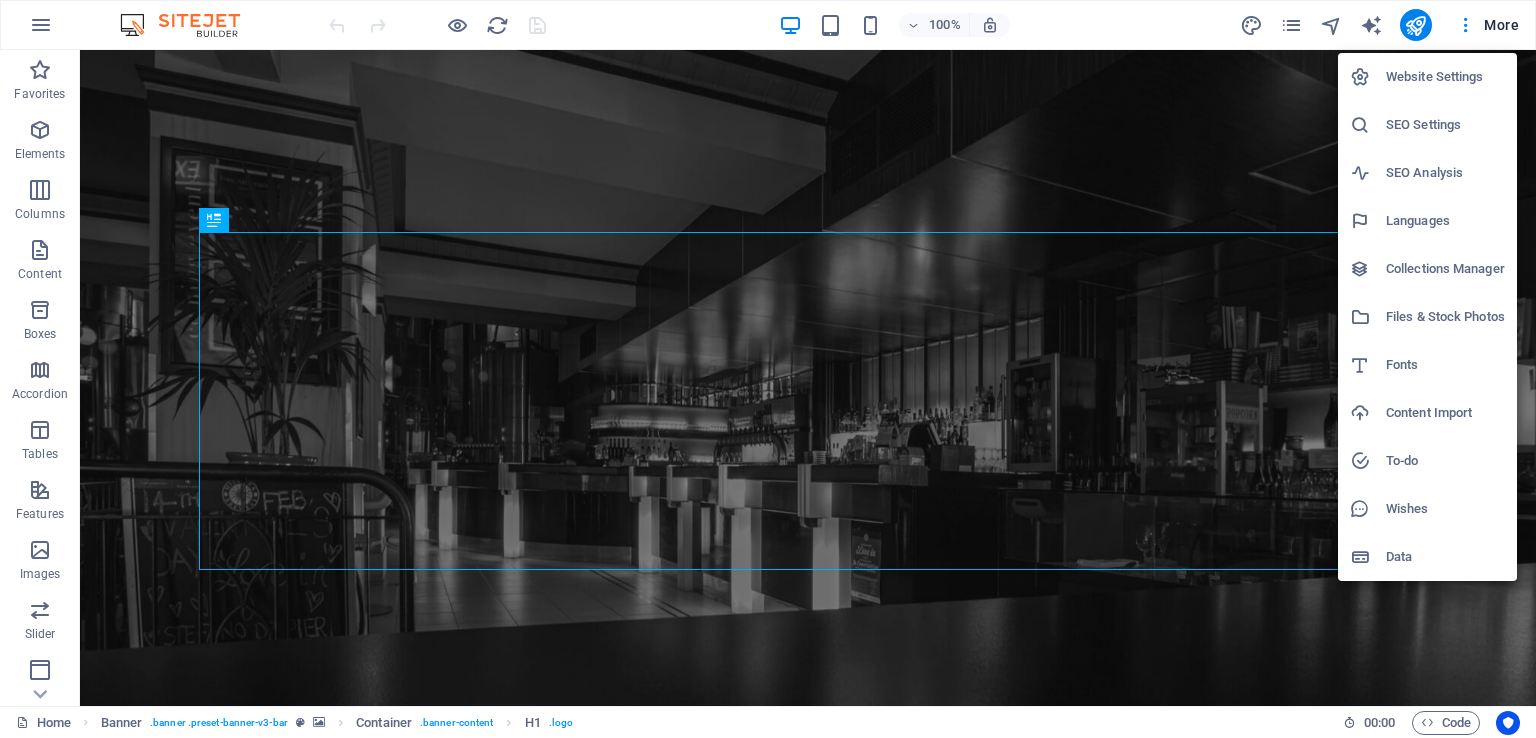 click on "Website Settings" at bounding box center (1445, 77) 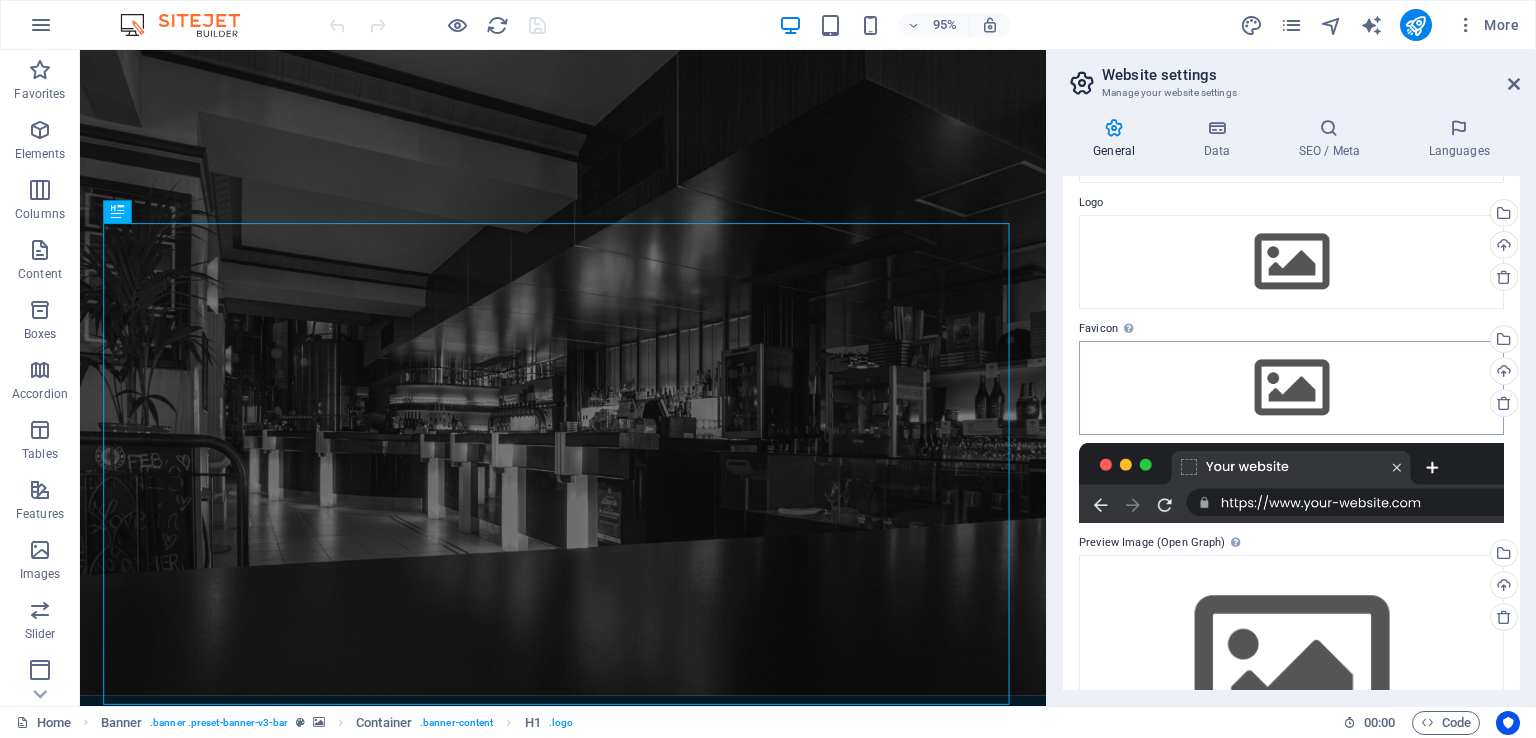 scroll, scrollTop: 0, scrollLeft: 0, axis: both 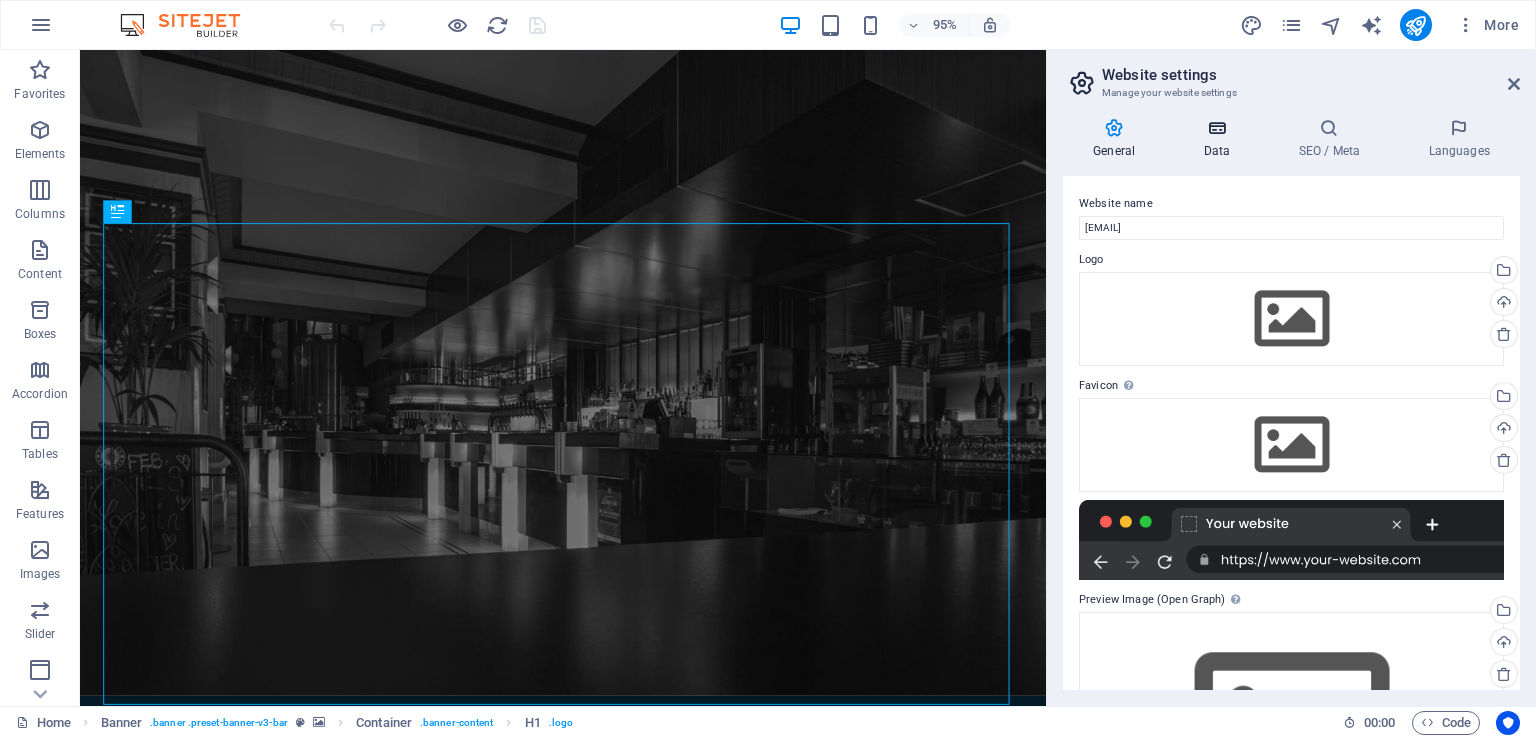 click at bounding box center [1216, 128] 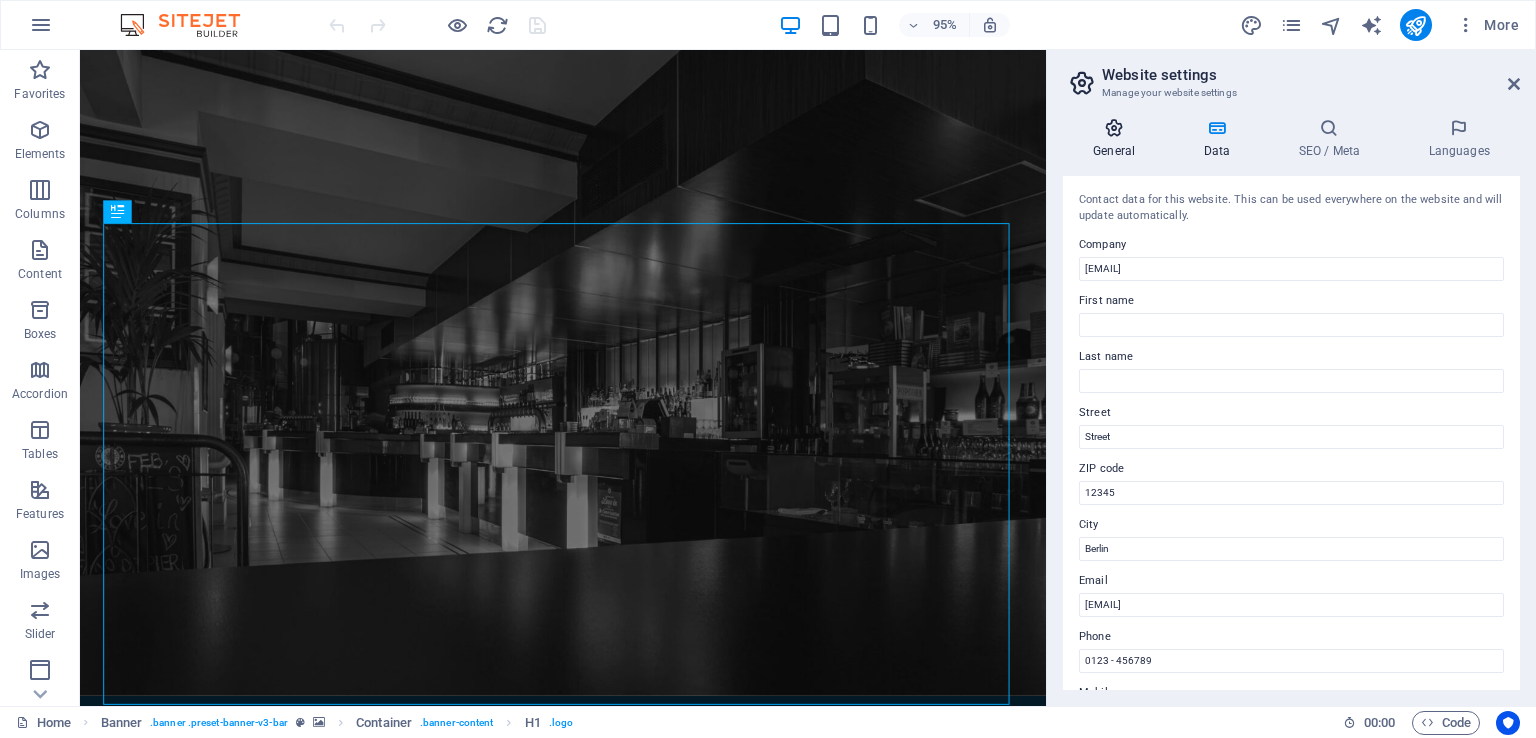 click at bounding box center [1114, 128] 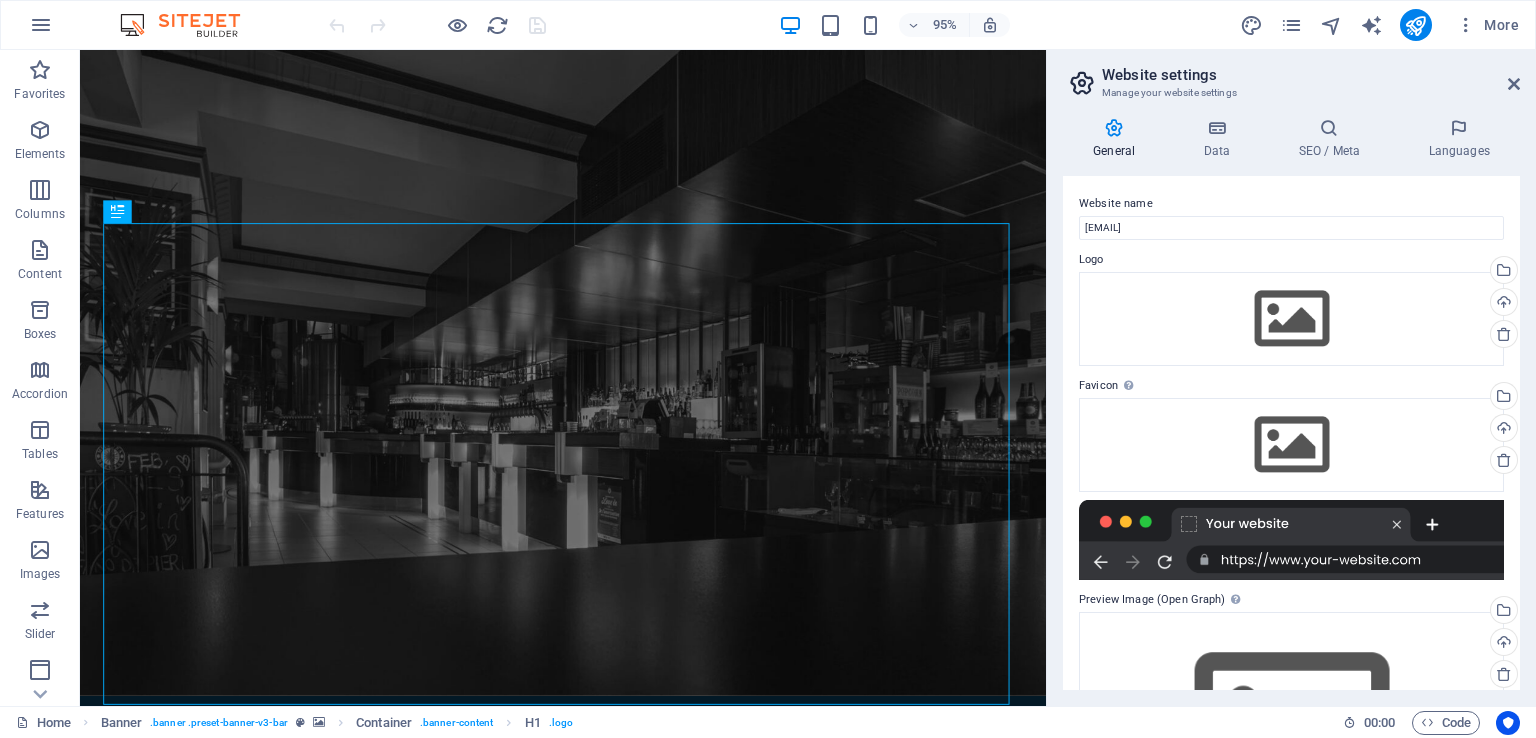click on "General" at bounding box center (1118, 139) 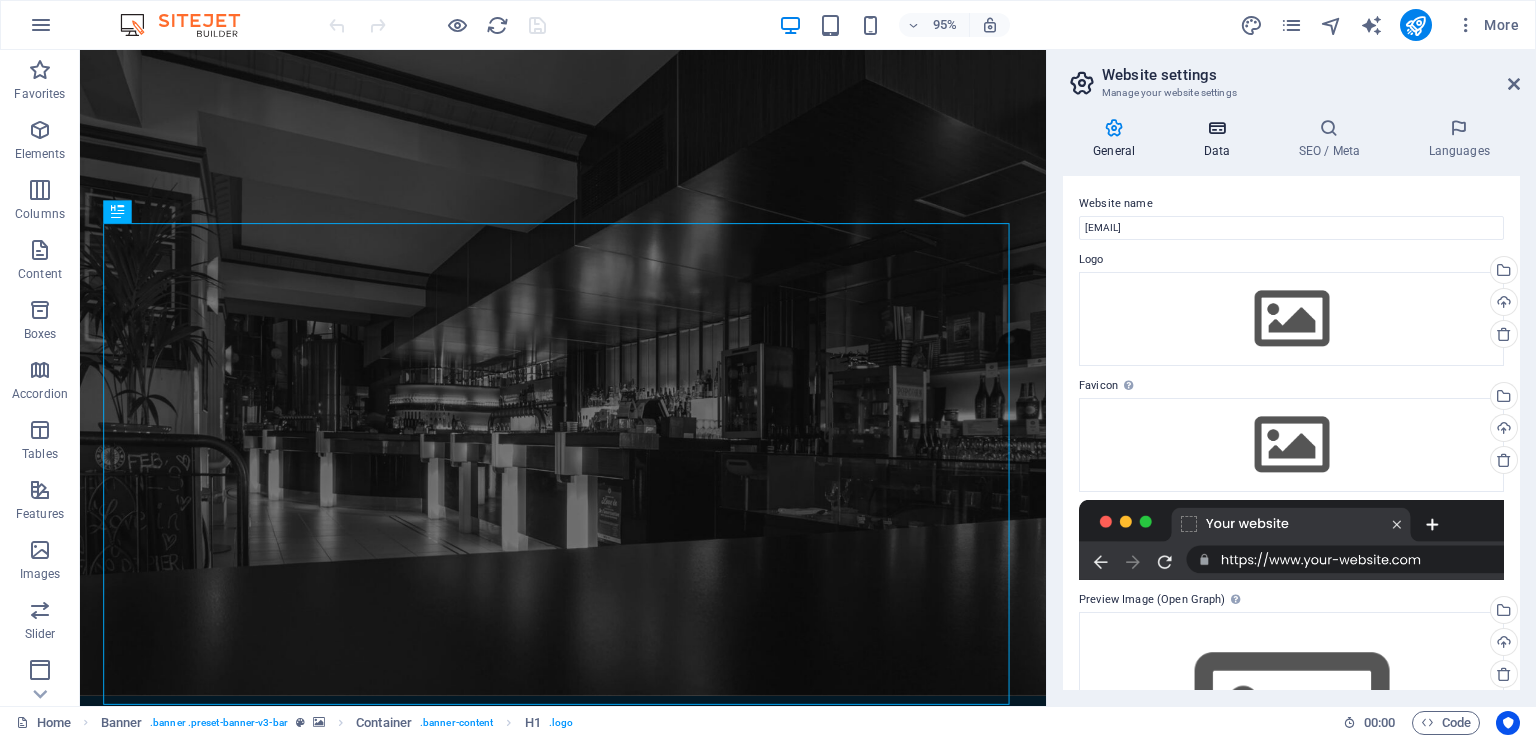 click at bounding box center [1216, 128] 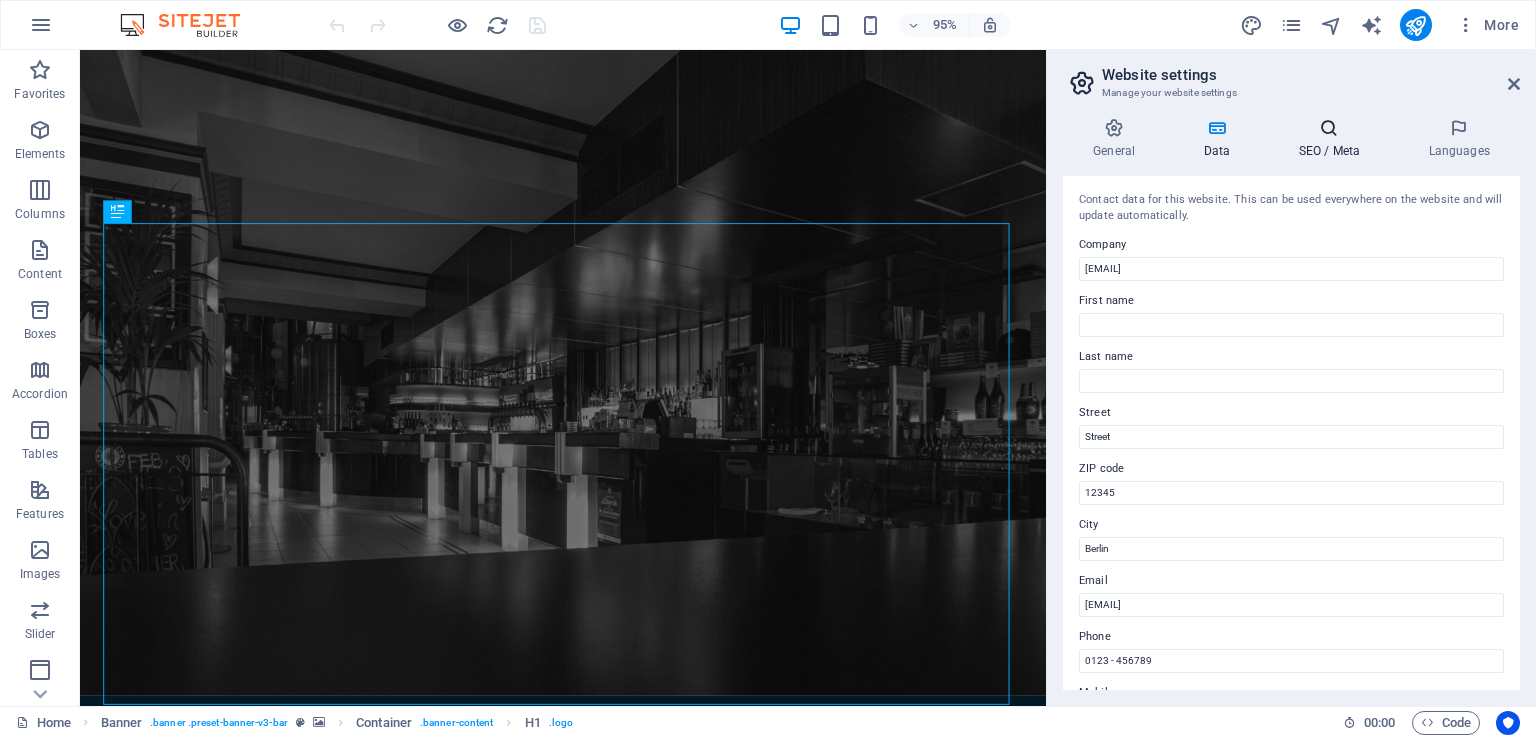 click at bounding box center [1329, 128] 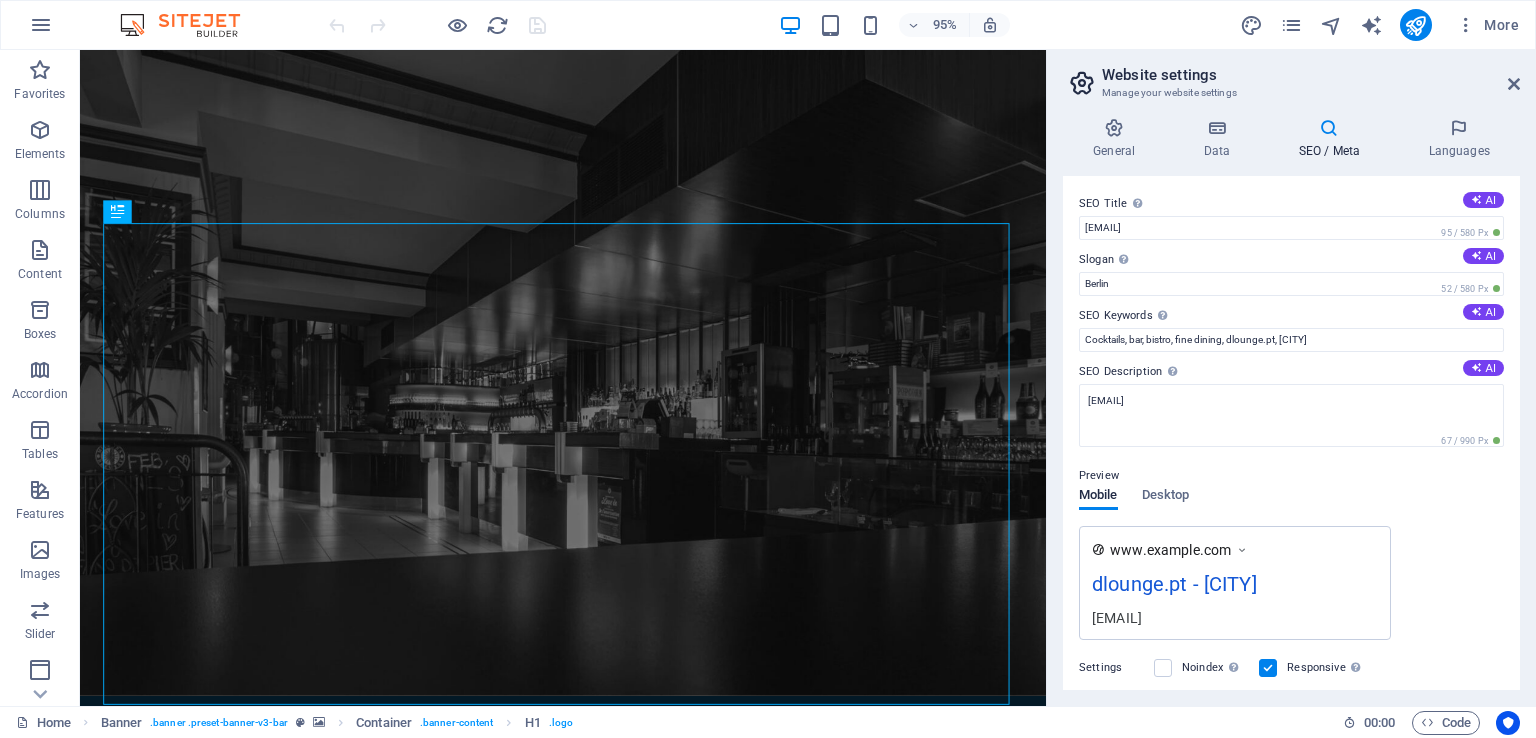 click at bounding box center (1329, 128) 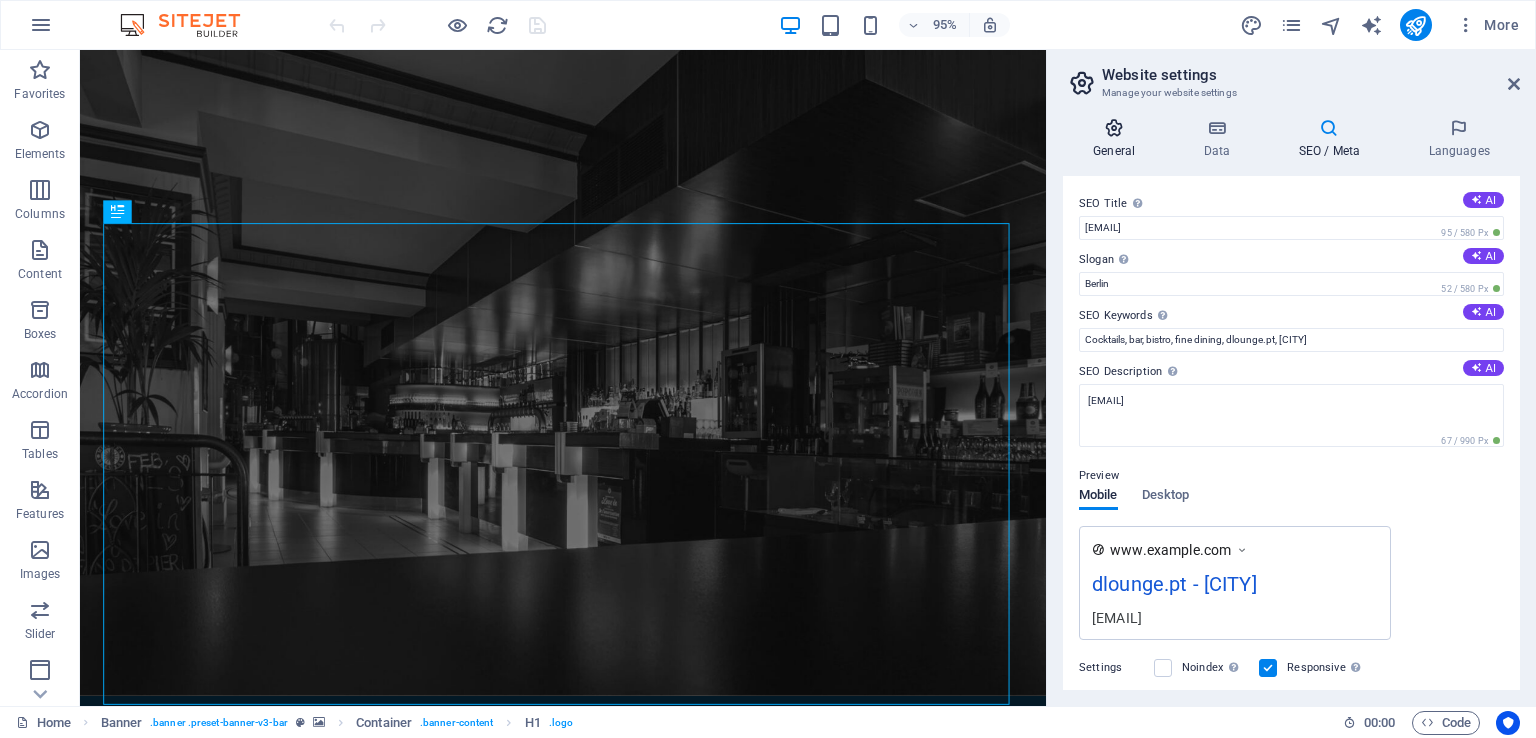 click at bounding box center (1114, 128) 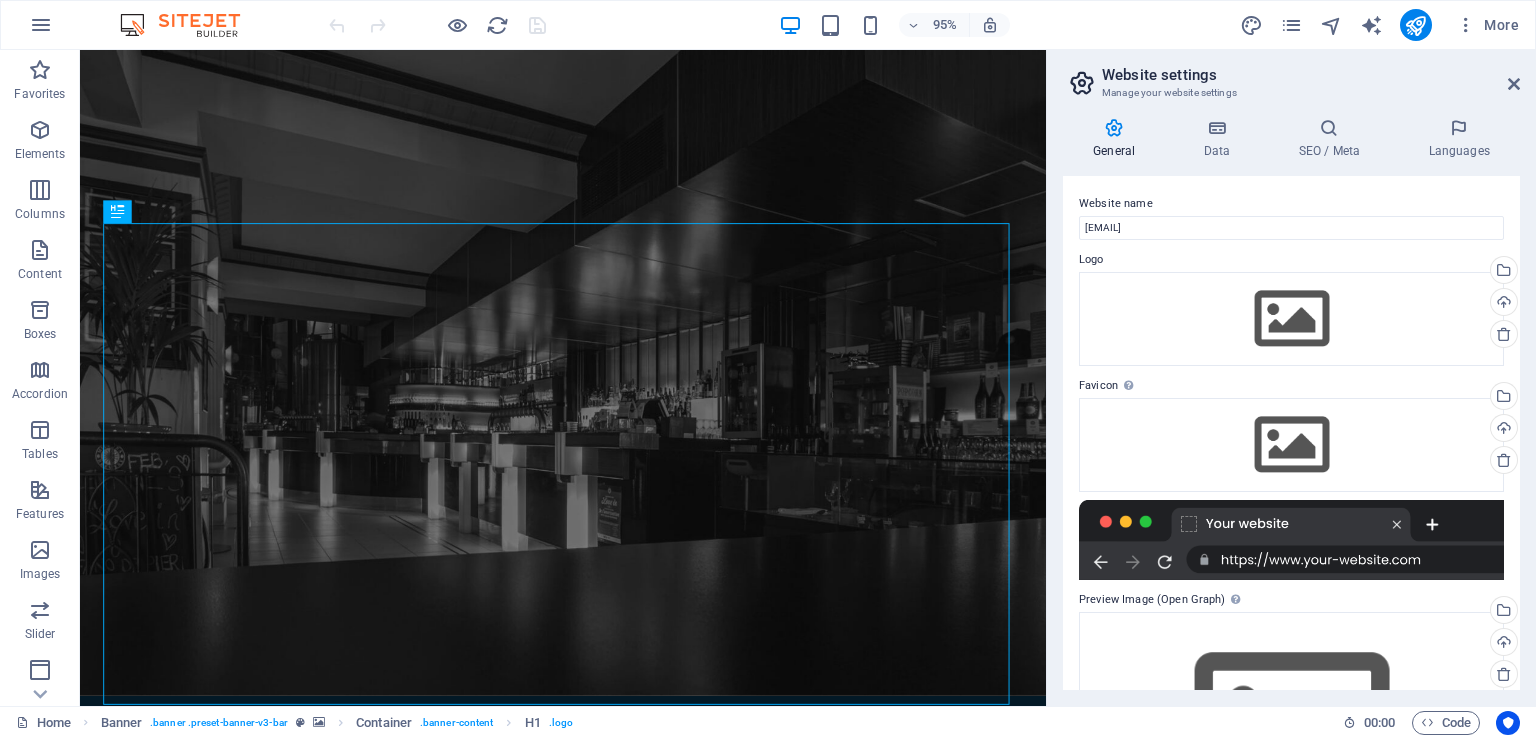 click on "Website settings Manage your website settings" at bounding box center [1293, 76] 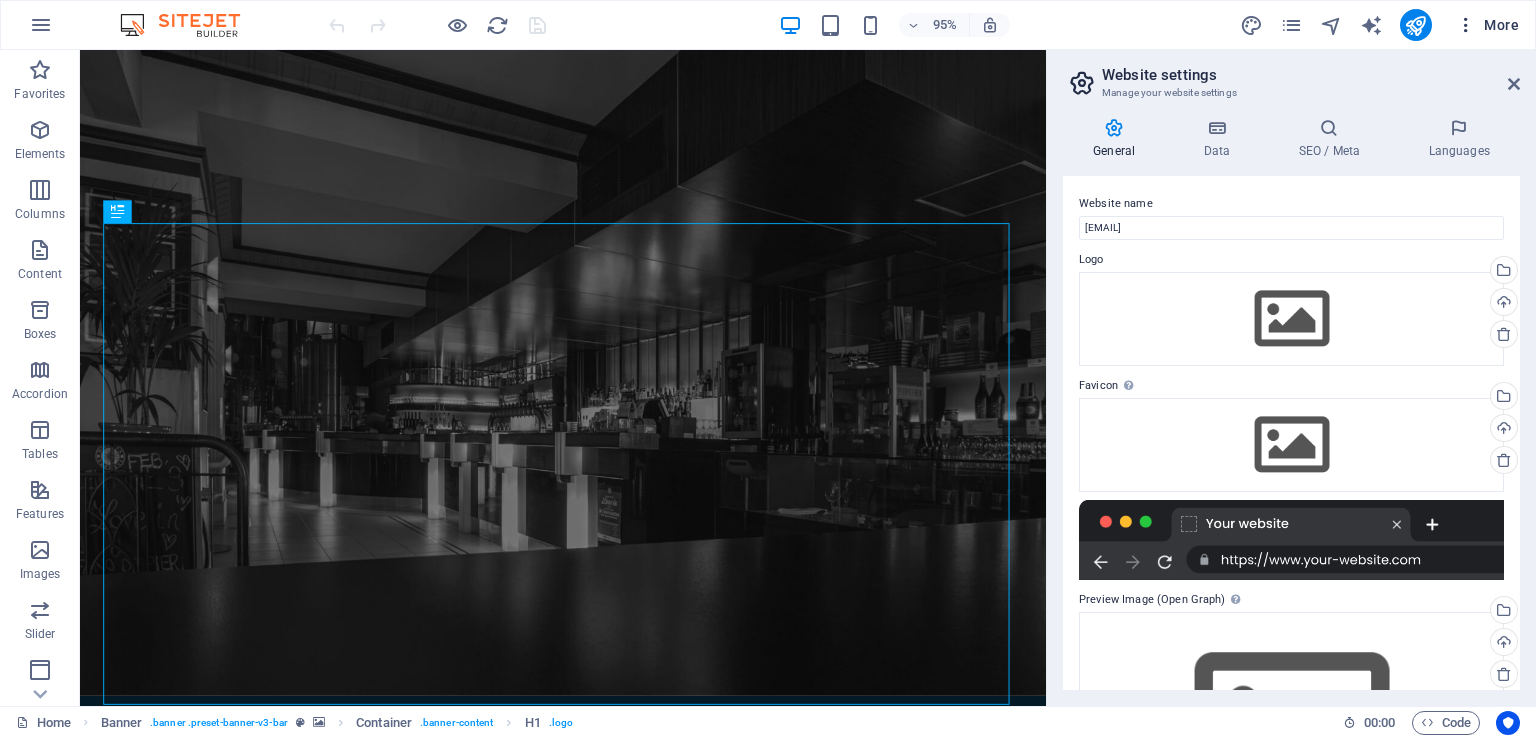 click at bounding box center (1466, 25) 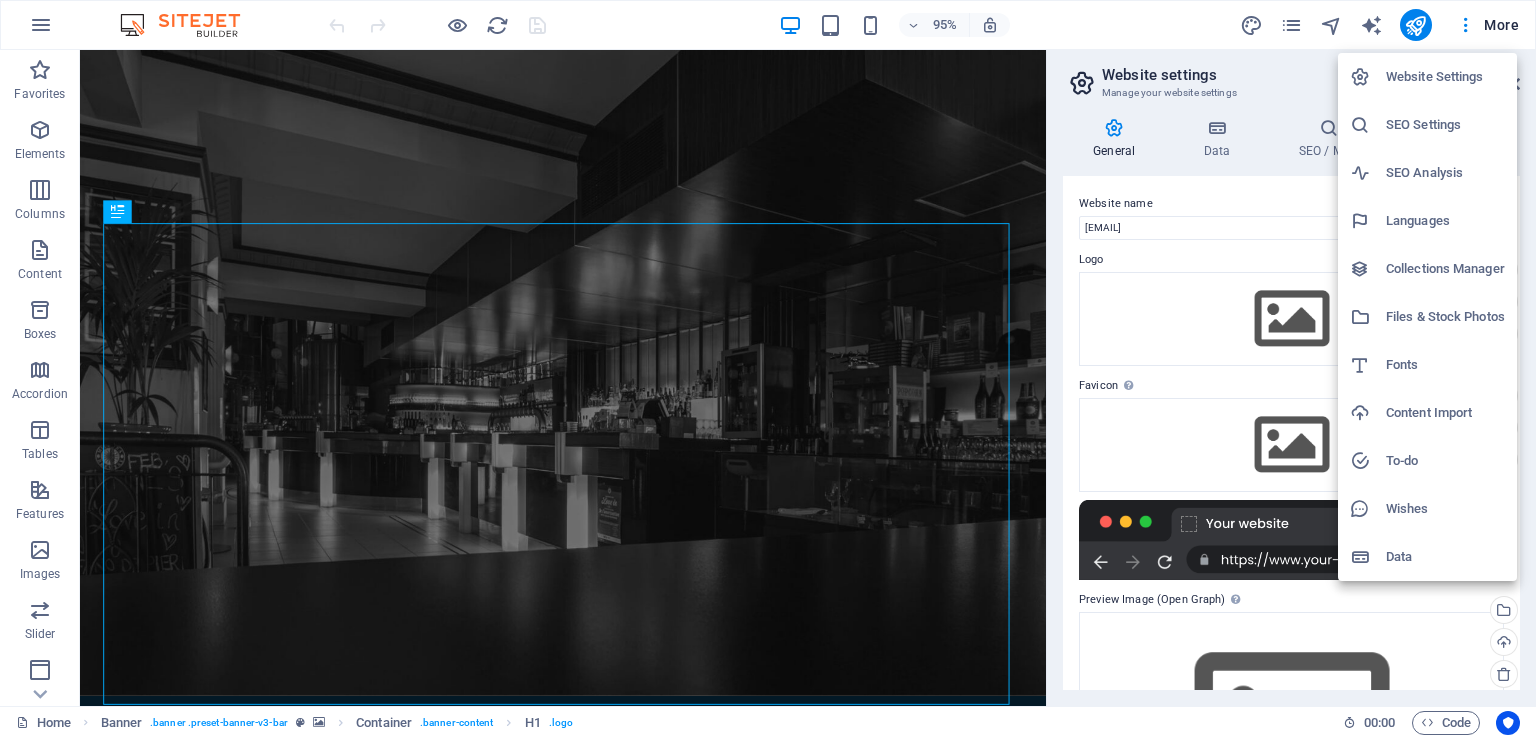 click at bounding box center [768, 369] 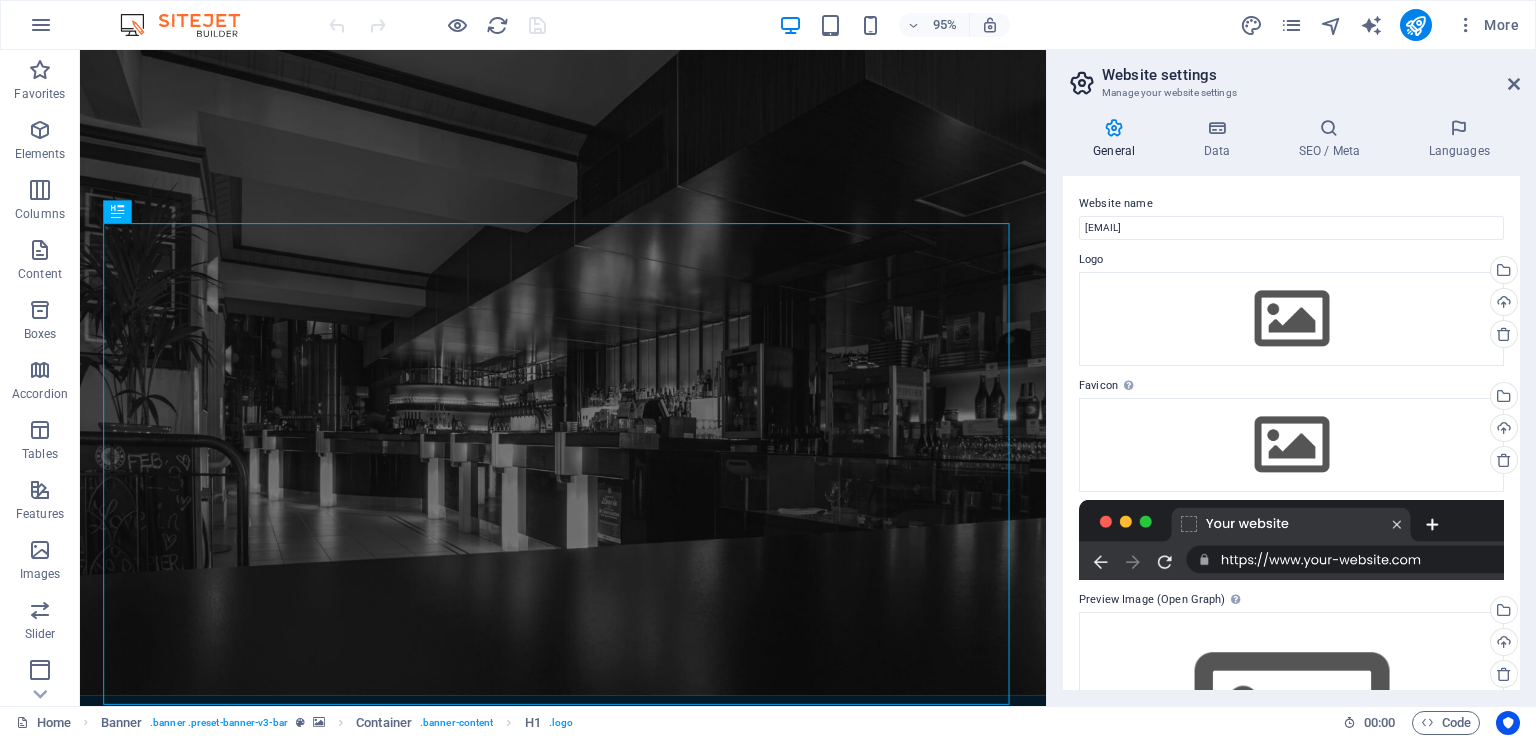 click on "Website Settings SEO Settings SEO Analysis Languages Collections Manager Files & Stock Photos Fonts Content Import To-do Wishes Data" at bounding box center (768, 375) 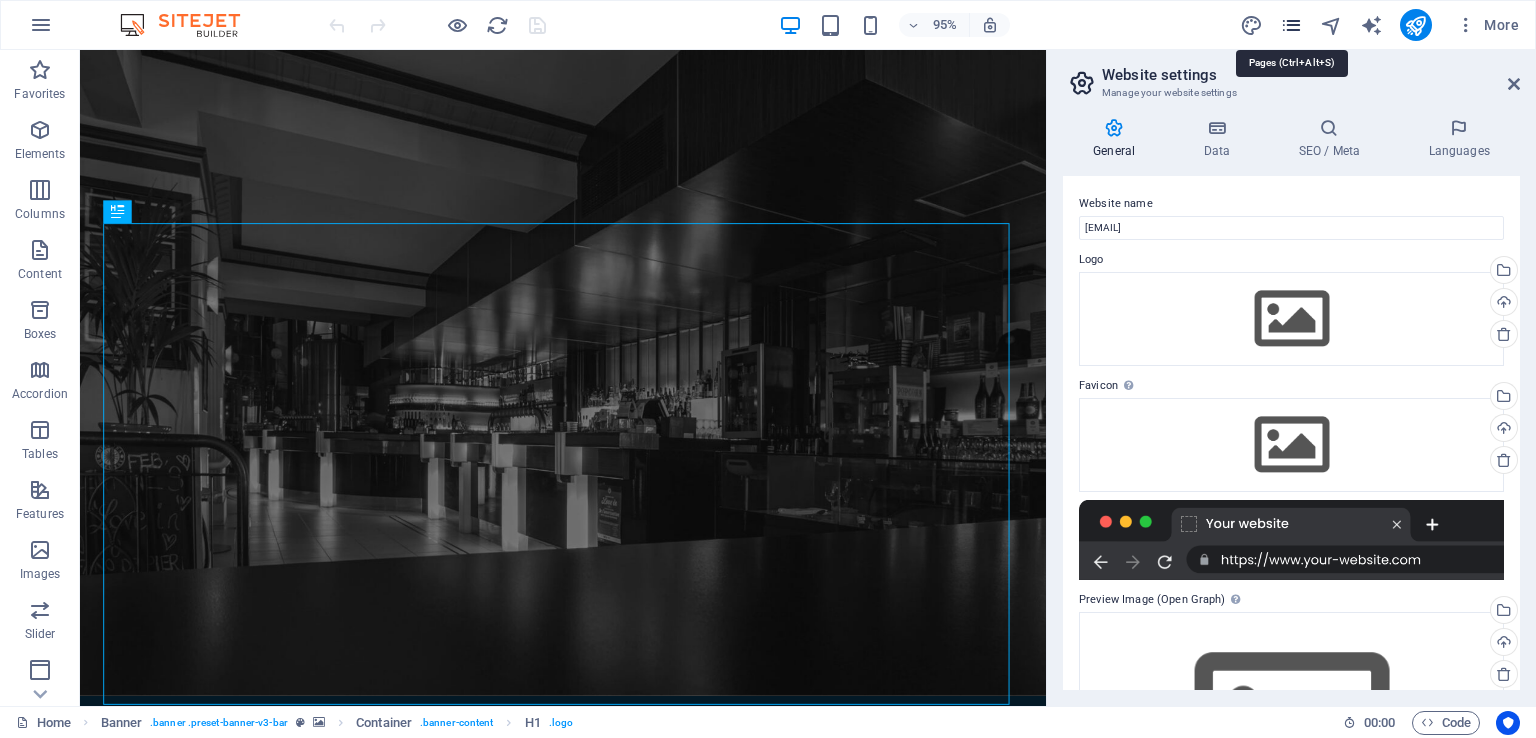 click at bounding box center (1291, 25) 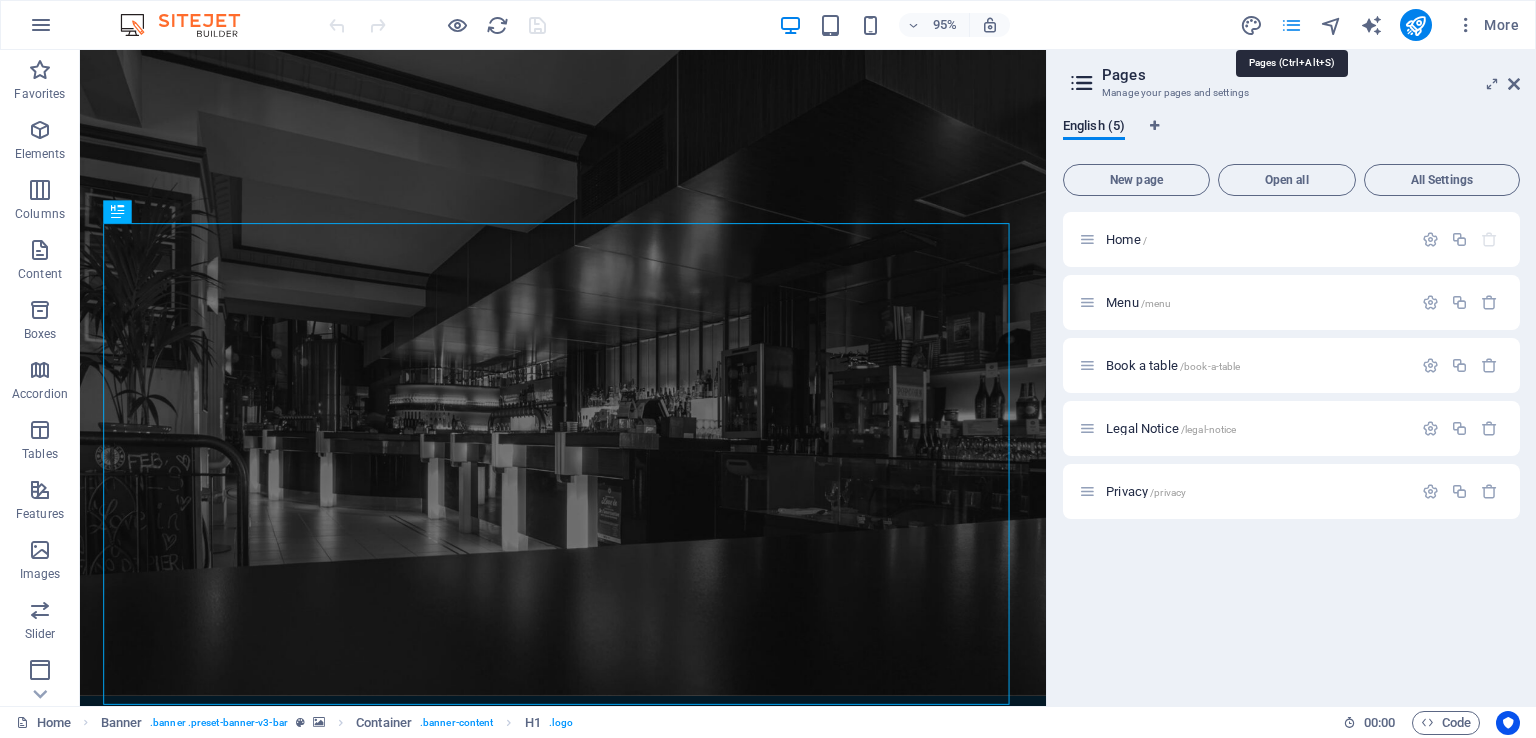click at bounding box center (1291, 25) 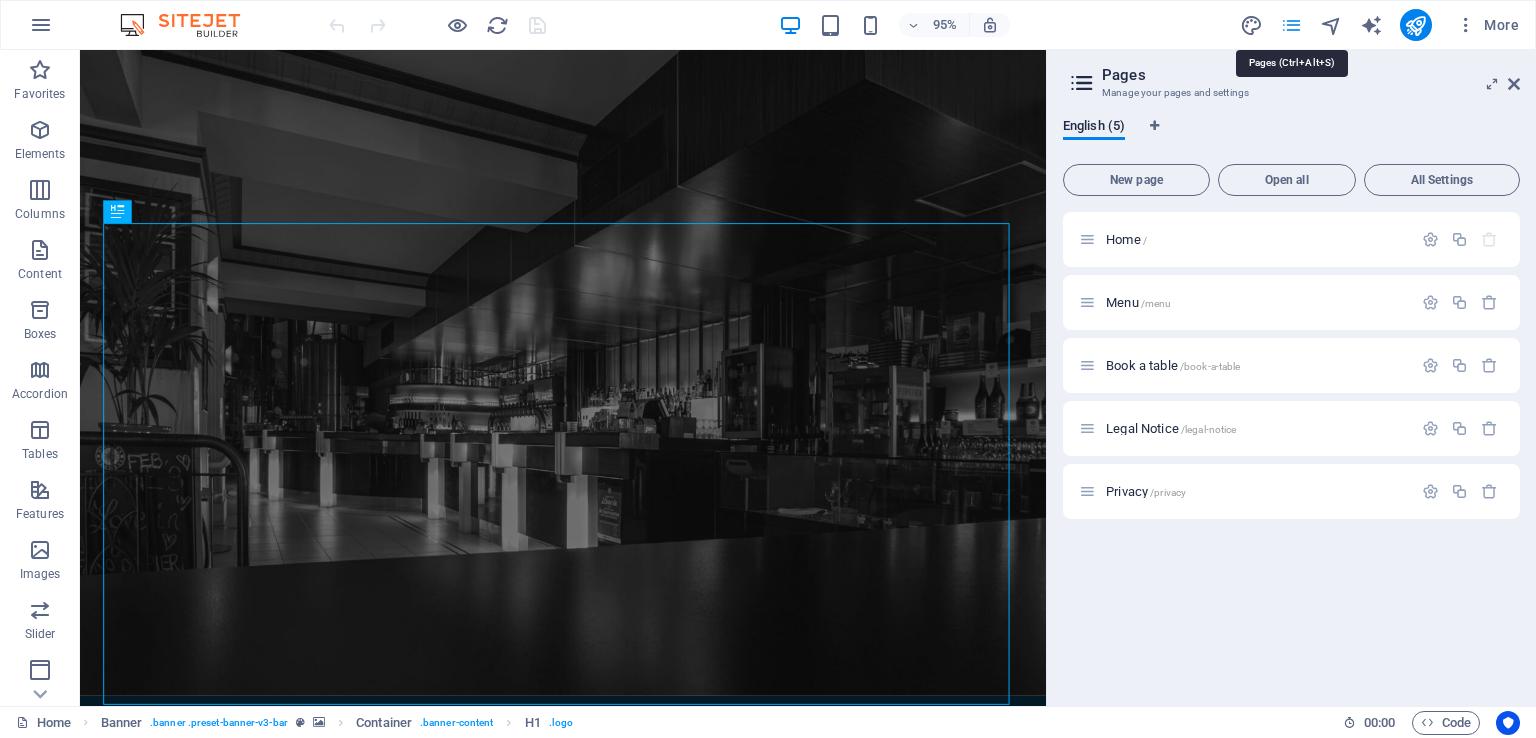 click at bounding box center (1291, 25) 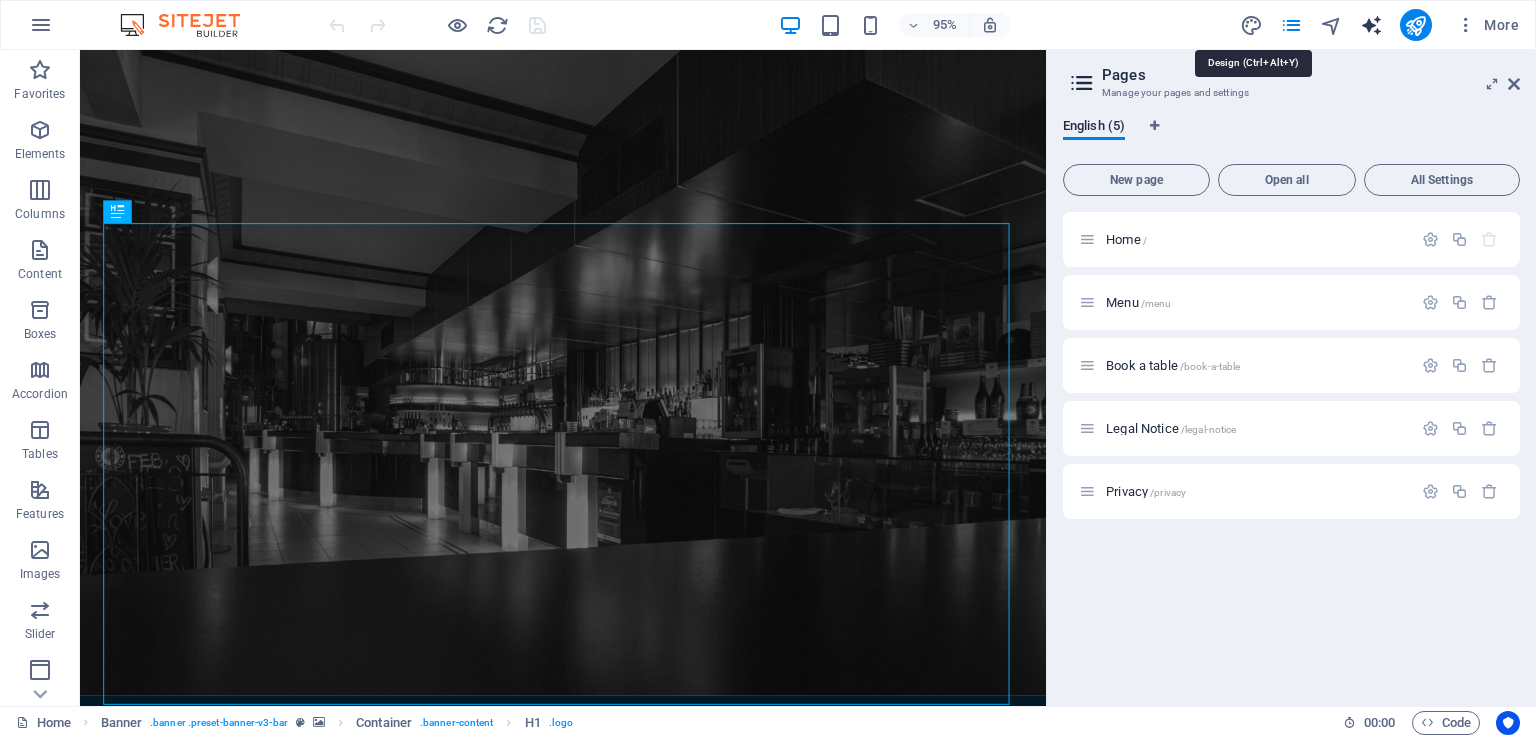 drag, startPoint x: 1259, startPoint y: 24, endPoint x: 1368, endPoint y: 22, distance: 109.01835 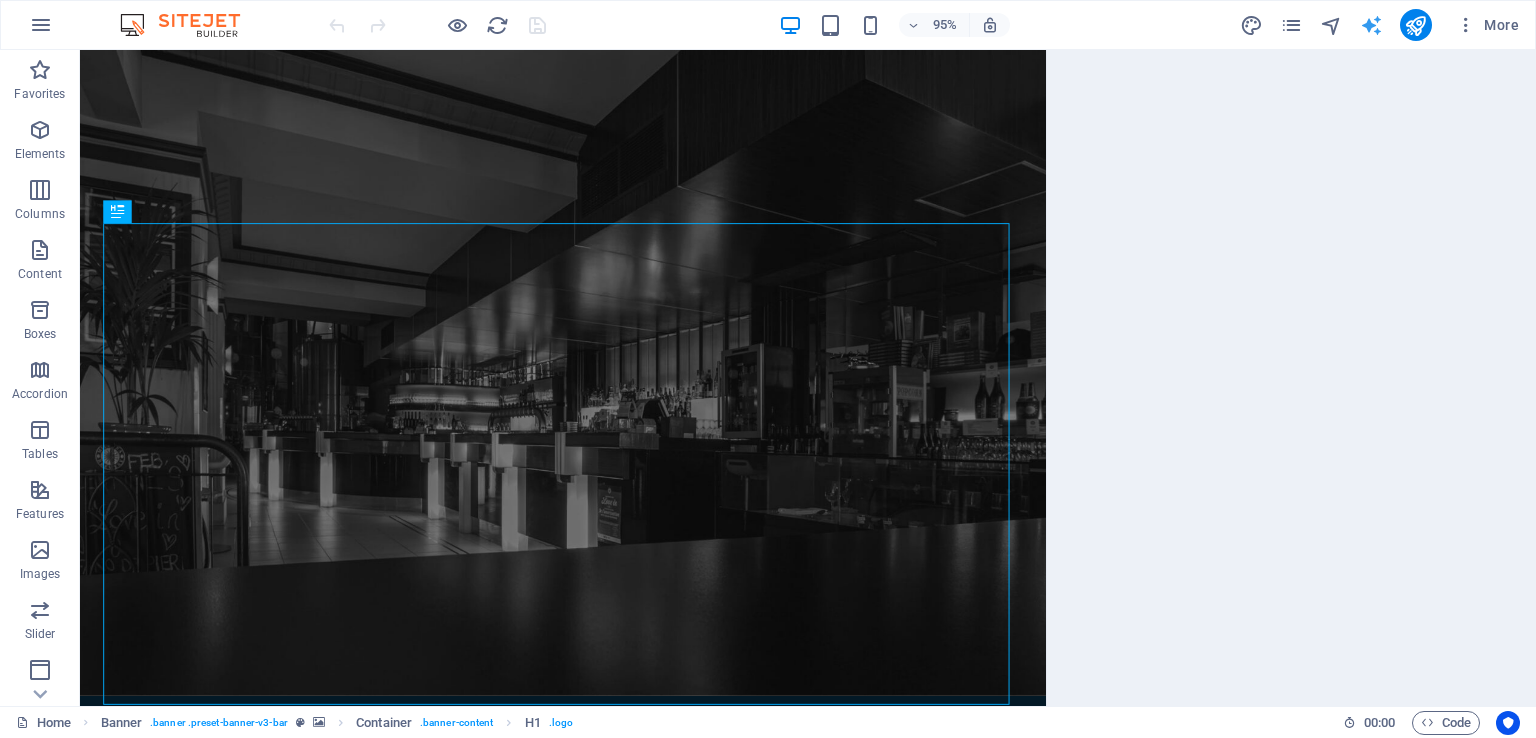 select on "English" 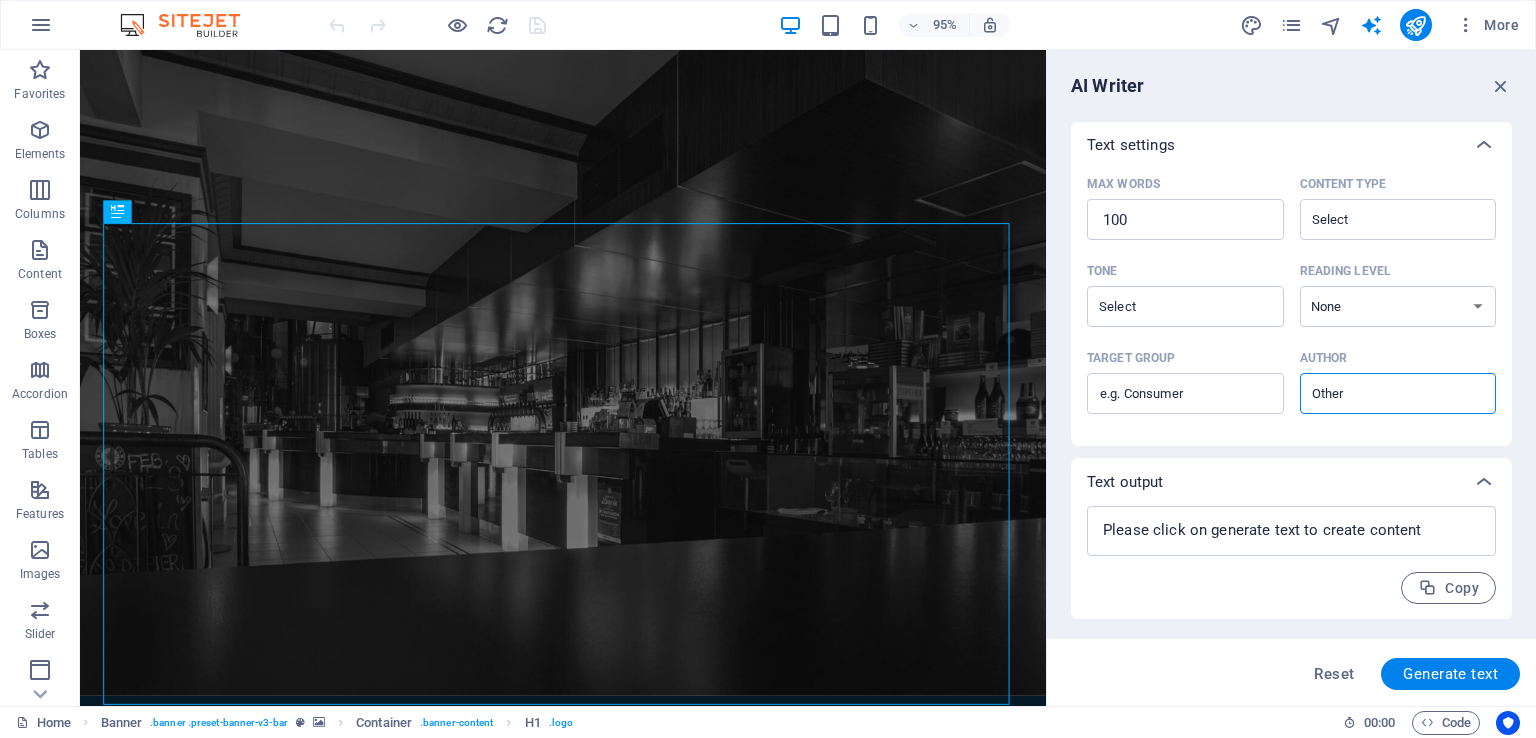 scroll, scrollTop: 0, scrollLeft: 0, axis: both 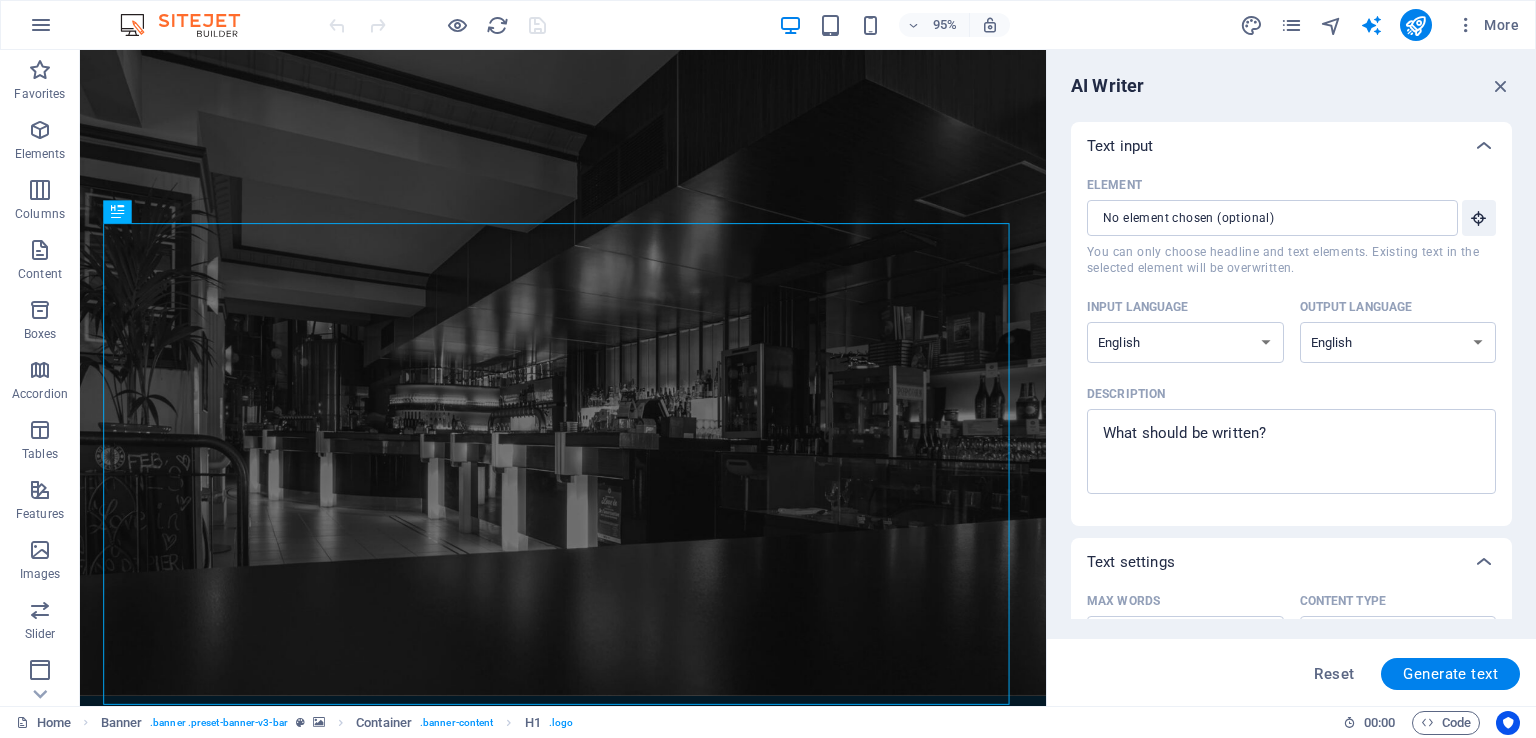 click on "95% More" at bounding box center (768, 25) 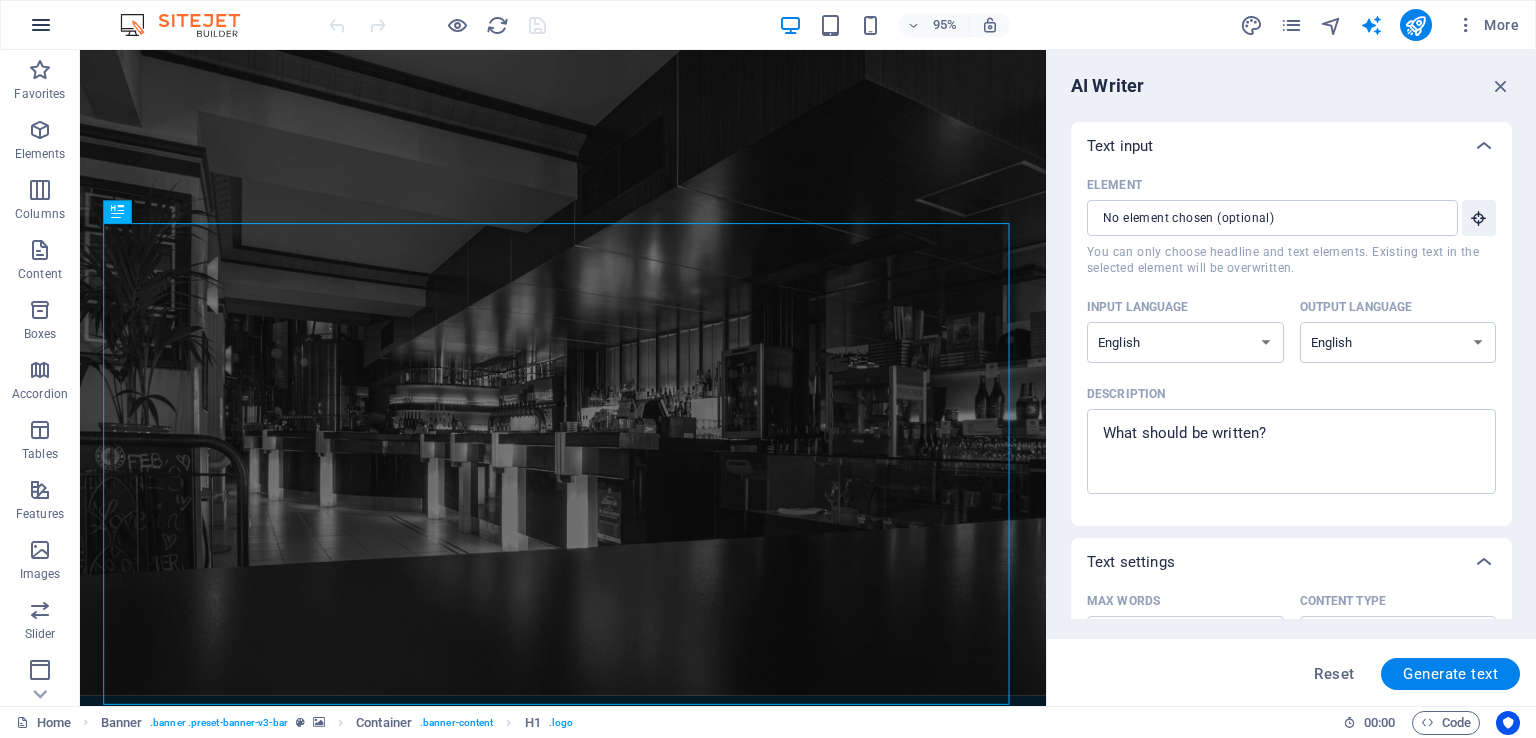 click at bounding box center [41, 25] 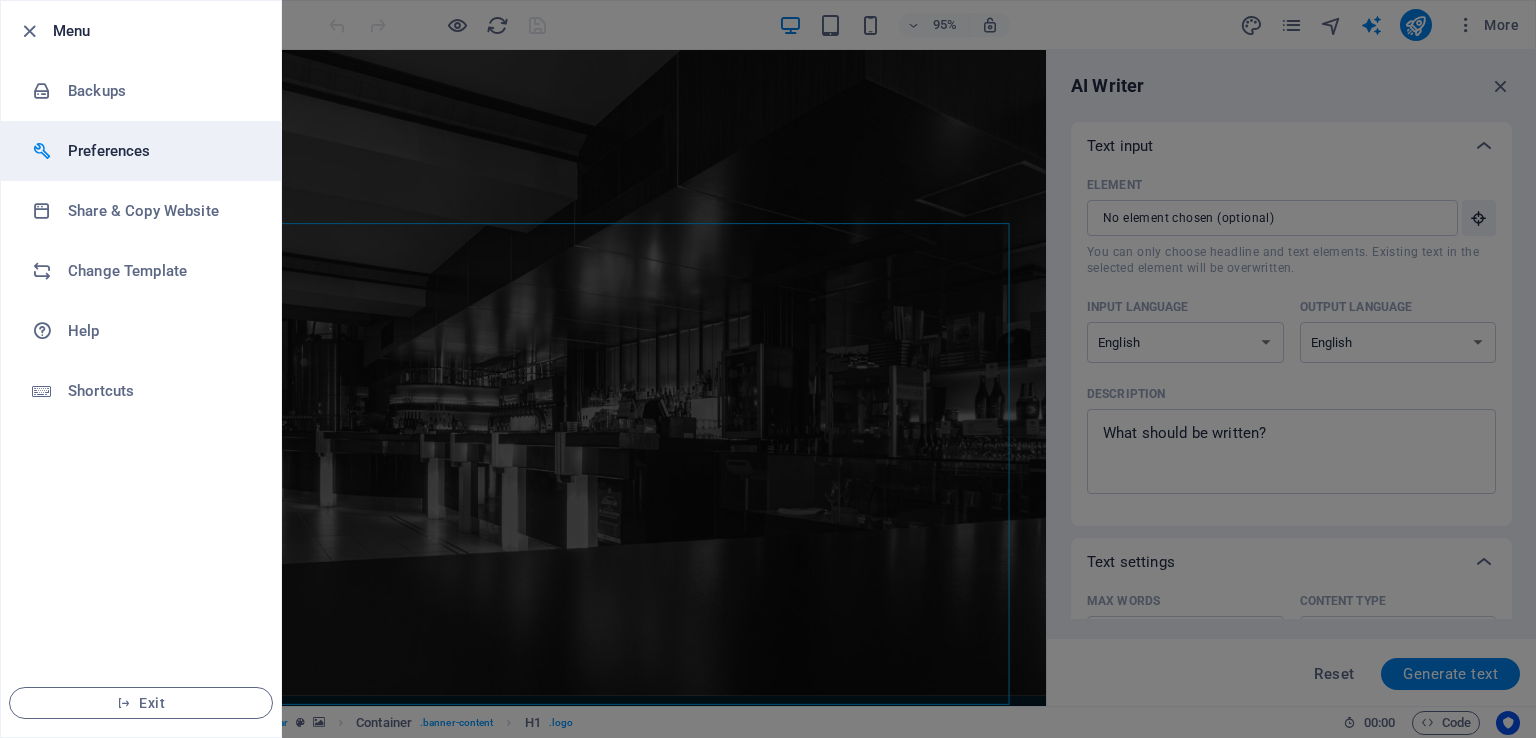 click on "Preferences" at bounding box center [141, 151] 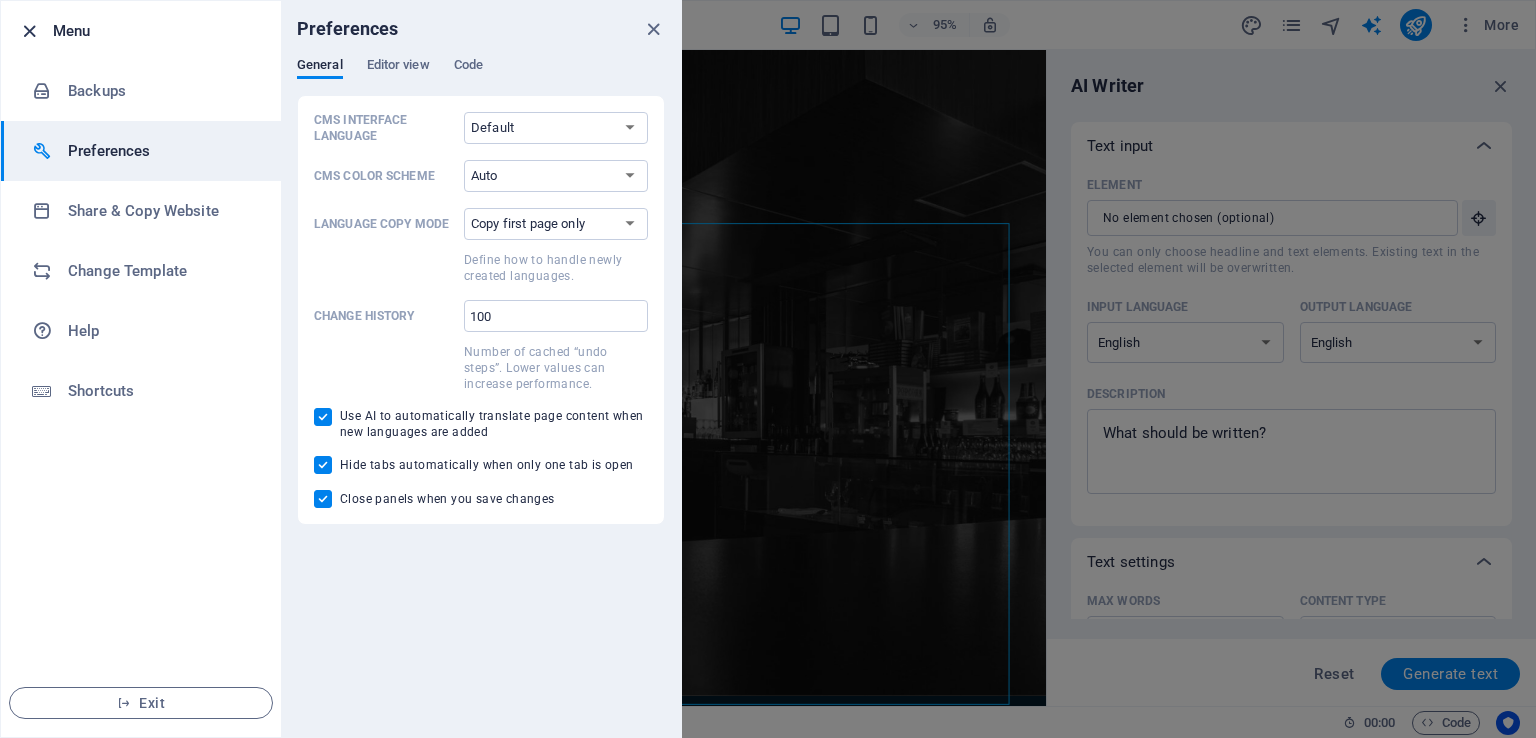 click at bounding box center (29, 31) 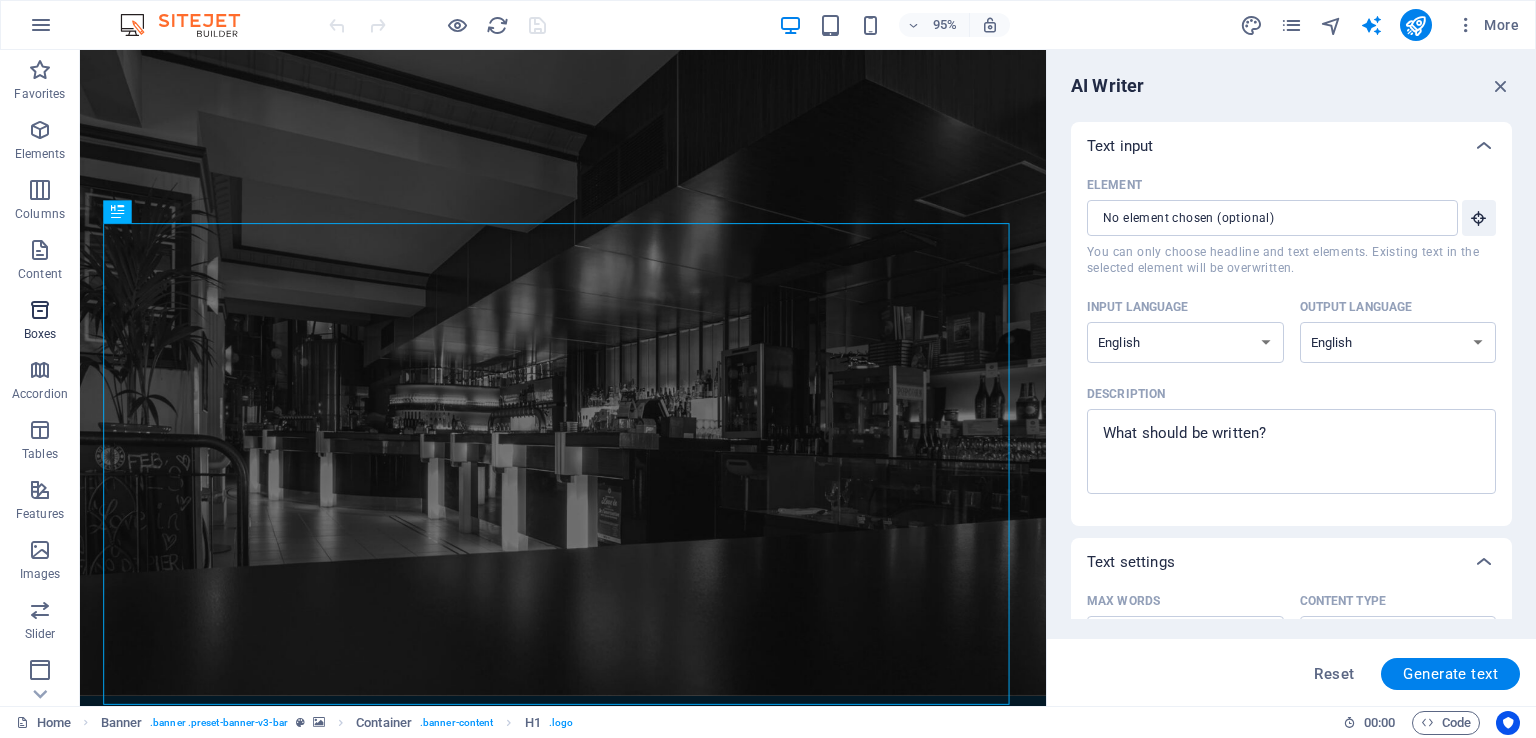 scroll, scrollTop: 244, scrollLeft: 0, axis: vertical 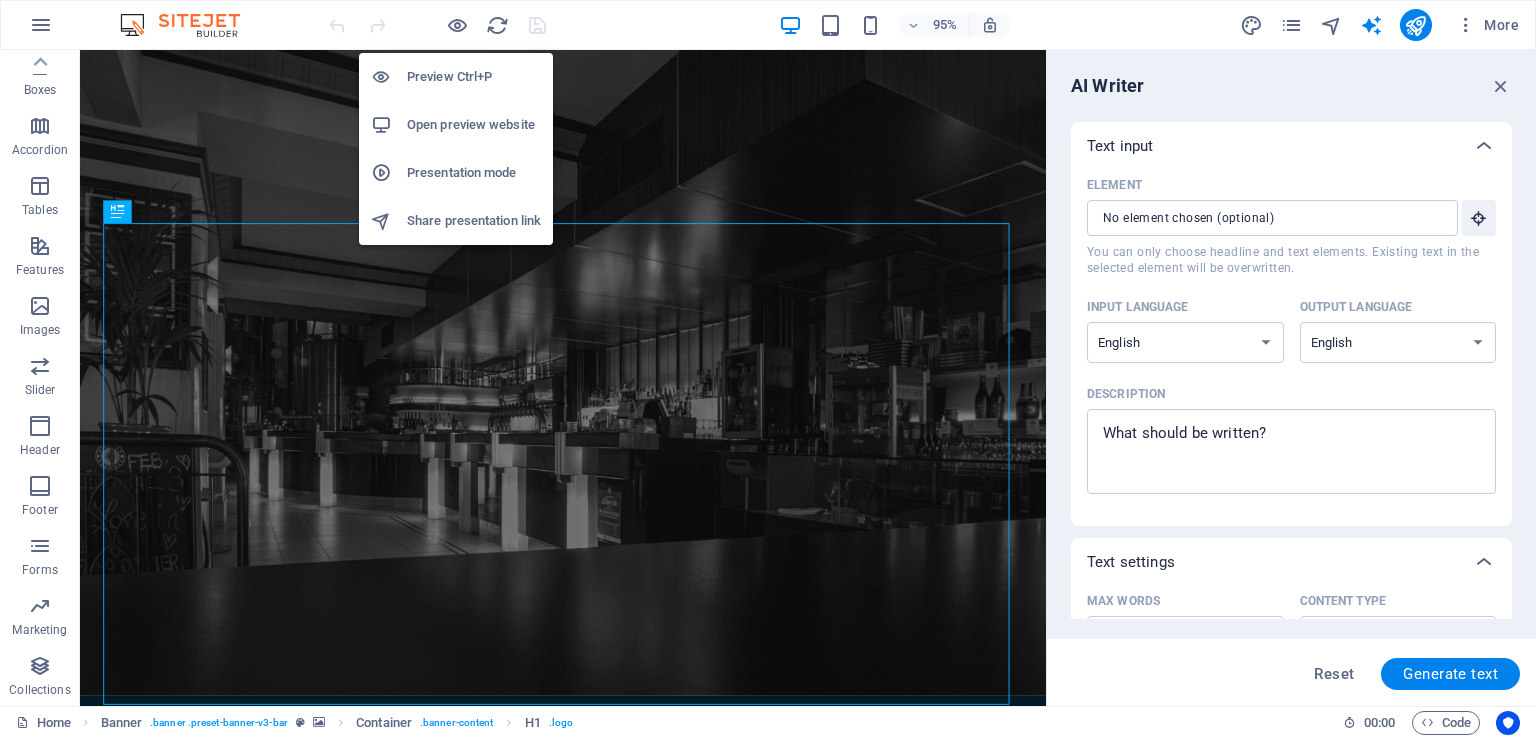 click on "Presentation mode" at bounding box center (456, 173) 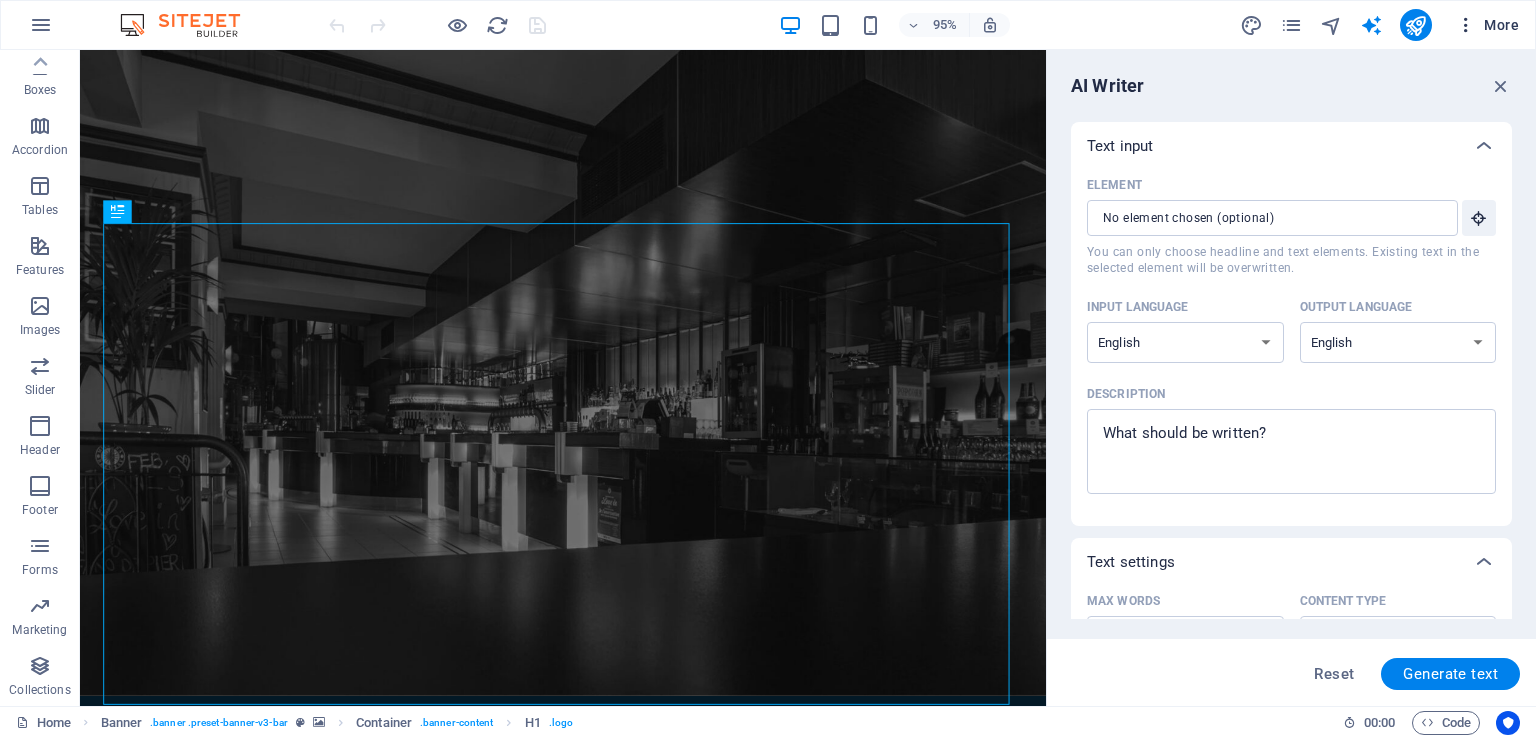 click at bounding box center [1466, 25] 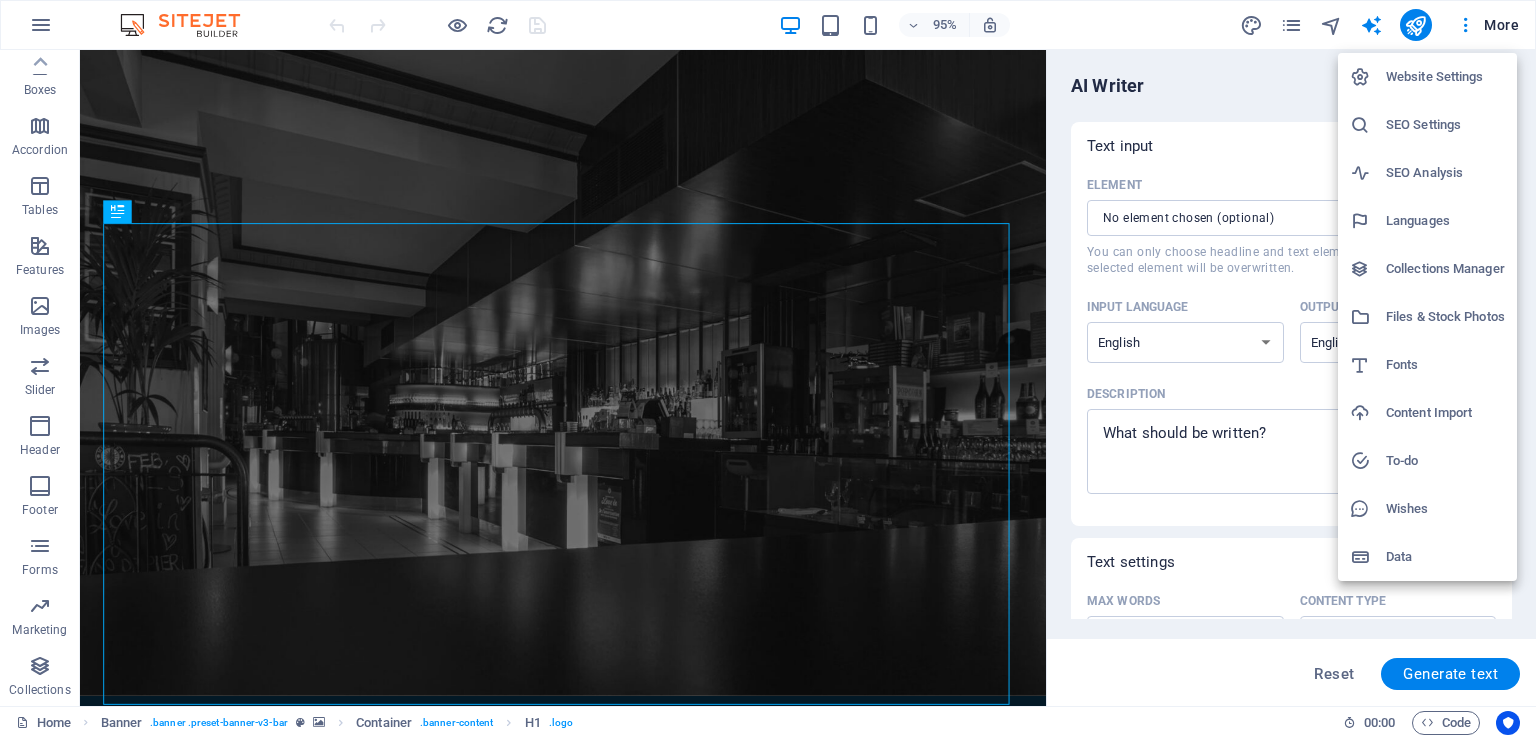 click at bounding box center (768, 369) 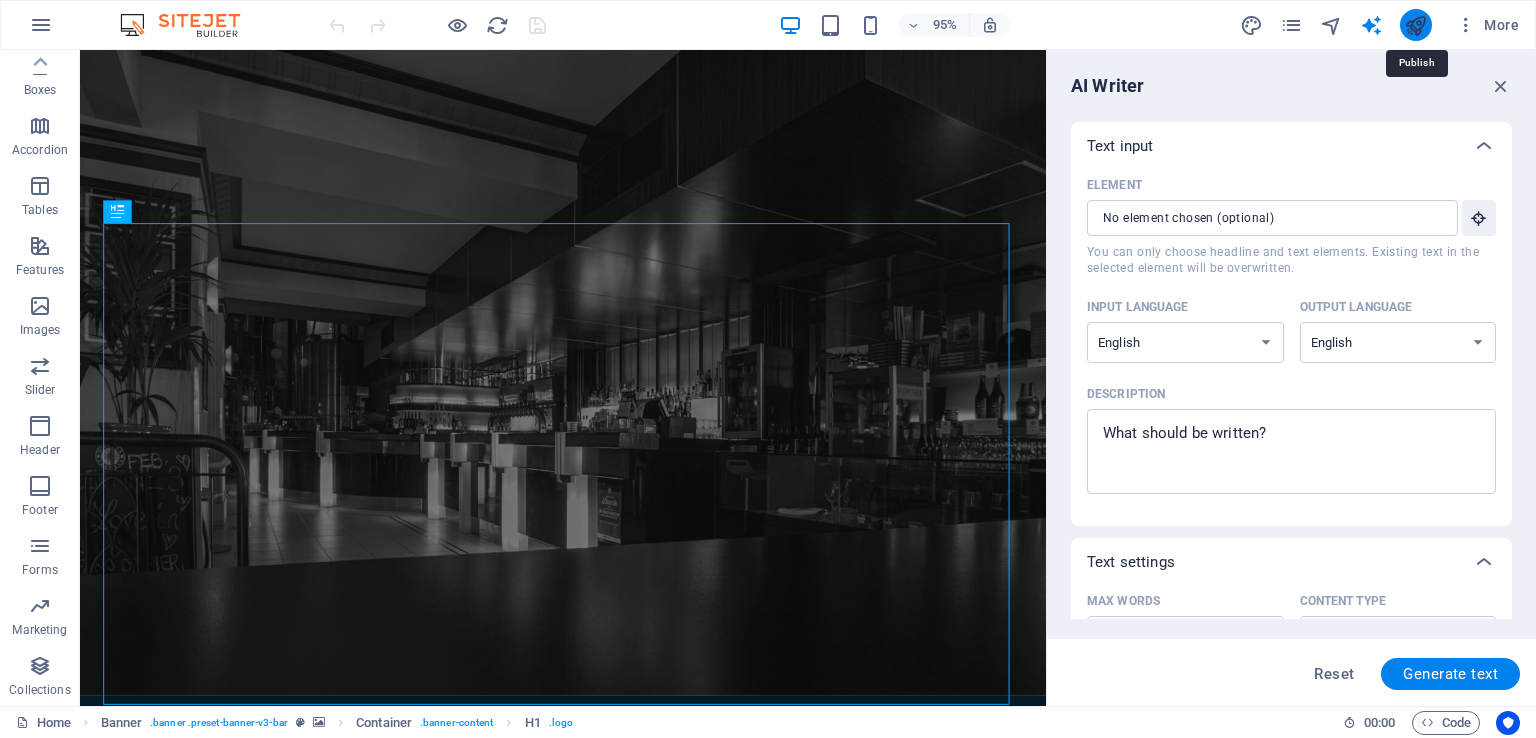 click at bounding box center (1415, 25) 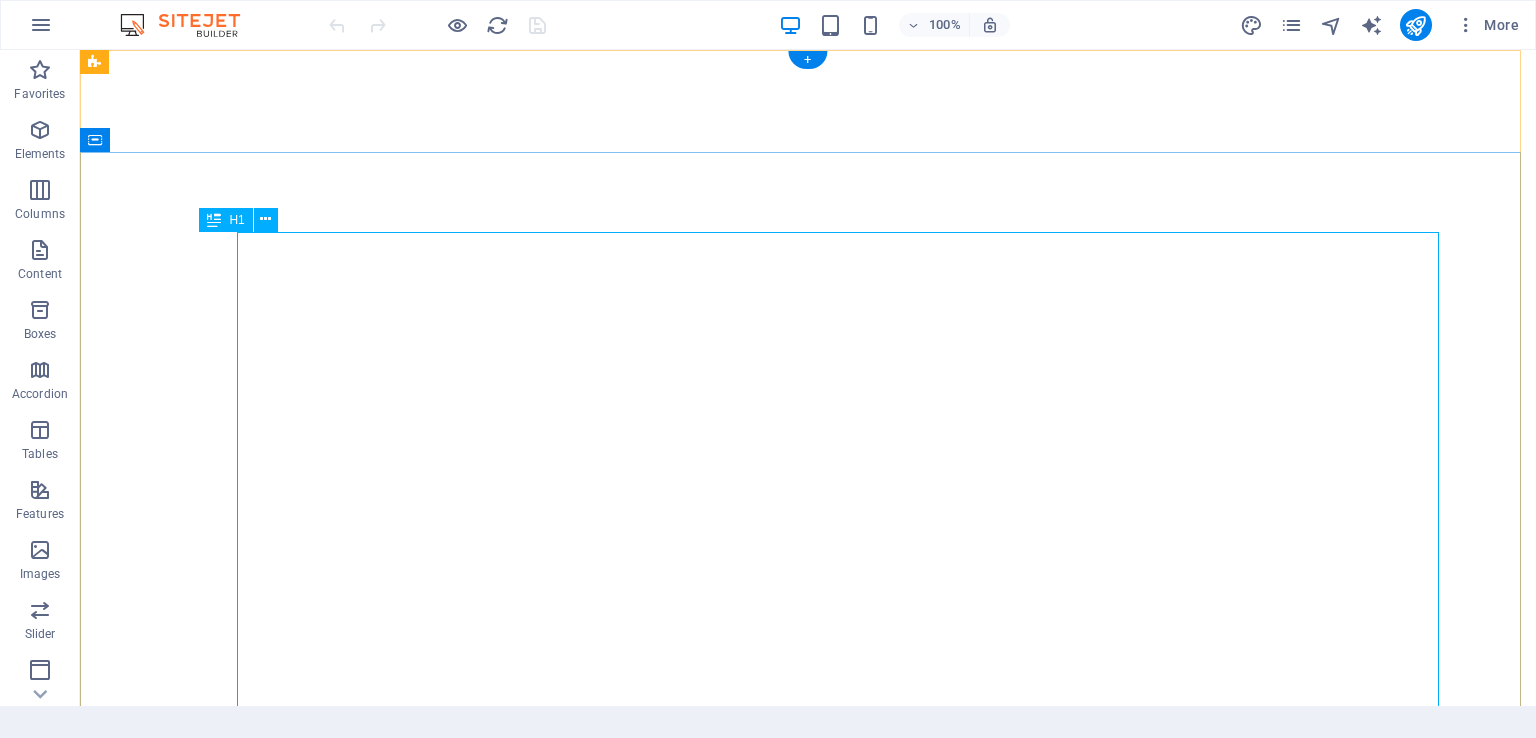 scroll, scrollTop: 0, scrollLeft: 0, axis: both 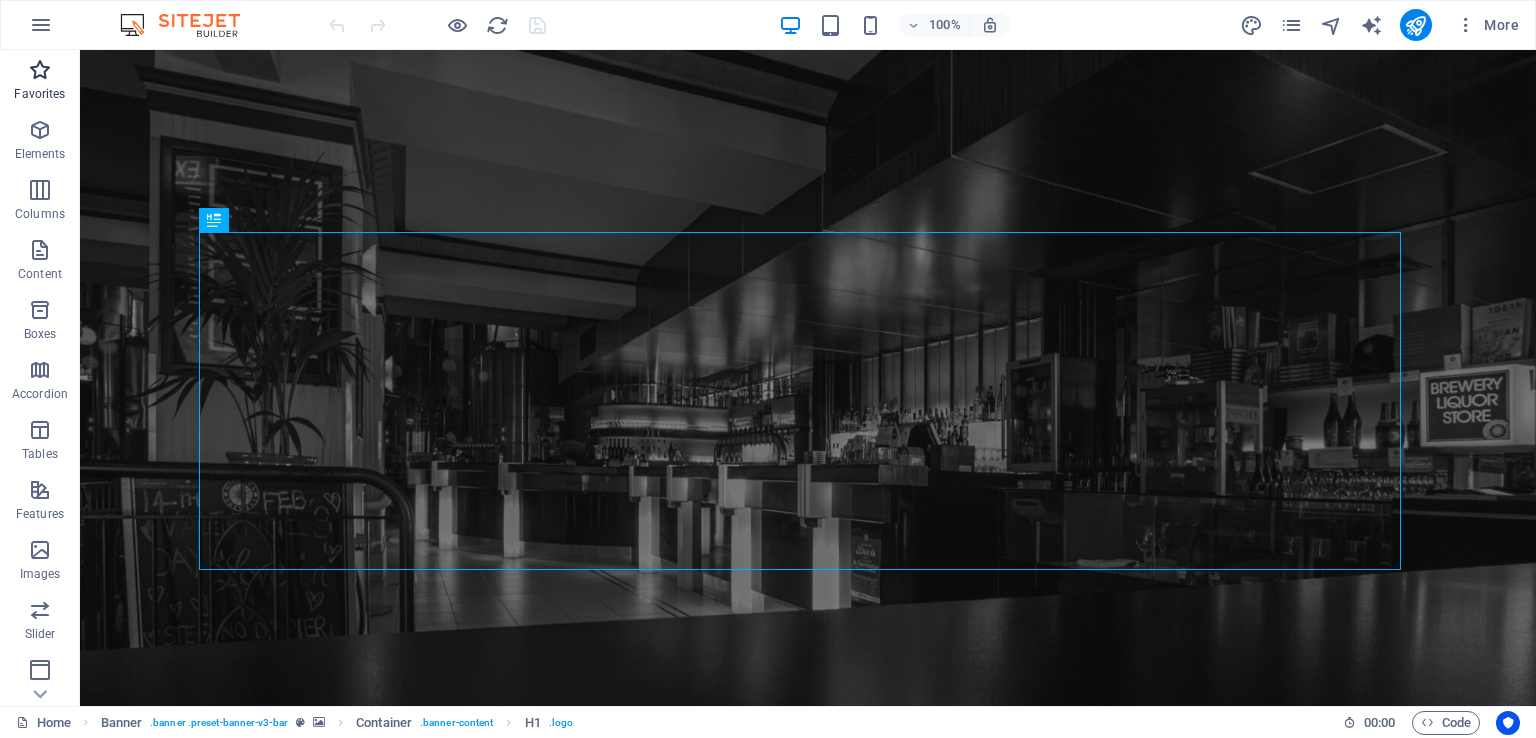 click on "Favorites" at bounding box center (39, 94) 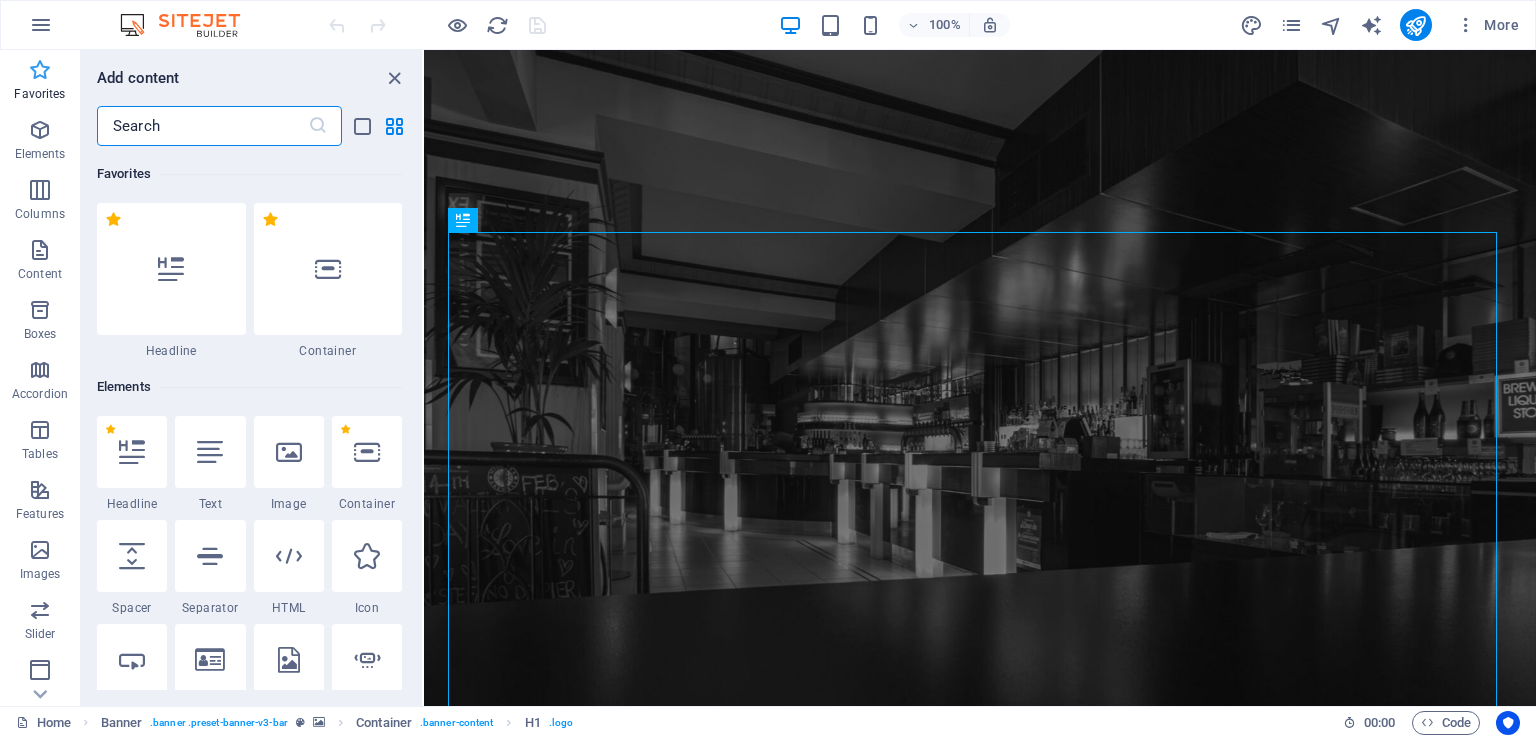 click on "Favorites" at bounding box center [39, 94] 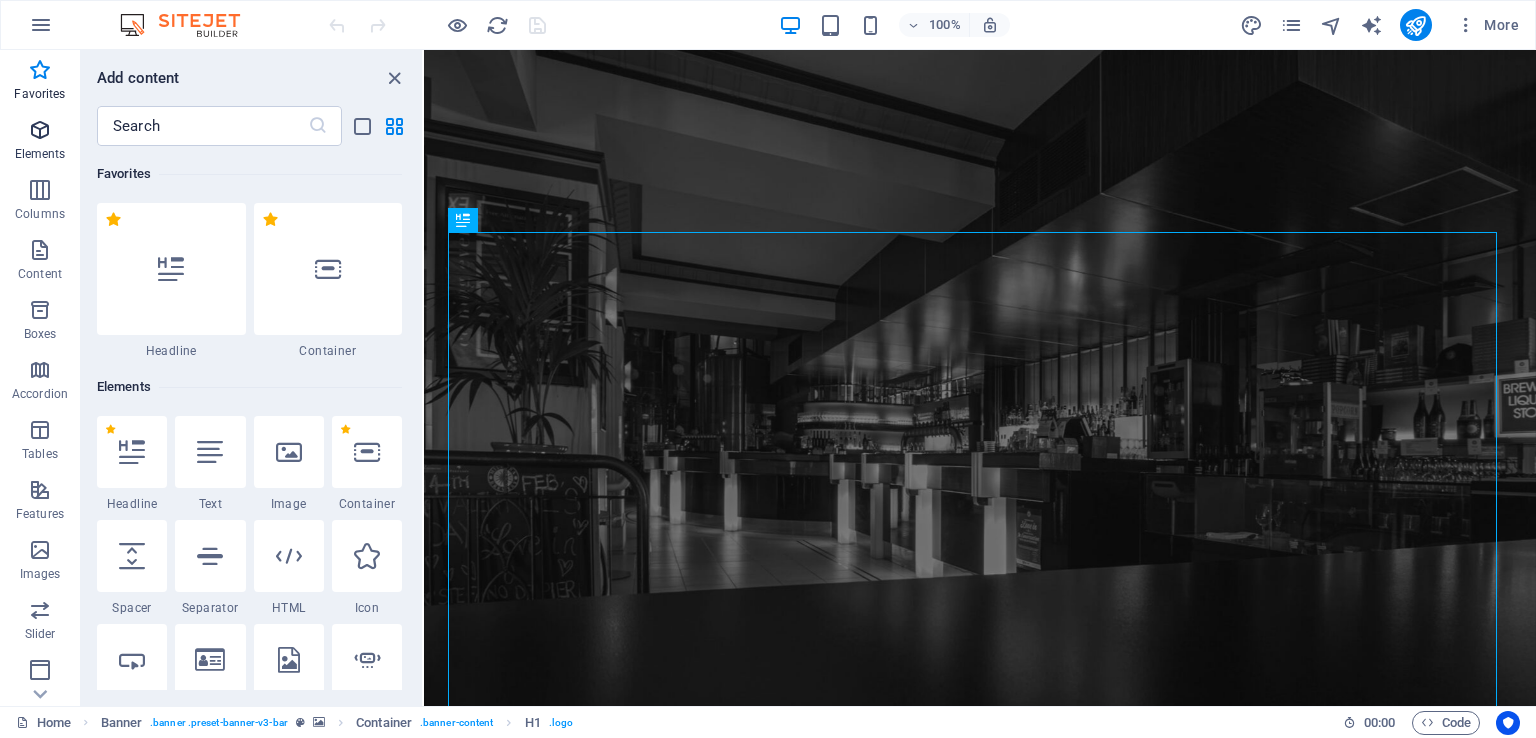 click at bounding box center (40, 130) 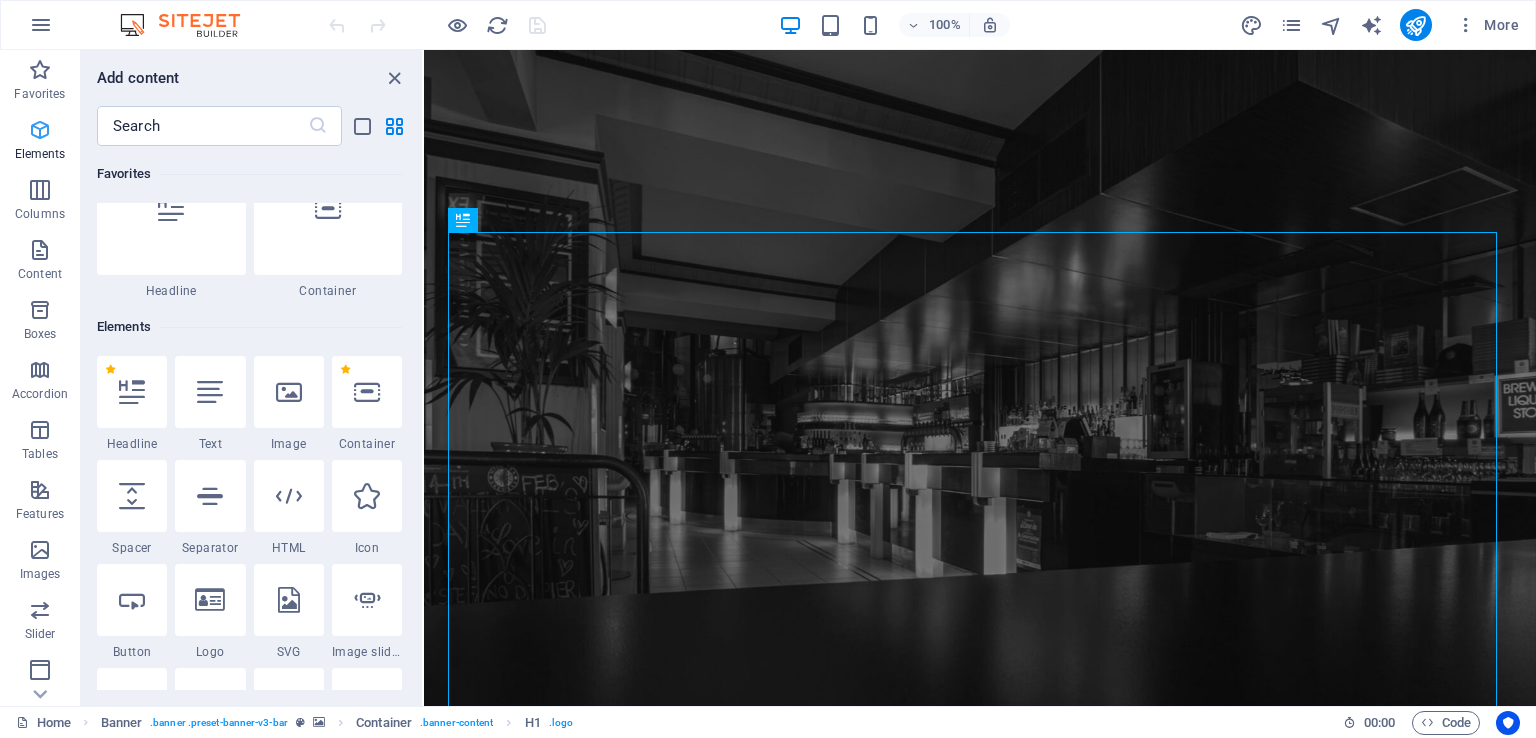 scroll, scrollTop: 212, scrollLeft: 0, axis: vertical 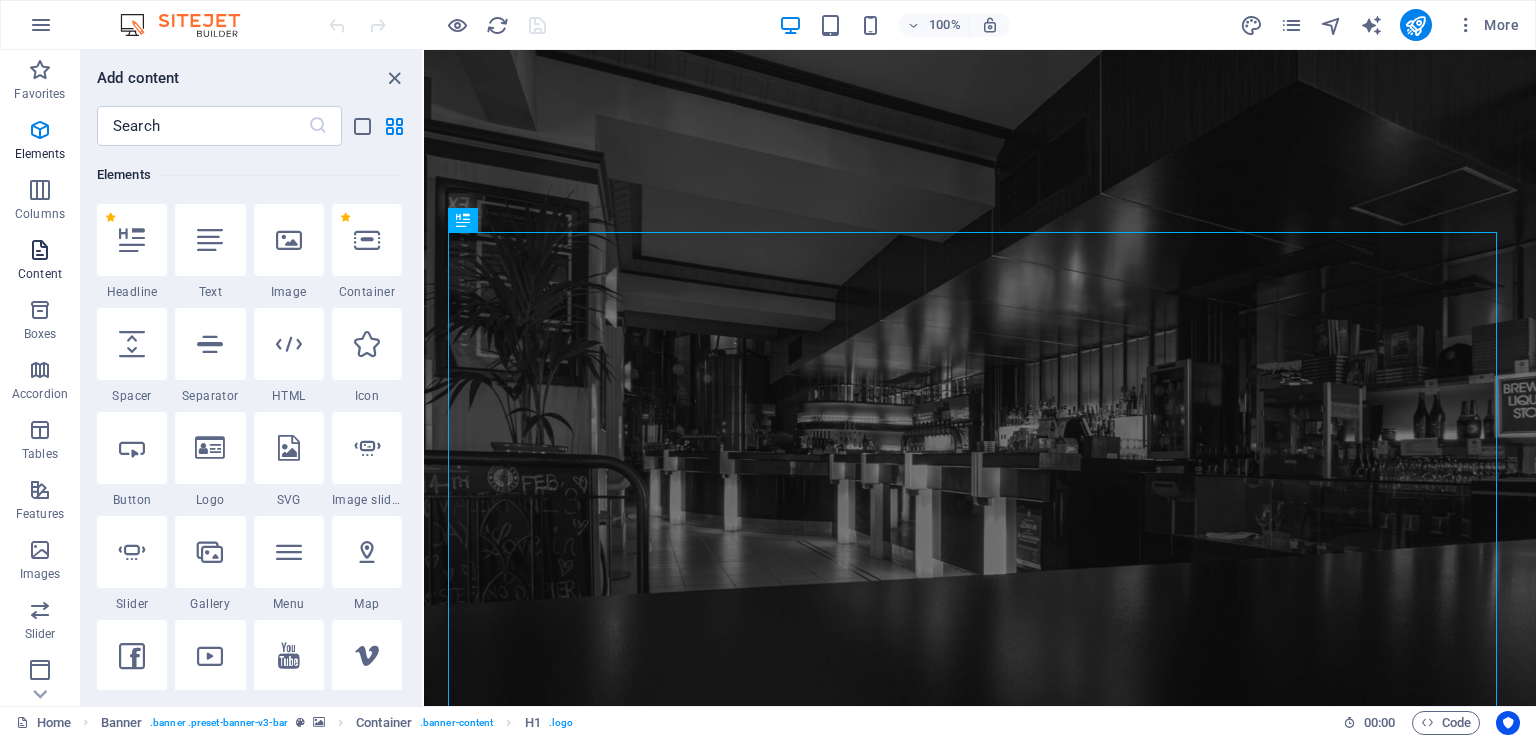 click on "Content" at bounding box center [40, 262] 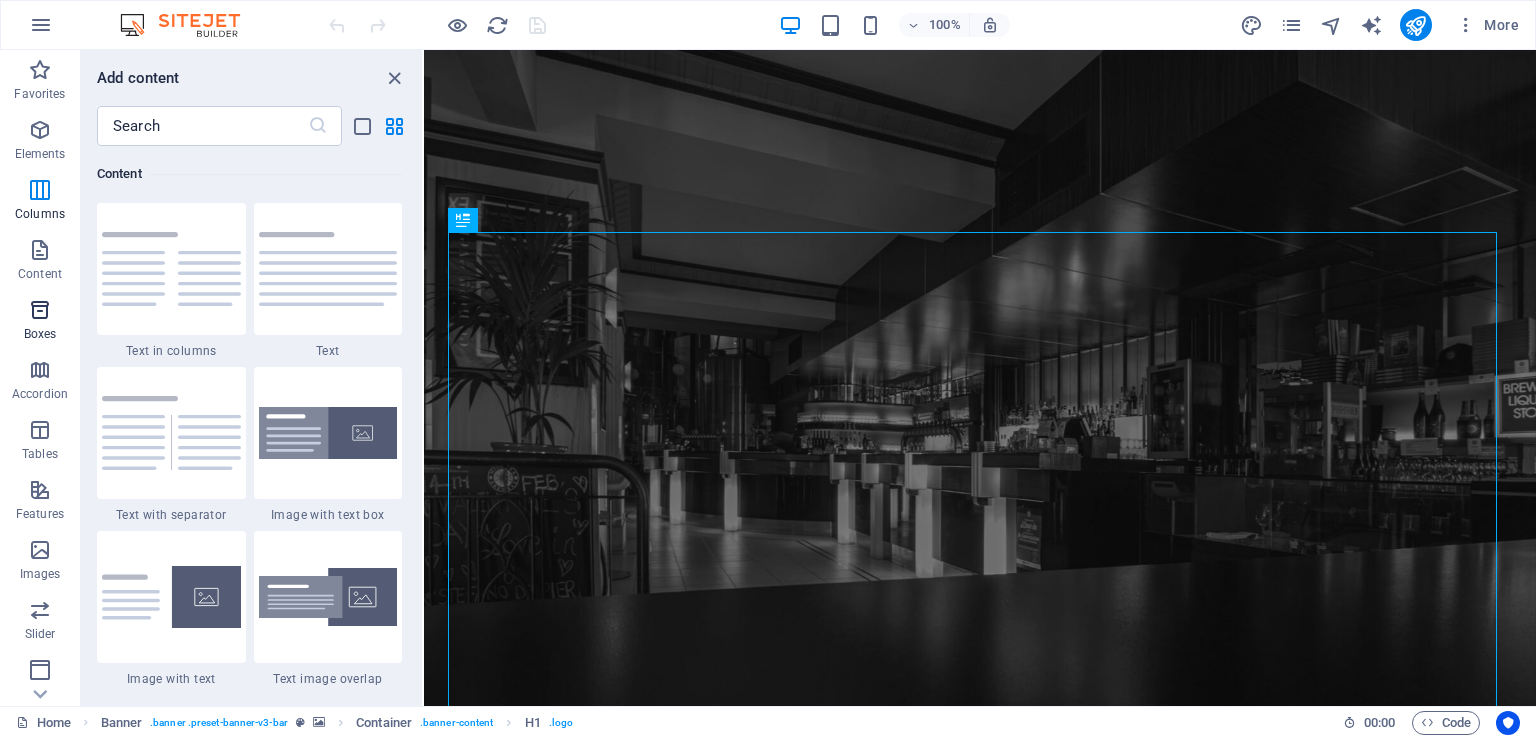 click at bounding box center (40, 310) 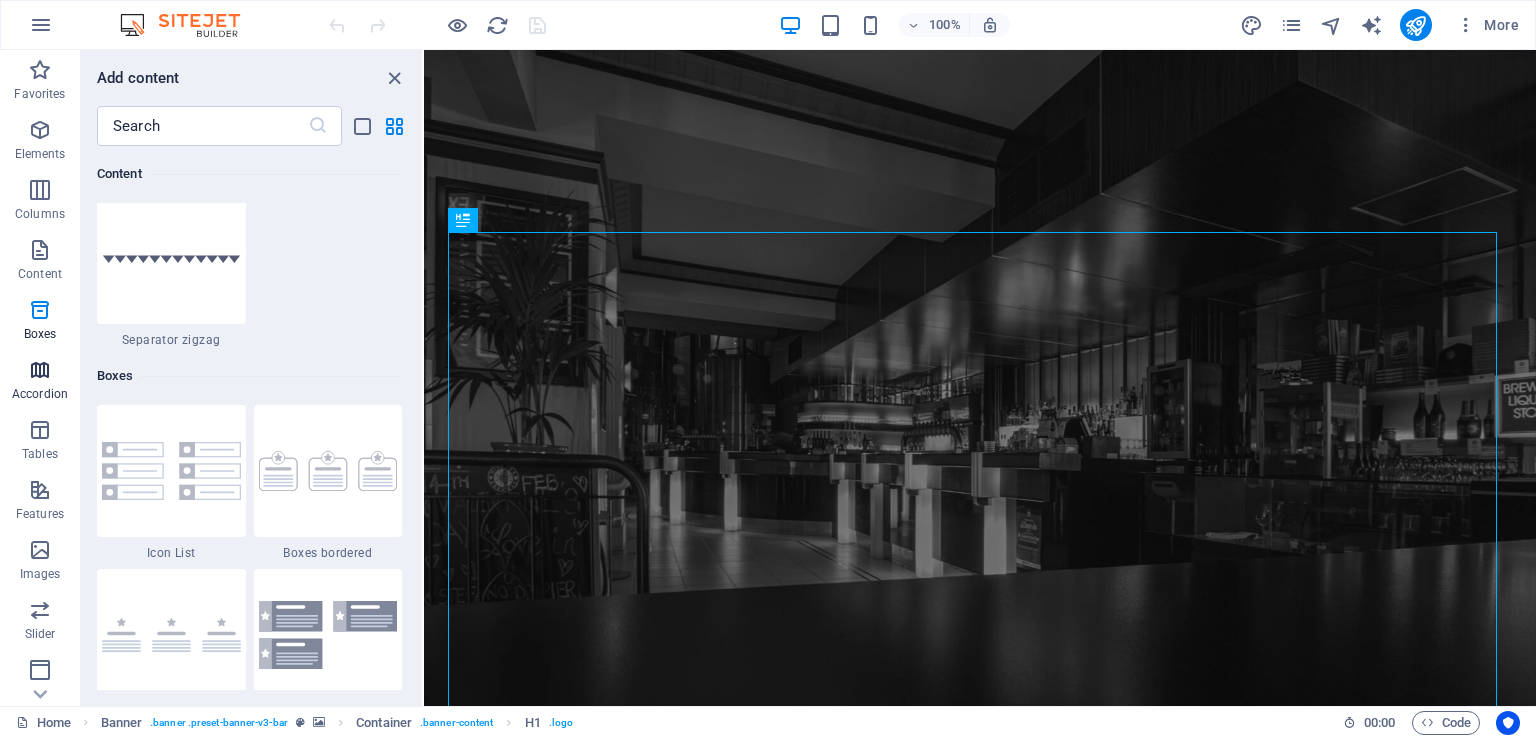 click at bounding box center (40, 370) 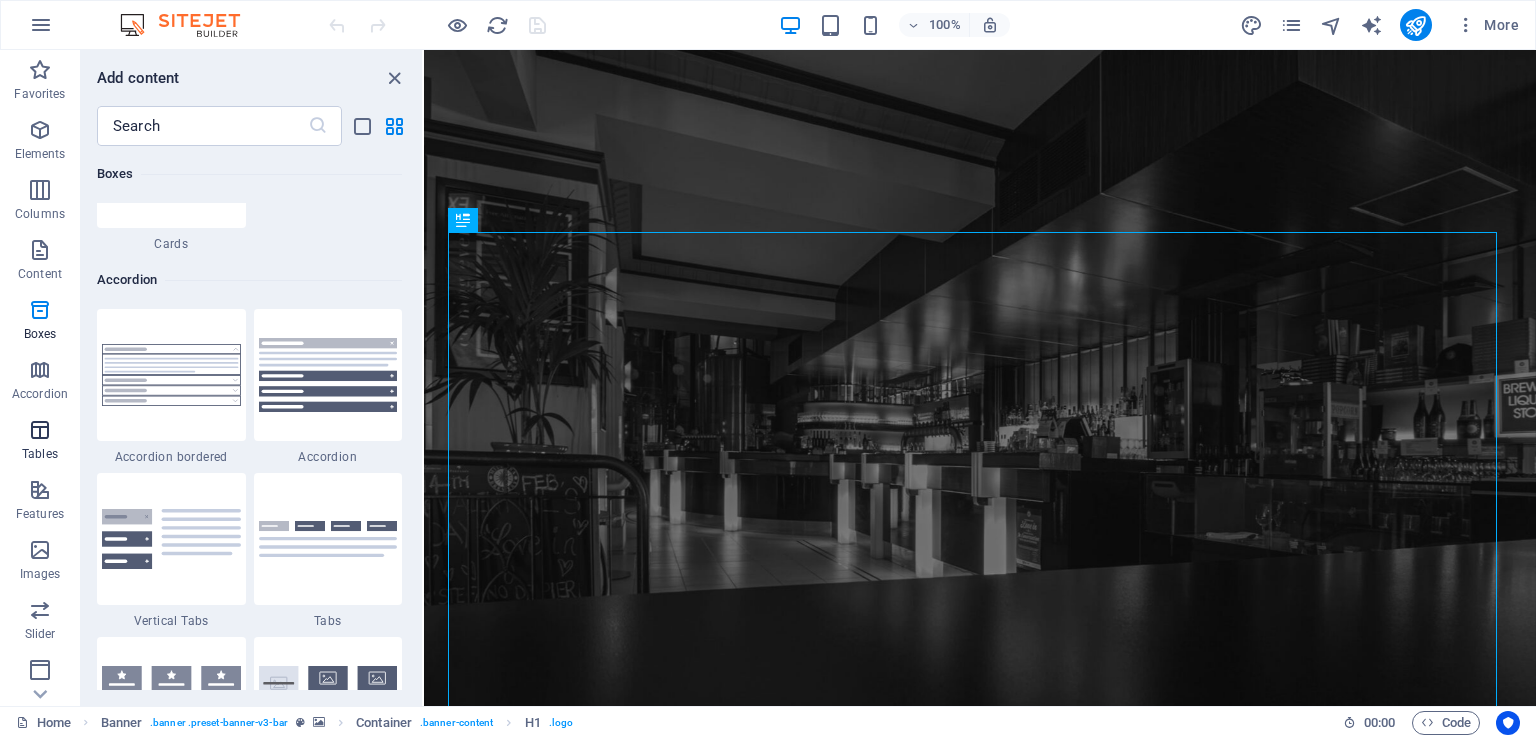 click on "Tables" at bounding box center [40, 442] 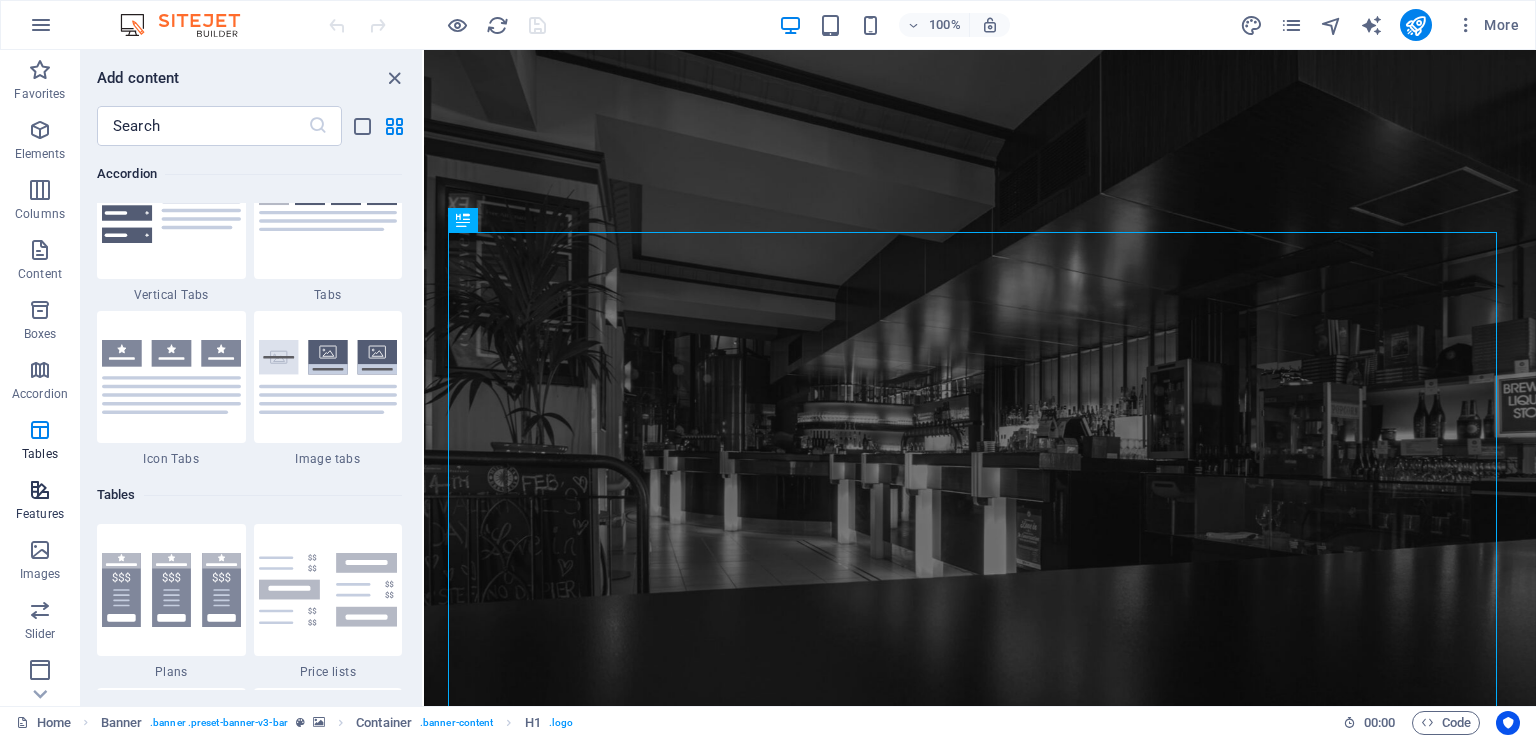 scroll, scrollTop: 6926, scrollLeft: 0, axis: vertical 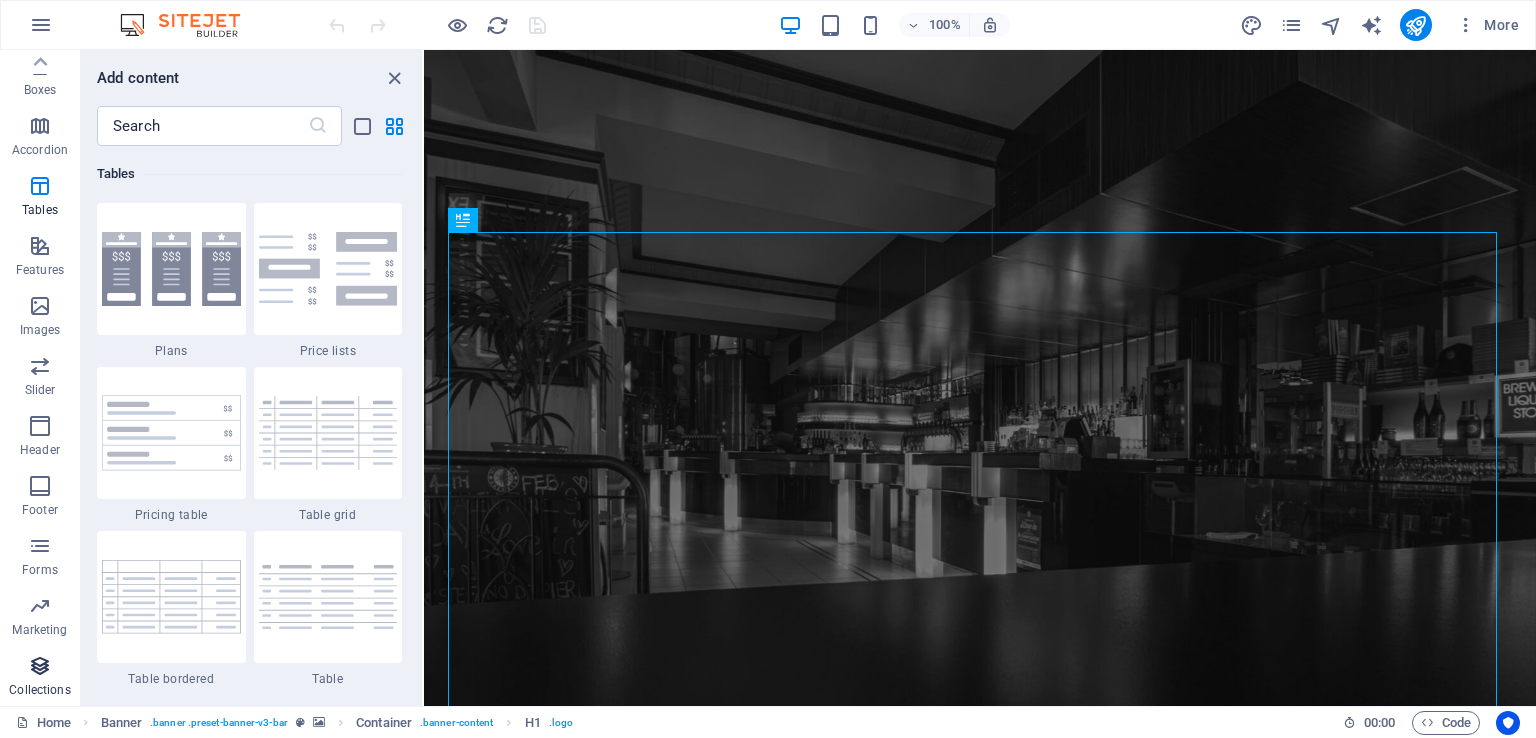 click at bounding box center (40, 666) 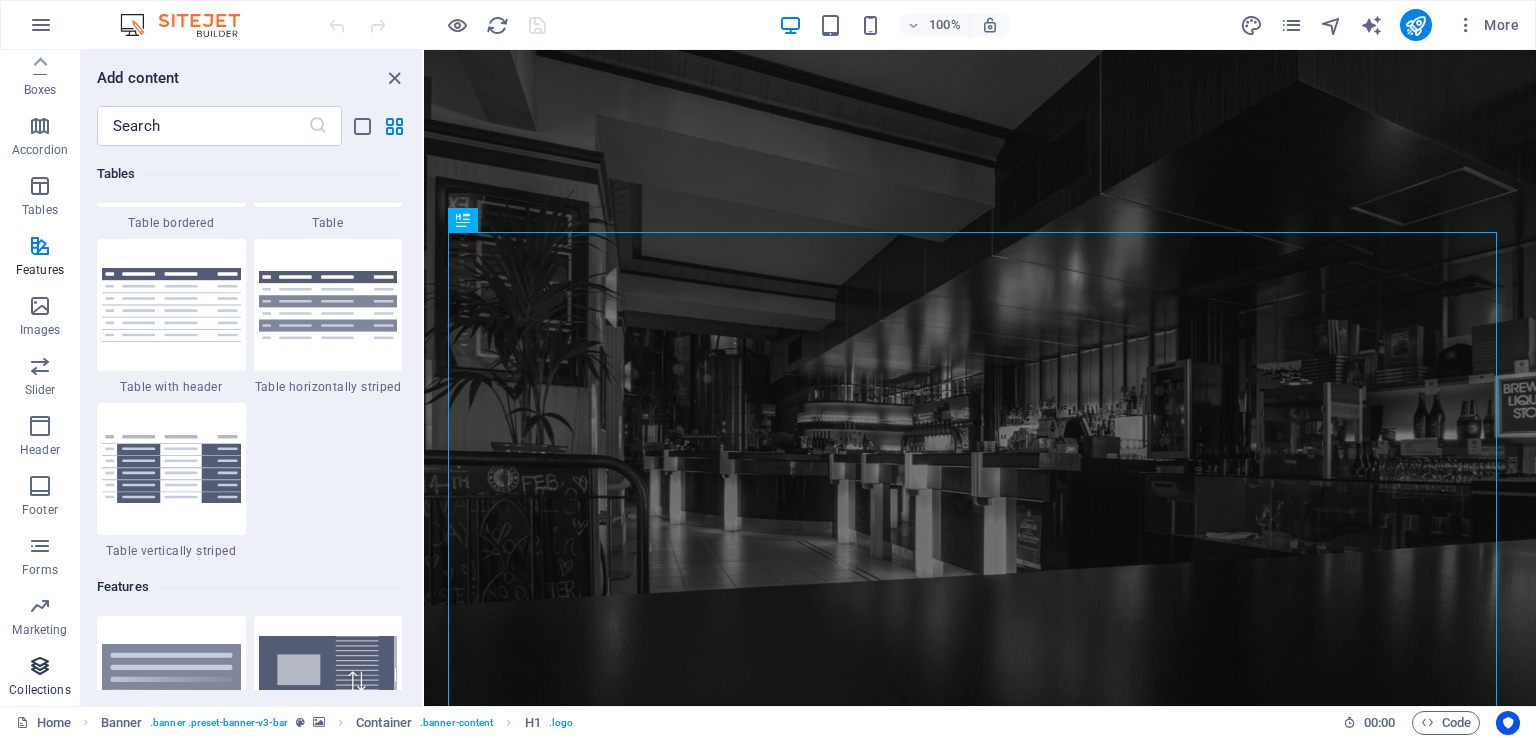 scroll, scrollTop: 18306, scrollLeft: 0, axis: vertical 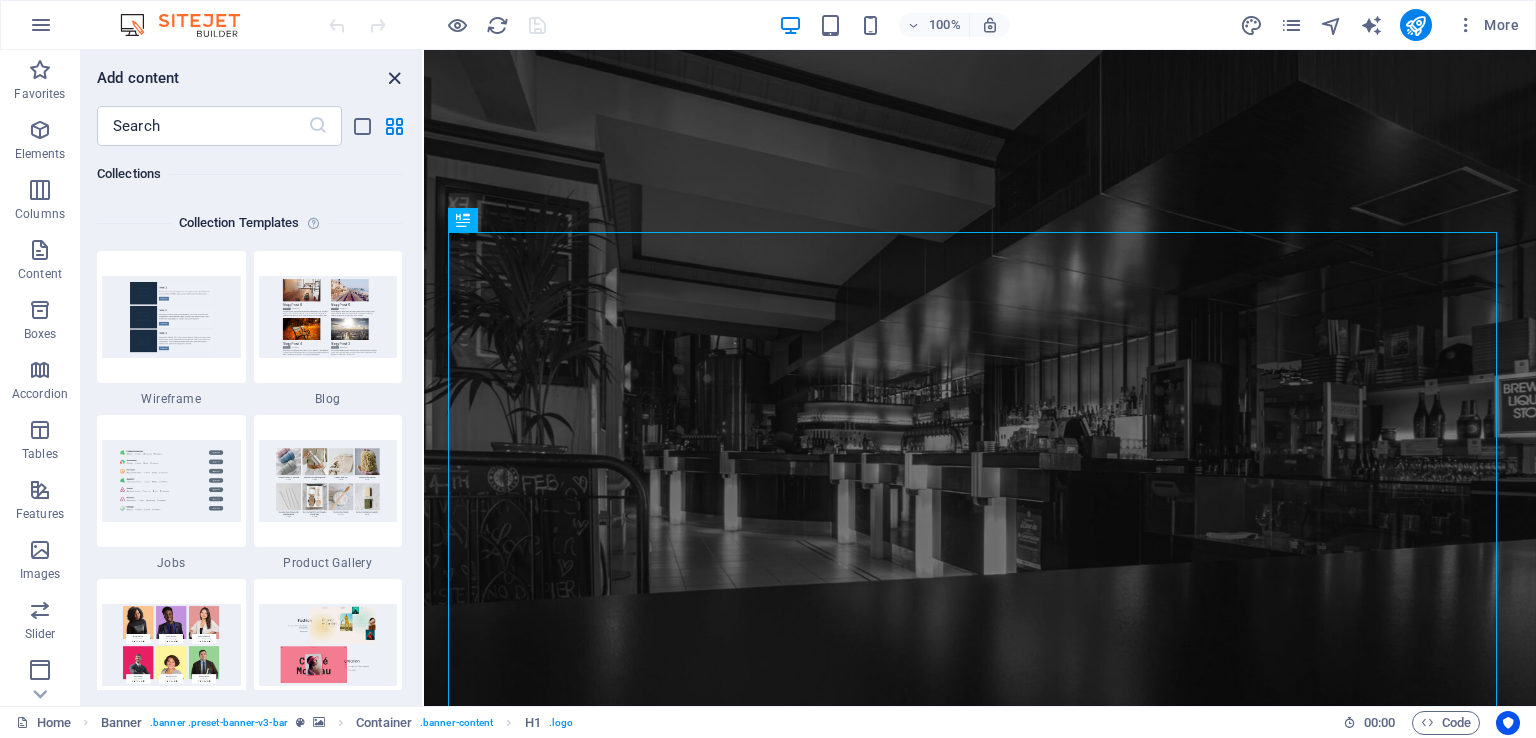 click at bounding box center [394, 78] 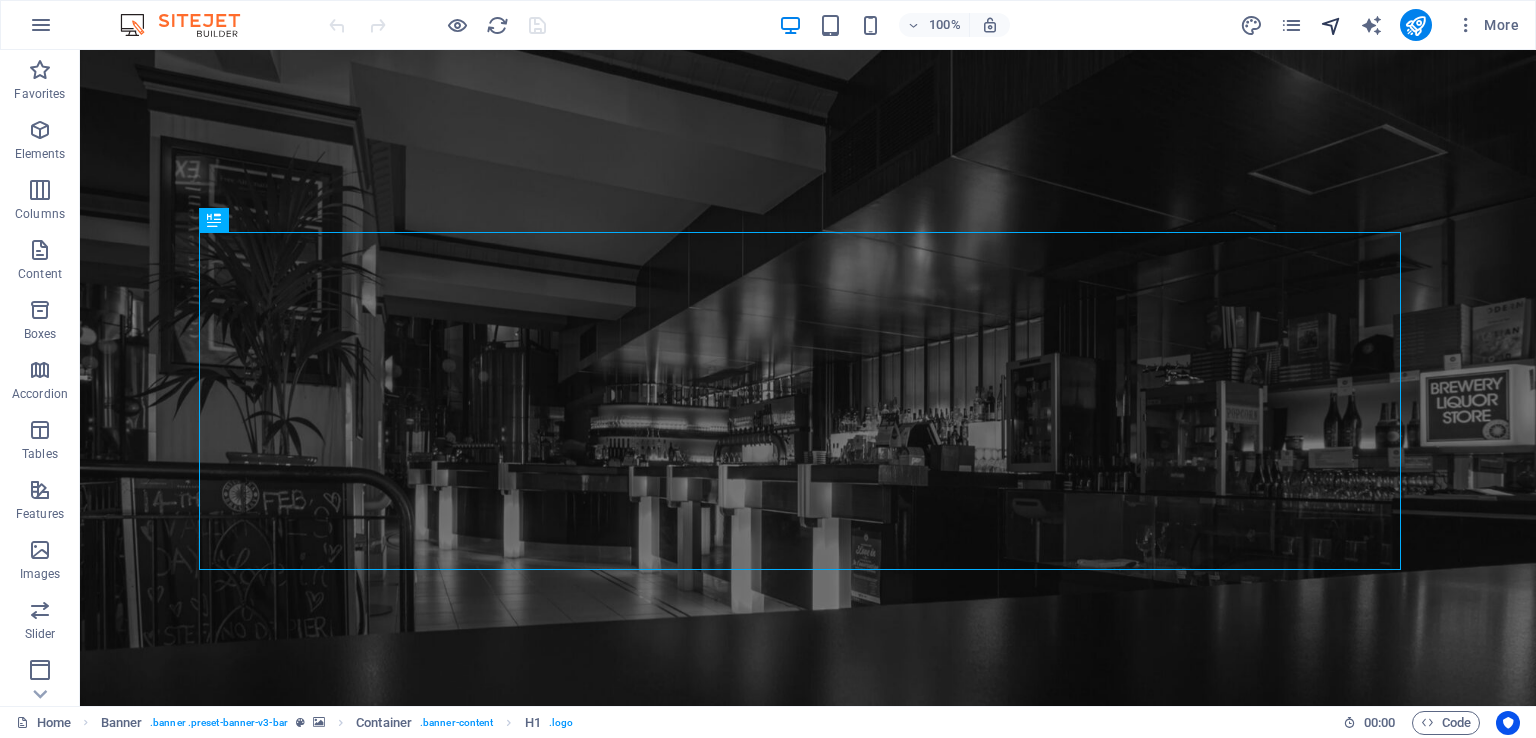 click at bounding box center (1331, 25) 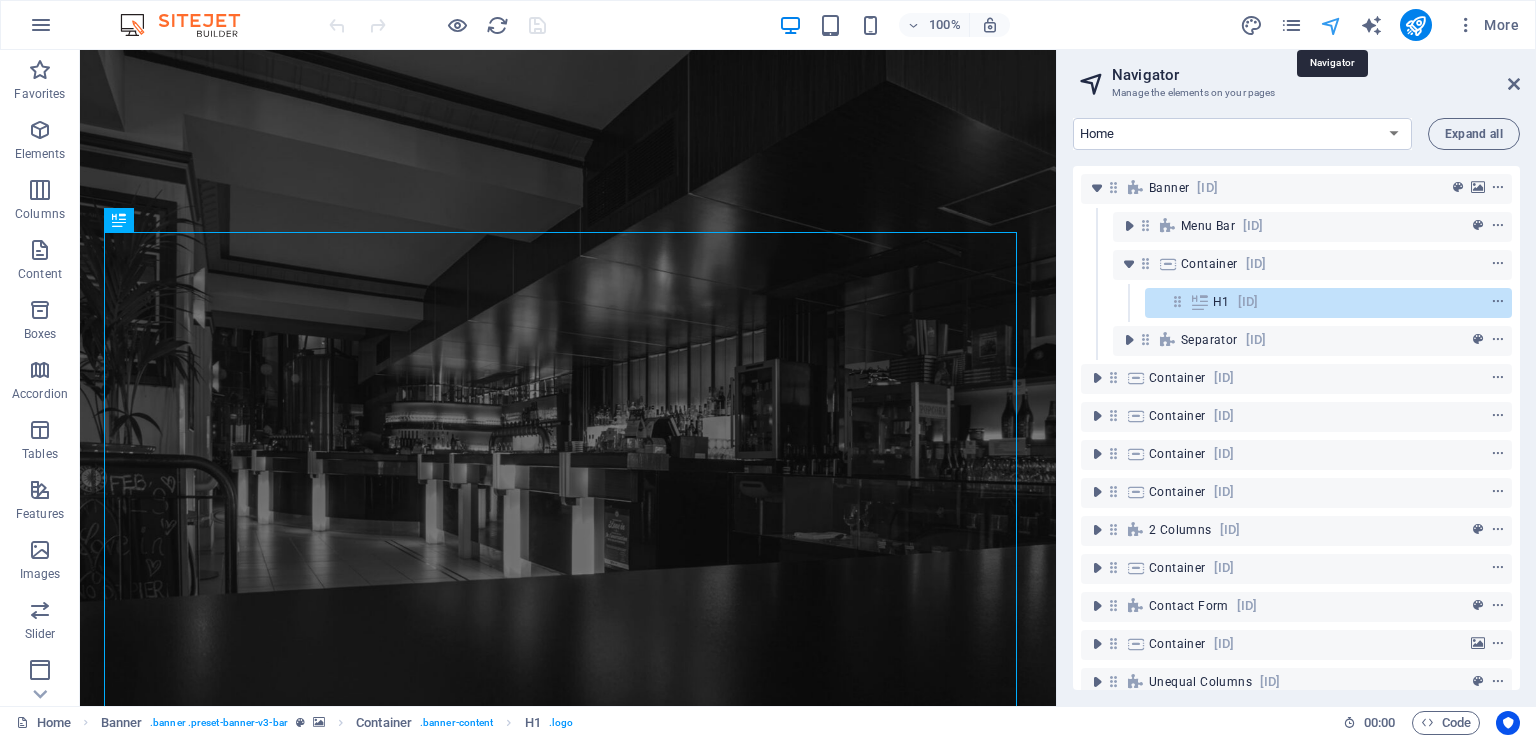 click at bounding box center (1331, 25) 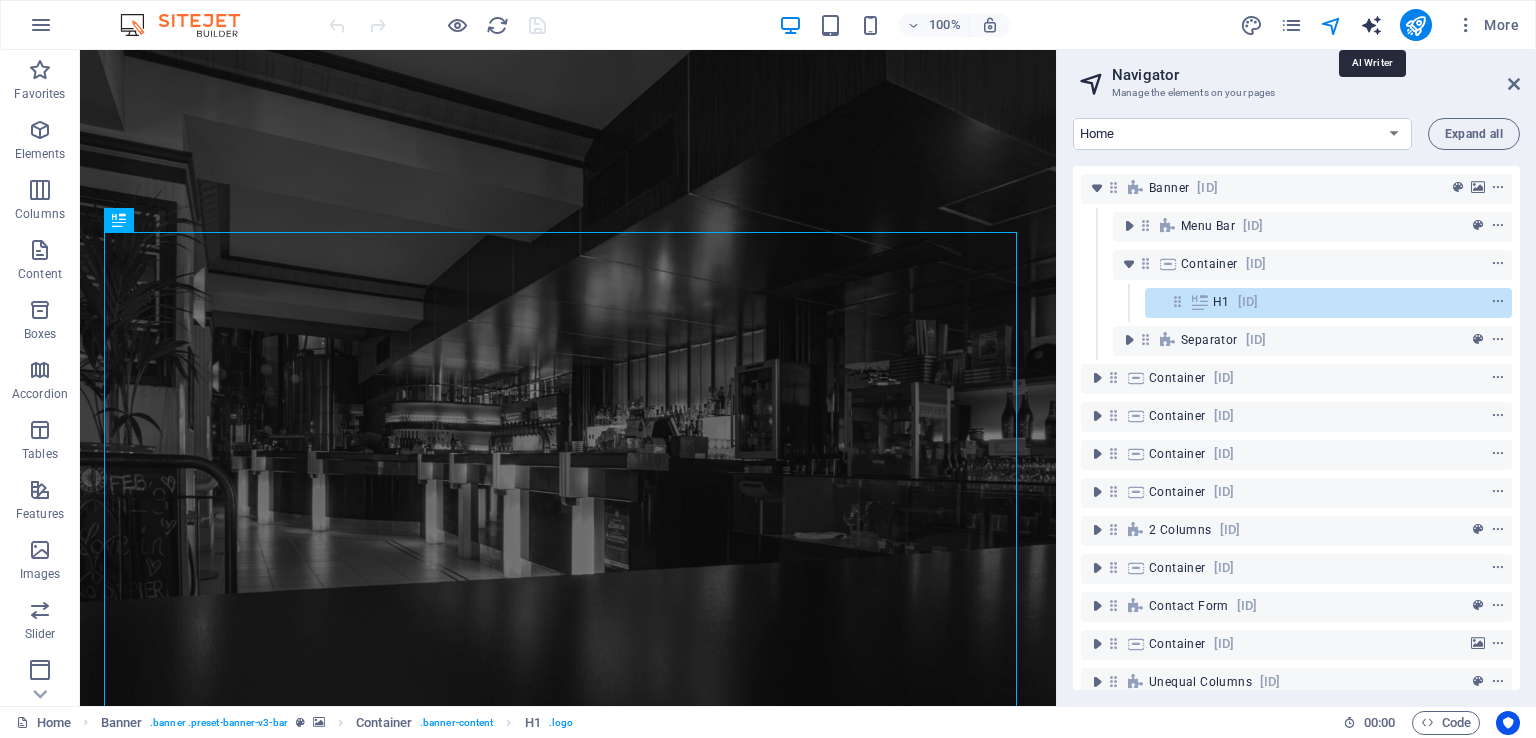 click at bounding box center [1371, 25] 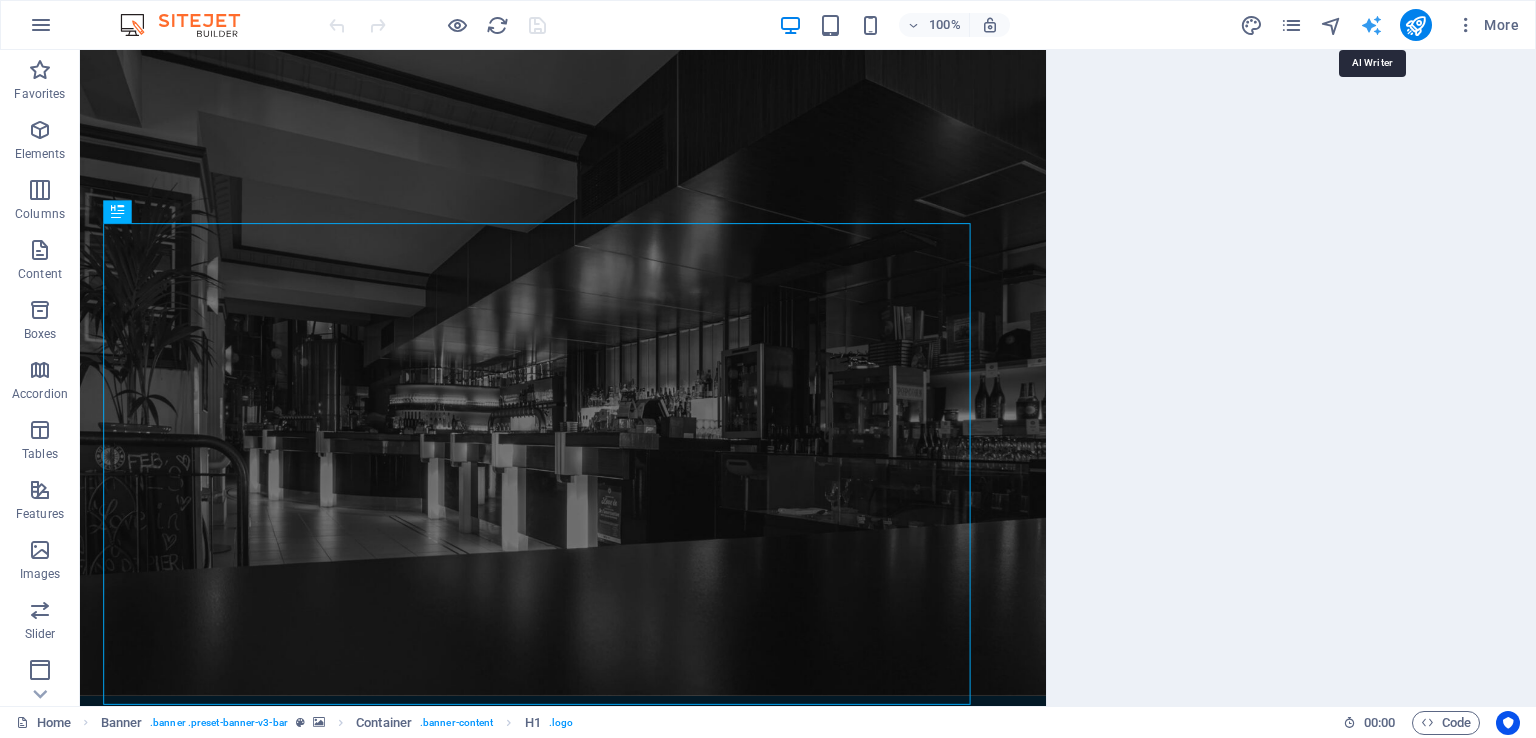 select on "English" 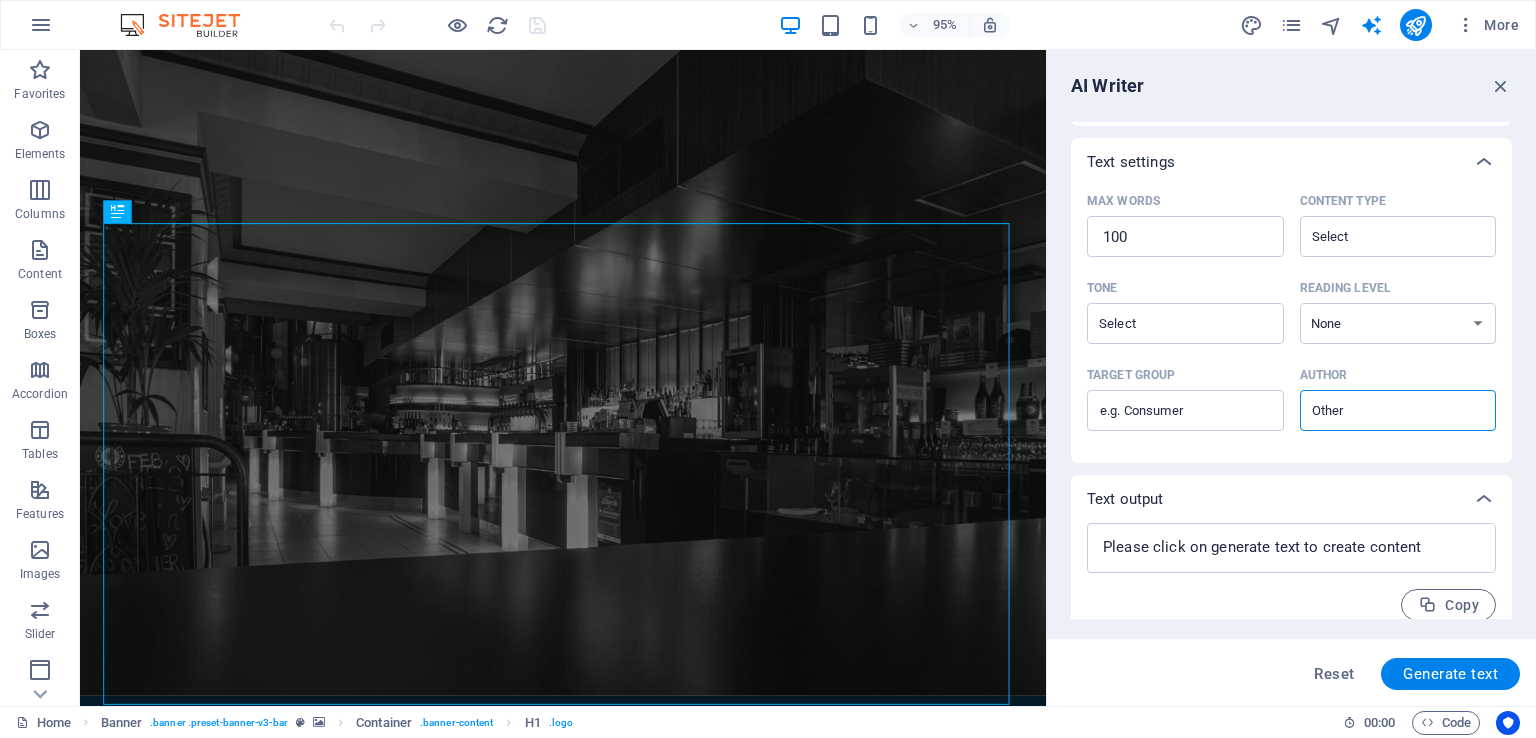 scroll, scrollTop: 0, scrollLeft: 0, axis: both 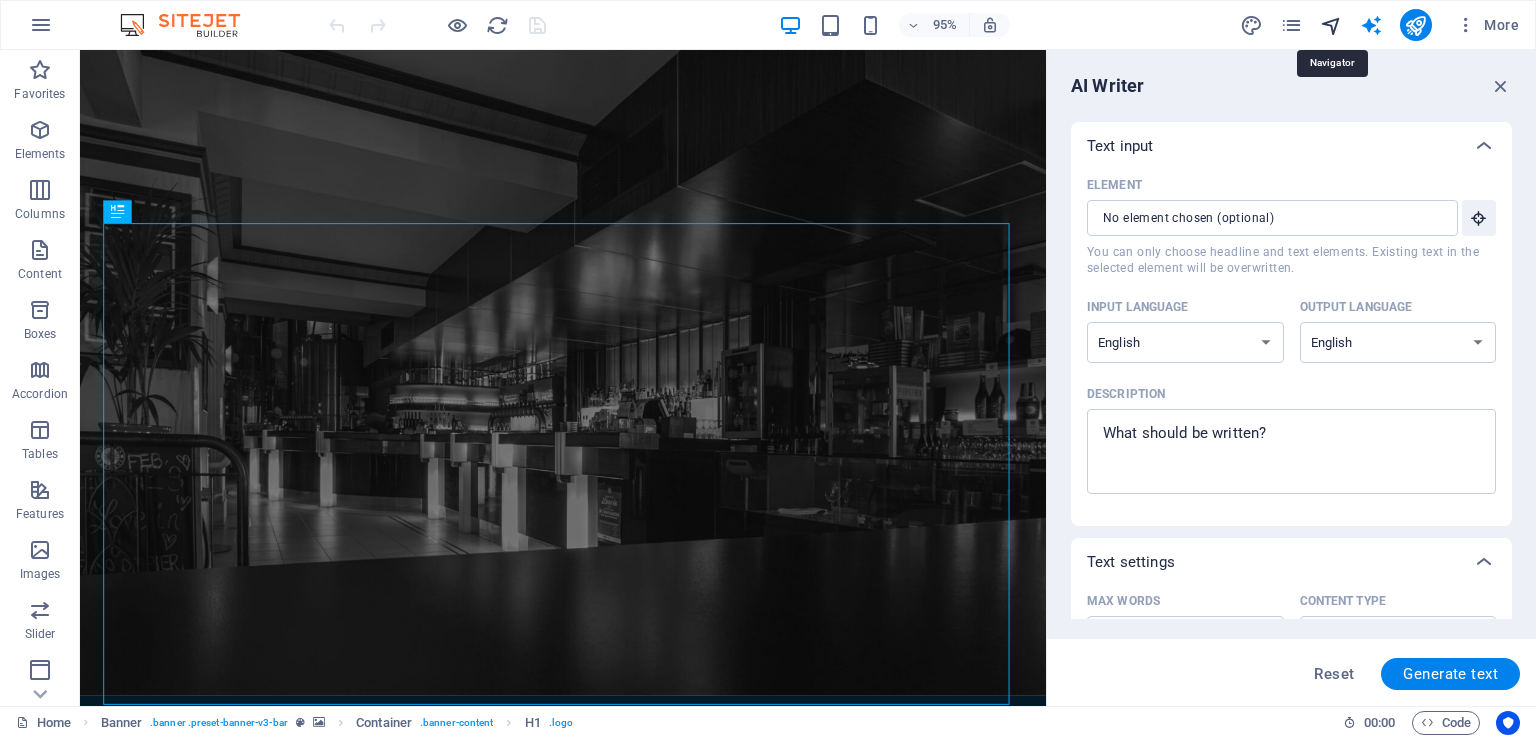click at bounding box center (1331, 25) 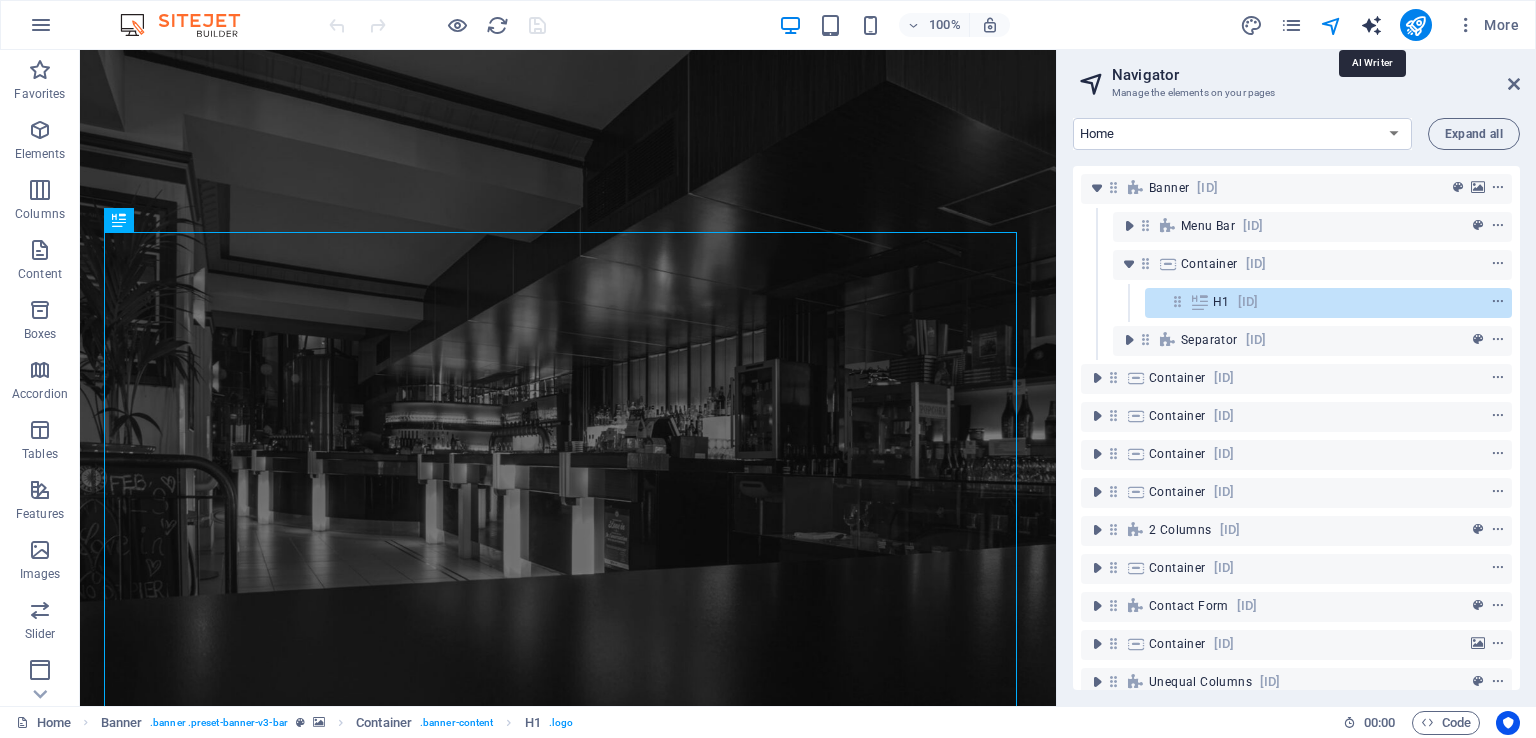 click at bounding box center (1371, 25) 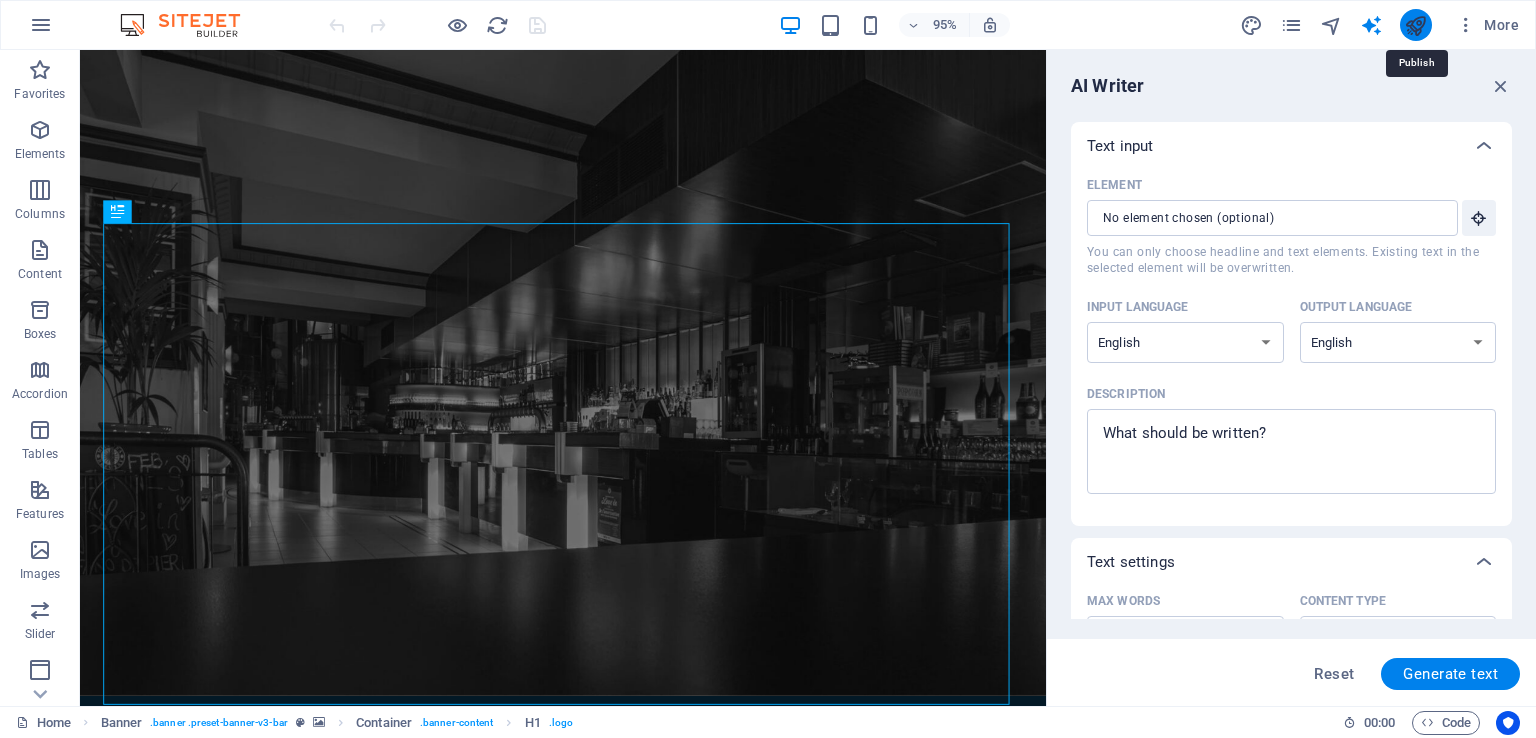 click at bounding box center (1415, 25) 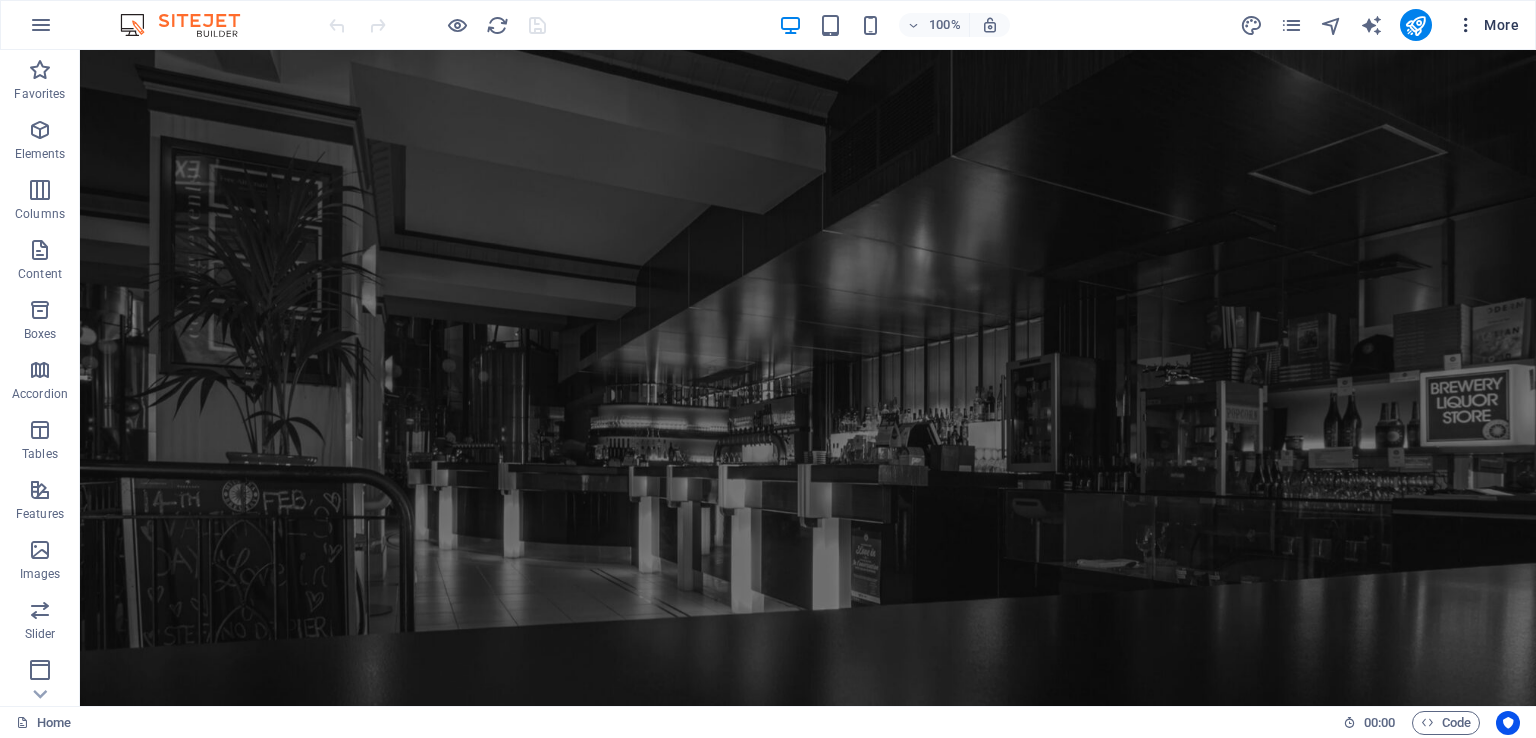 click at bounding box center [1466, 25] 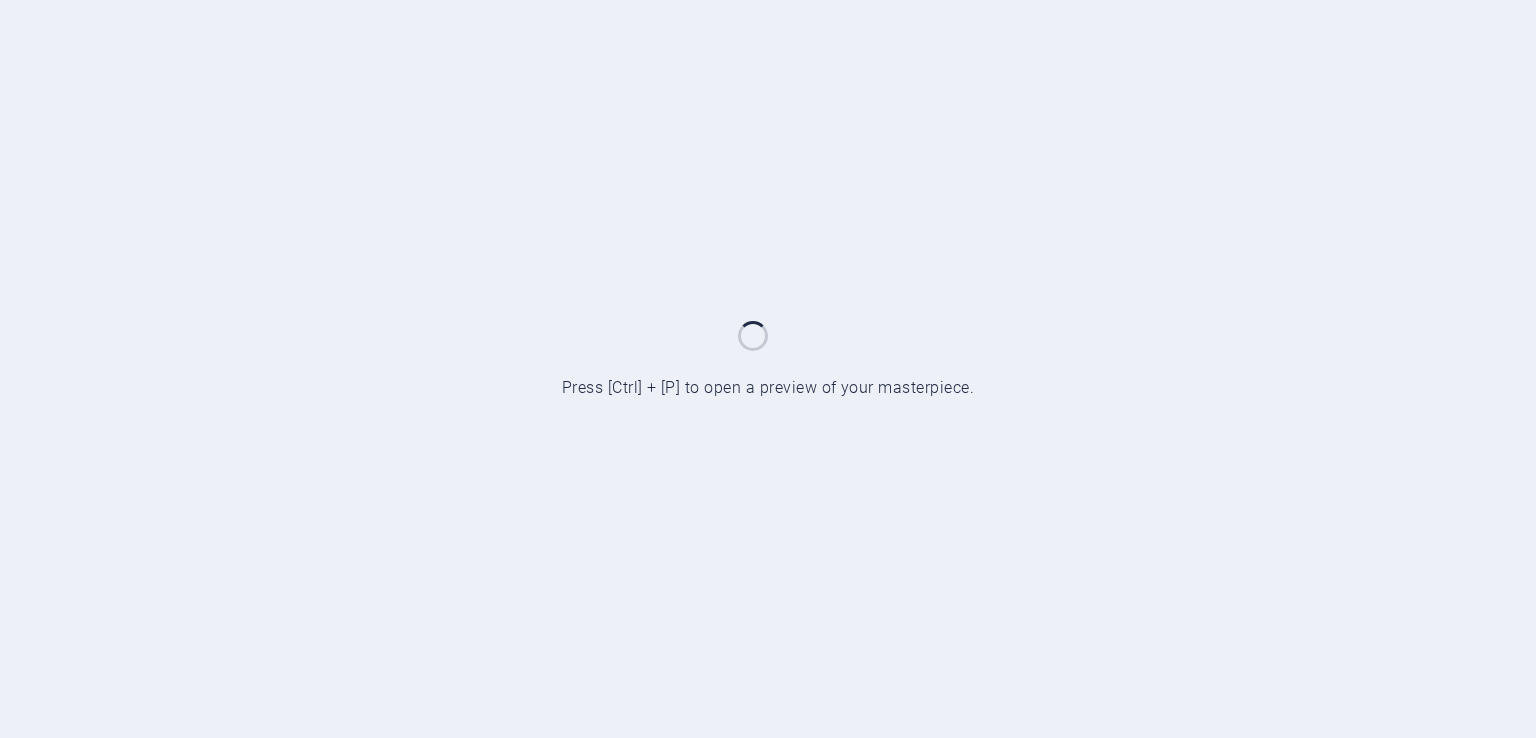 scroll, scrollTop: 0, scrollLeft: 0, axis: both 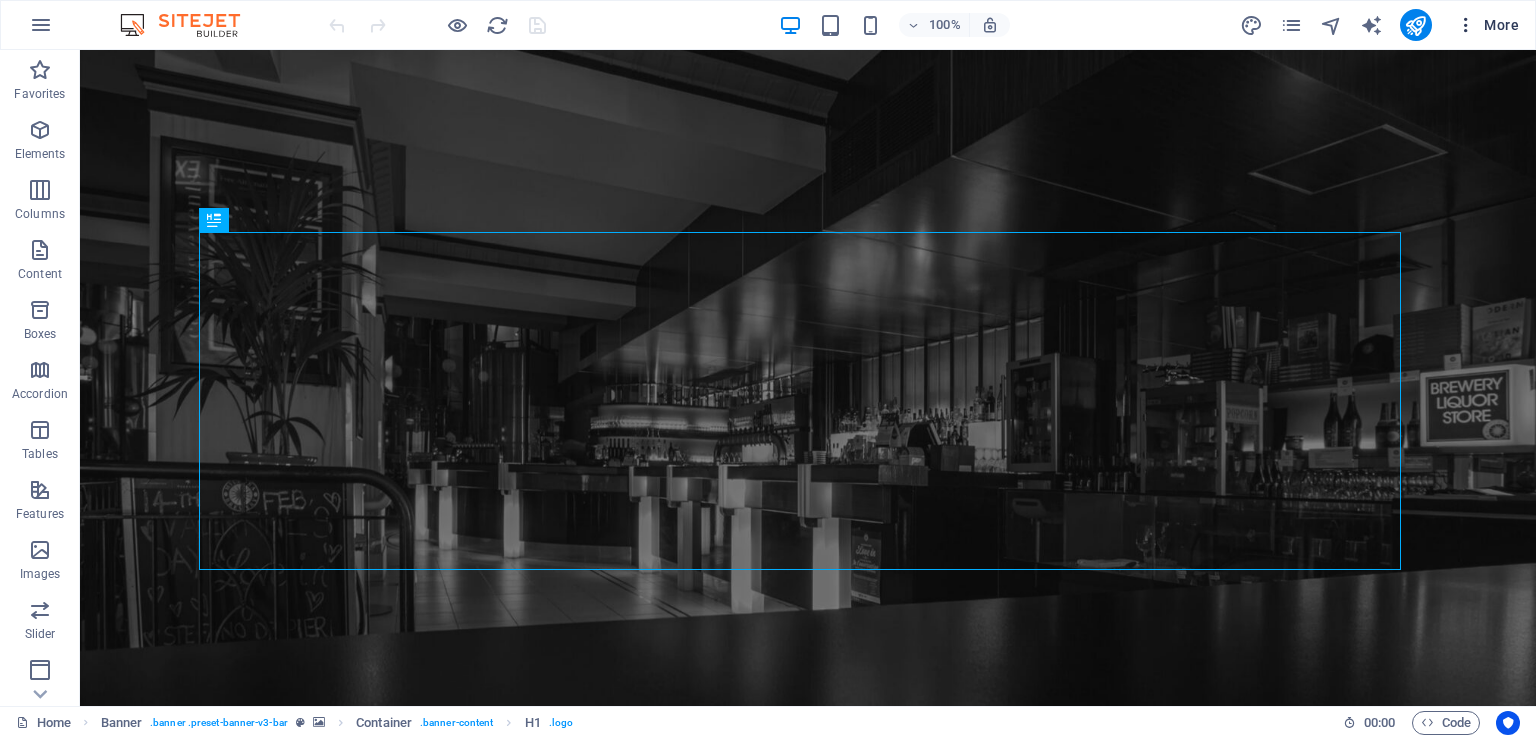click at bounding box center (1466, 25) 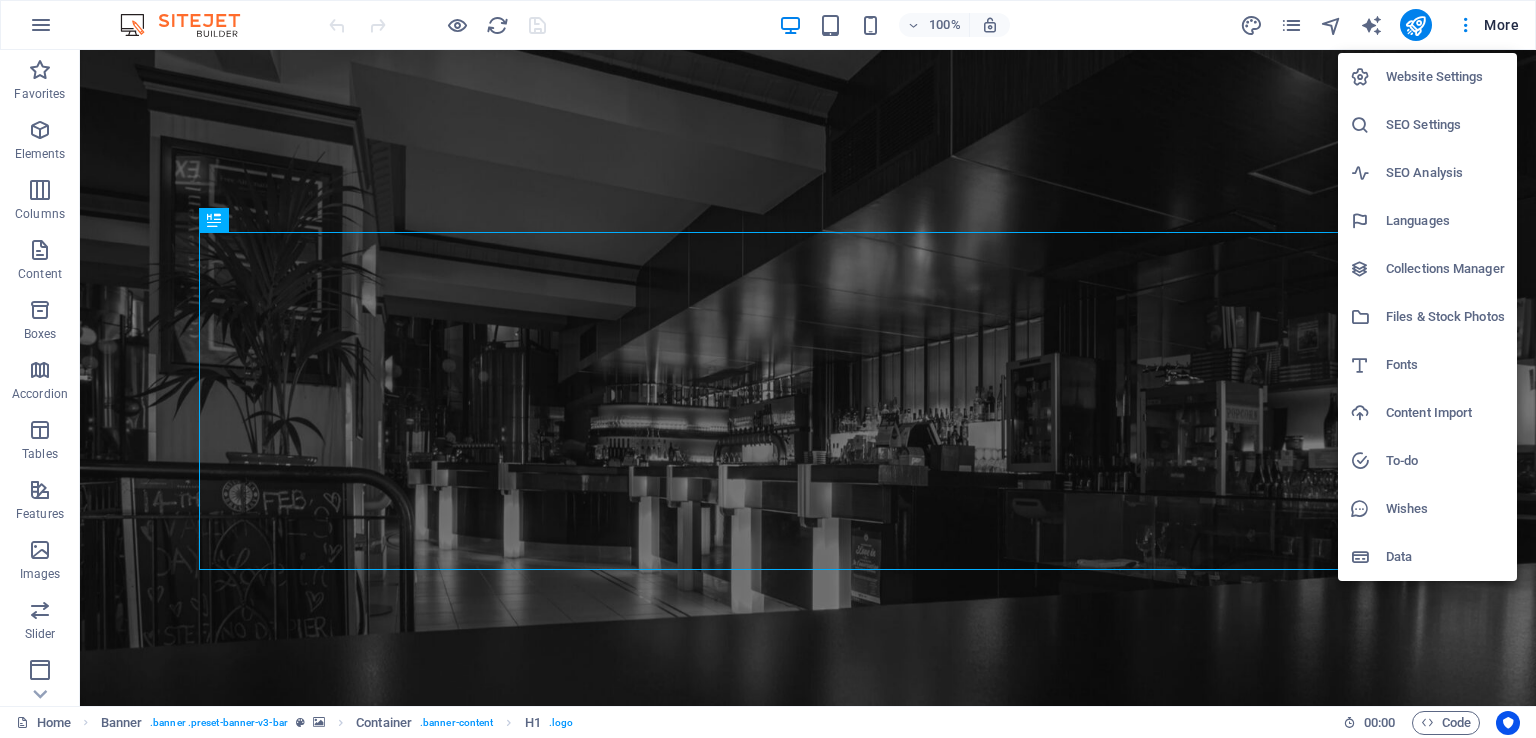 click on "Website Settings" at bounding box center [1445, 77] 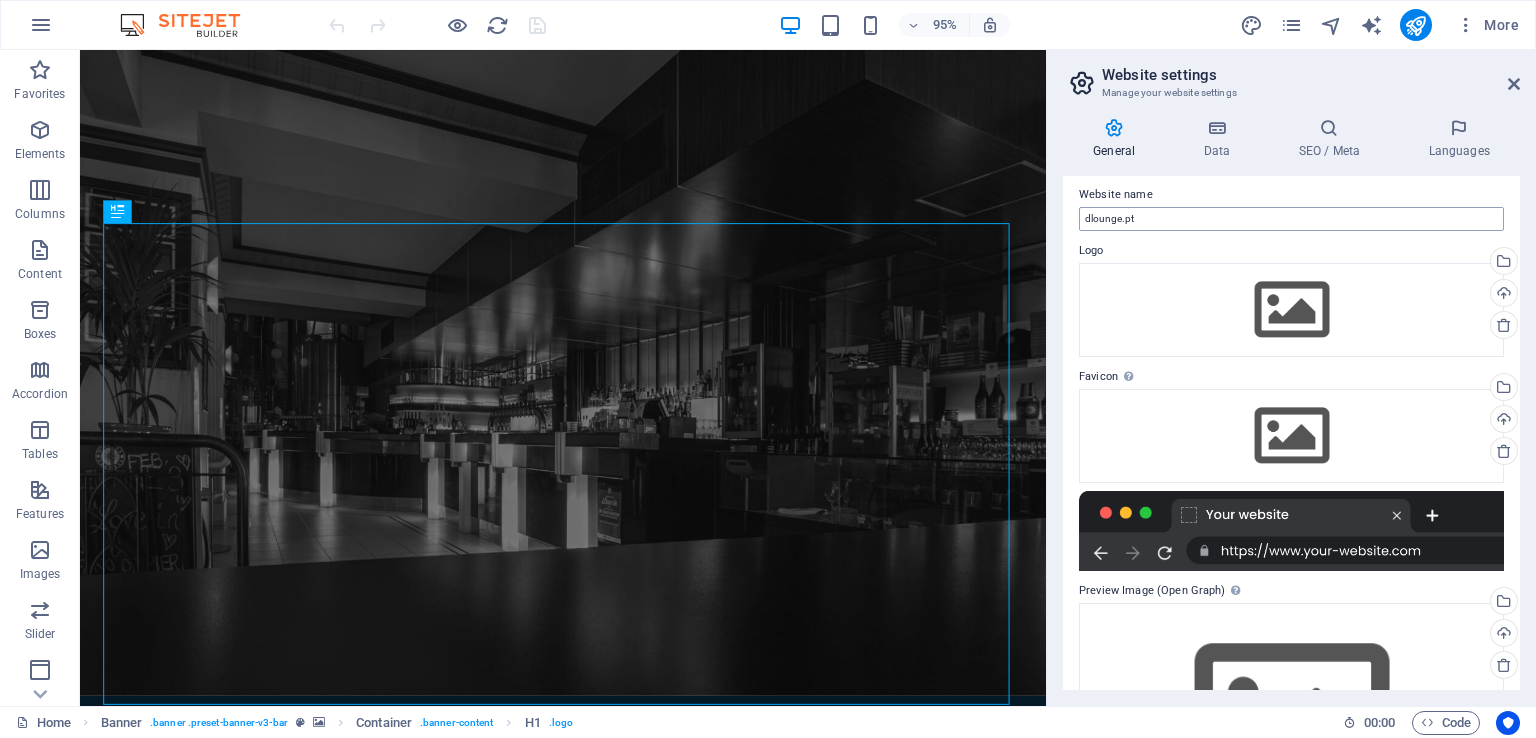 scroll, scrollTop: 0, scrollLeft: 0, axis: both 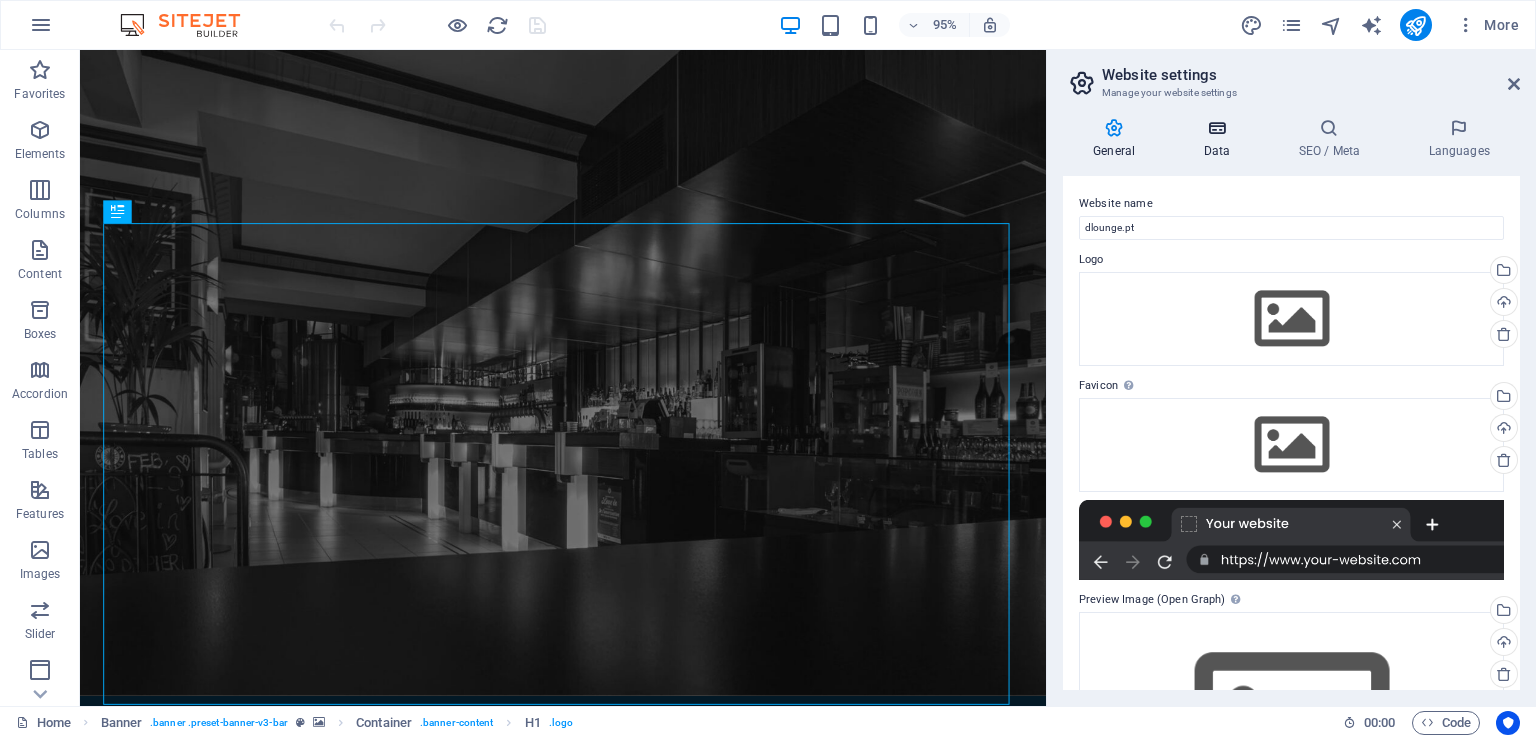 click on "Data" at bounding box center (1220, 139) 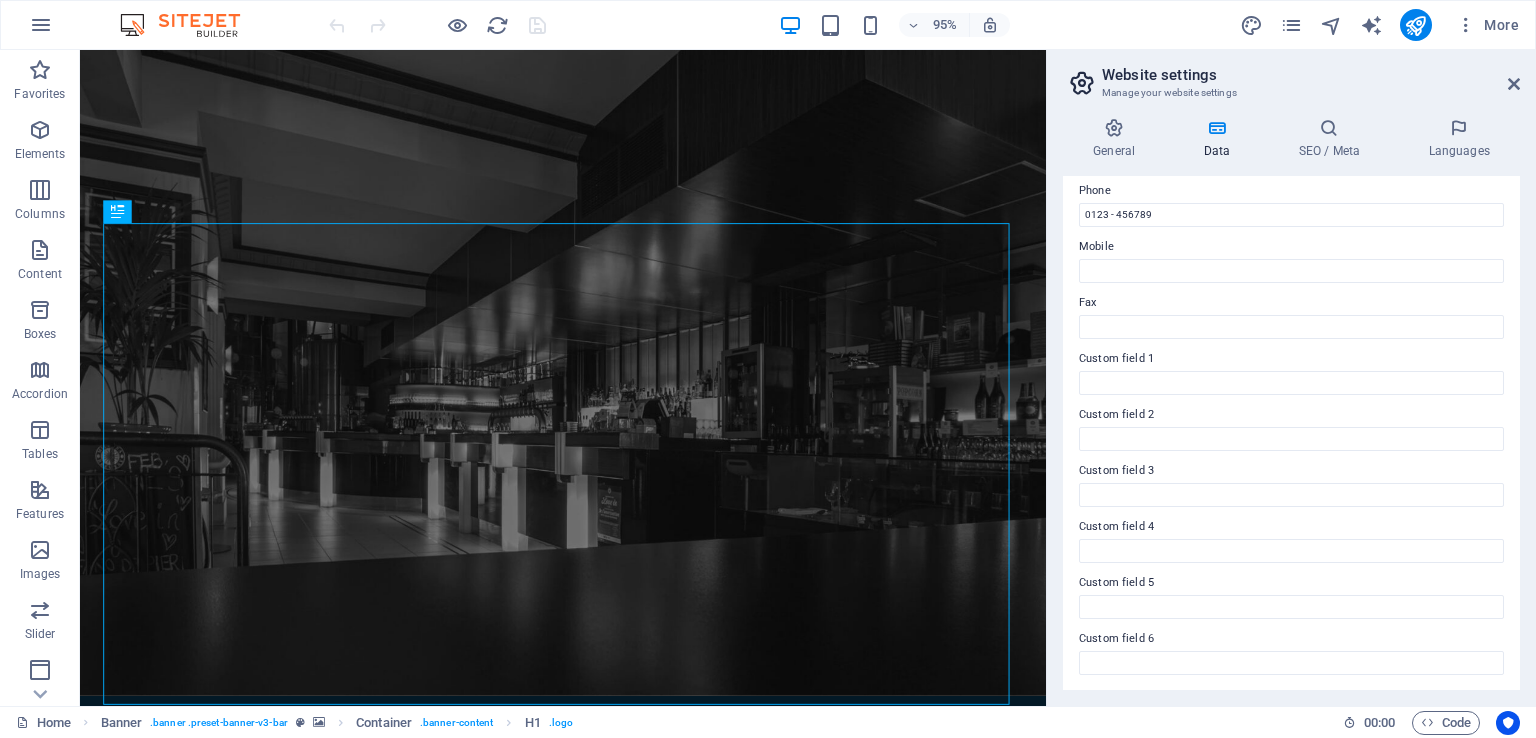scroll, scrollTop: 0, scrollLeft: 0, axis: both 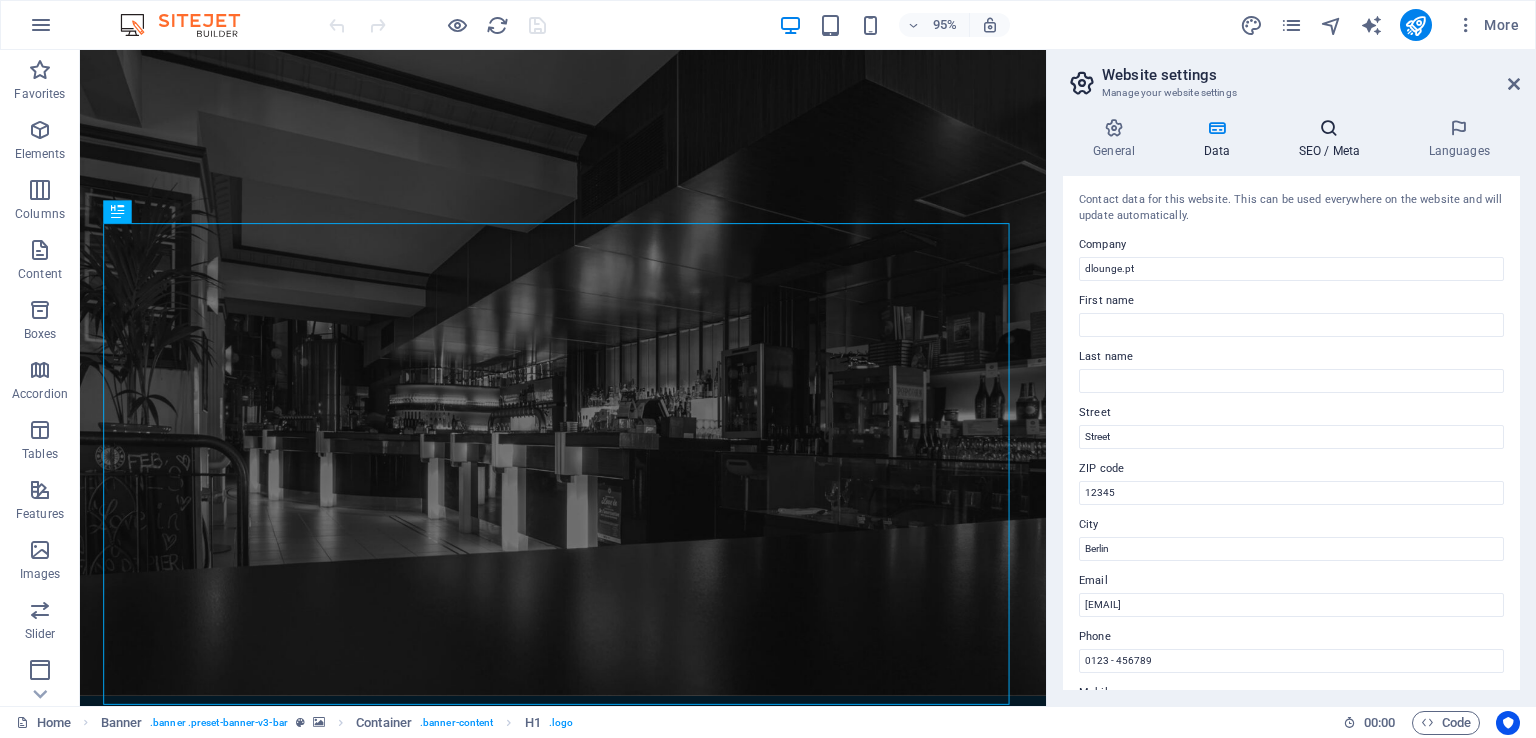 click on "SEO / Meta" at bounding box center [1333, 139] 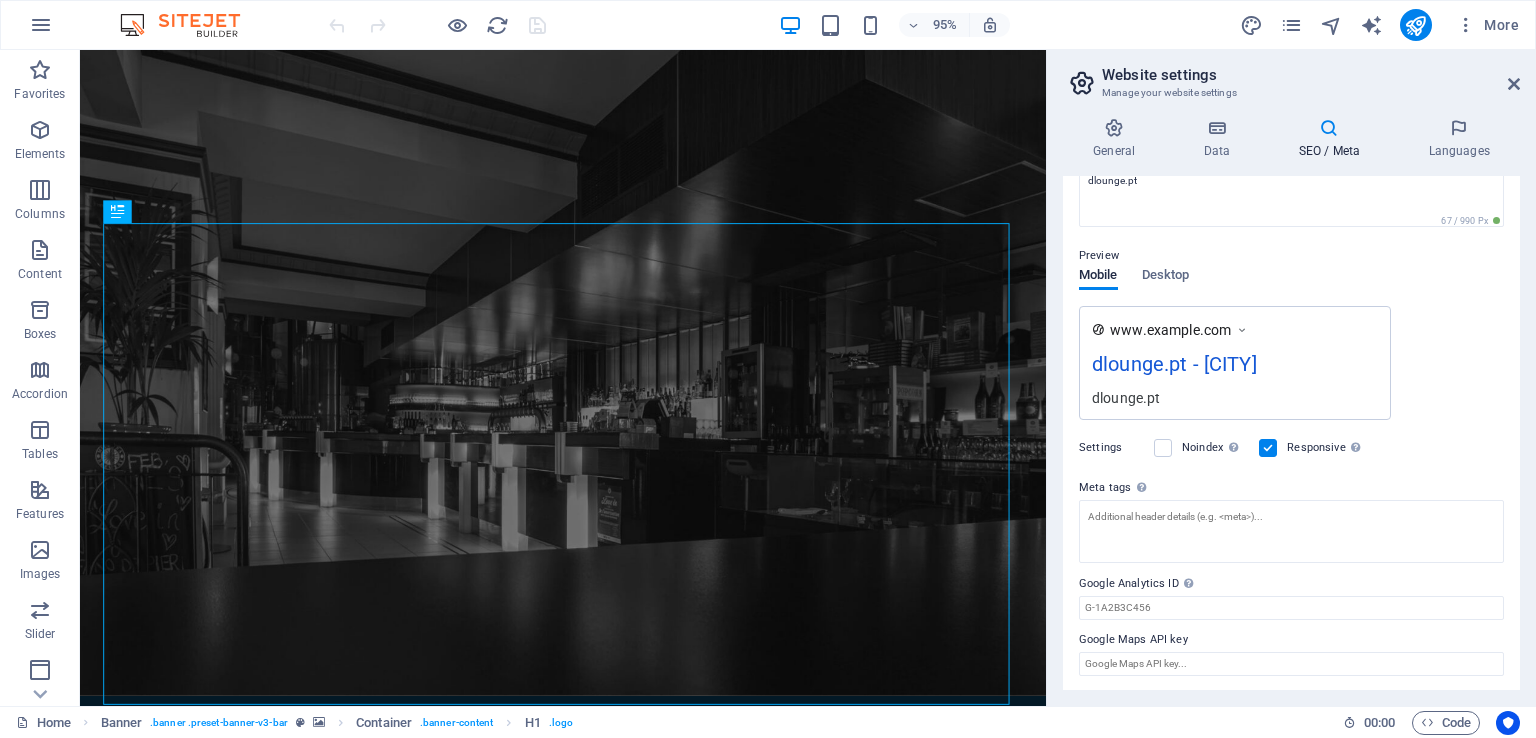 scroll, scrollTop: 0, scrollLeft: 0, axis: both 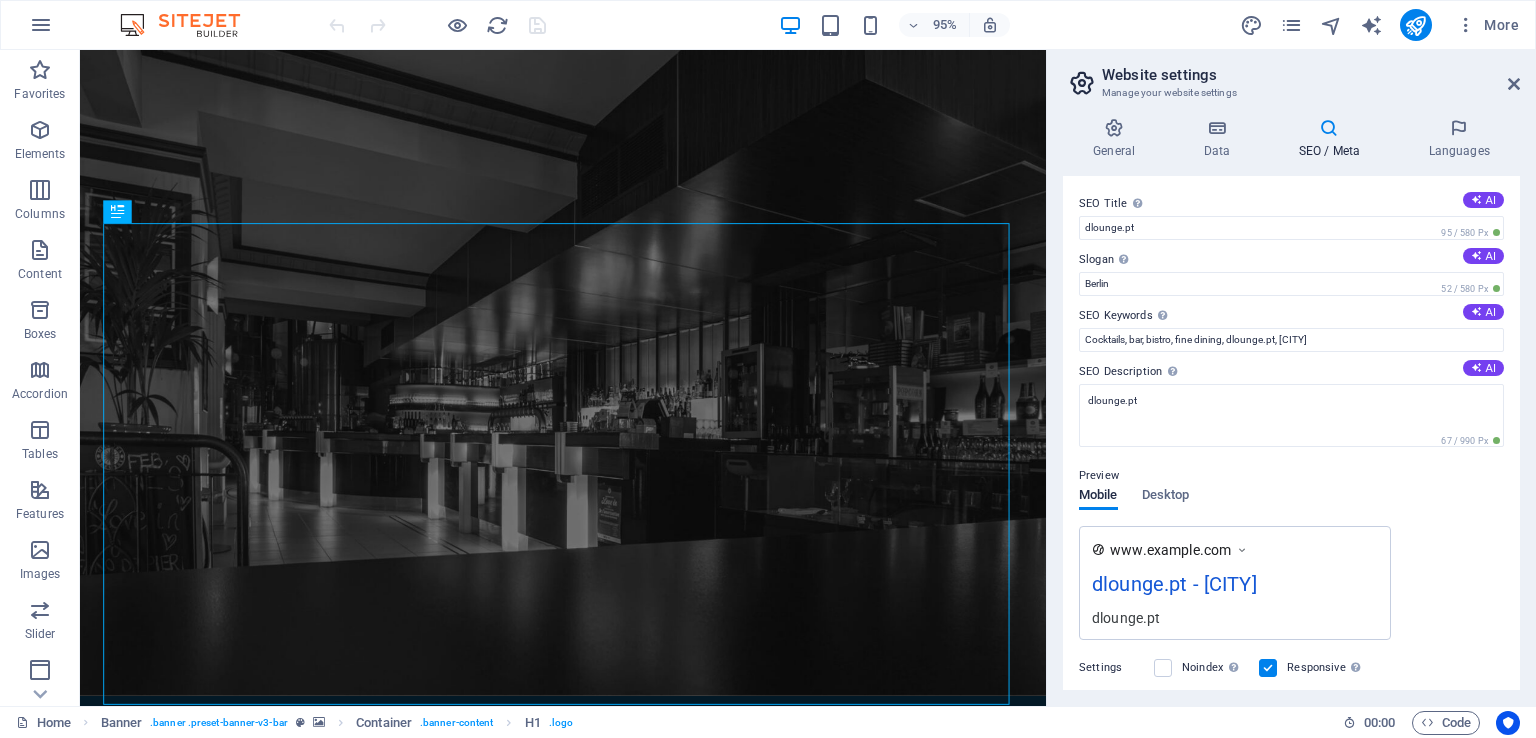click at bounding box center (1329, 128) 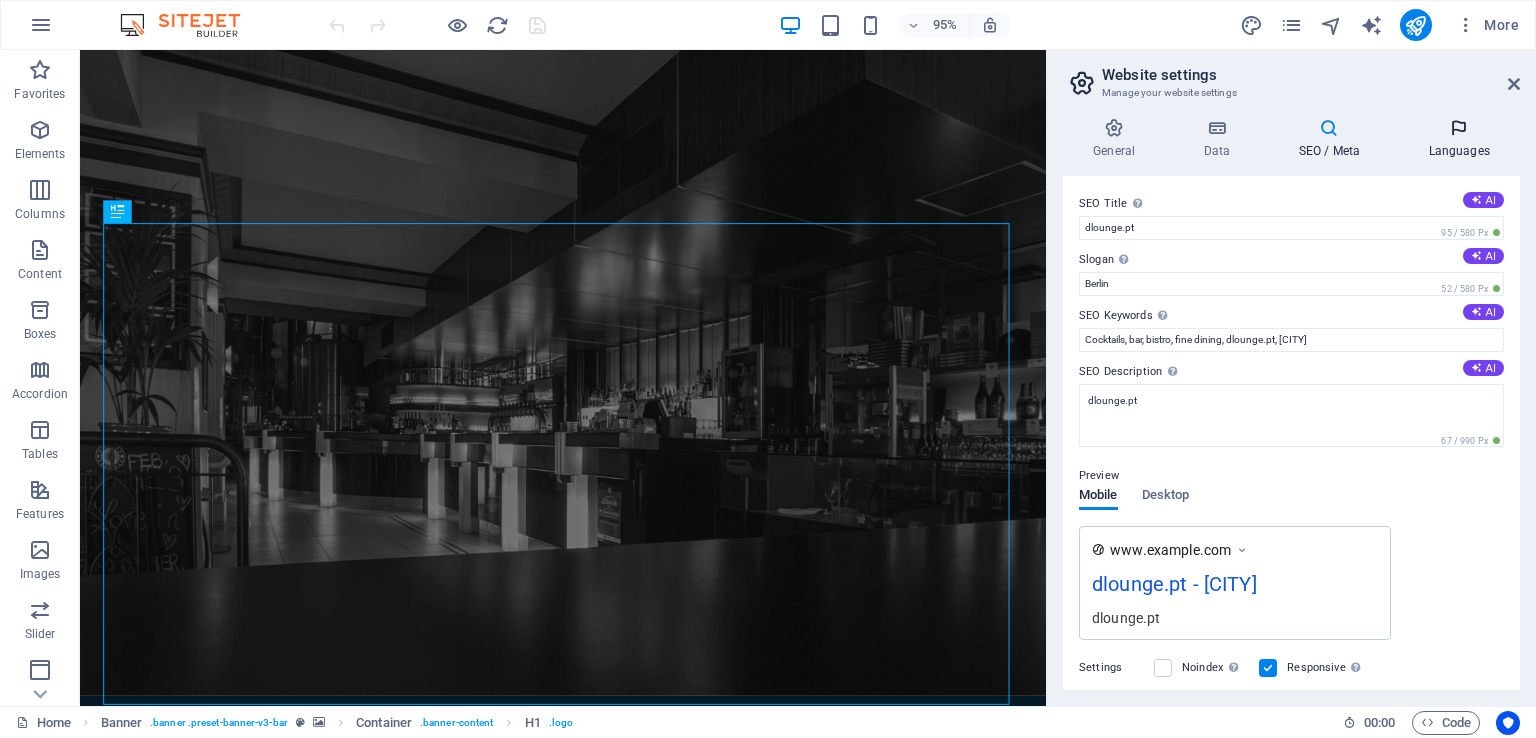 click at bounding box center [1459, 128] 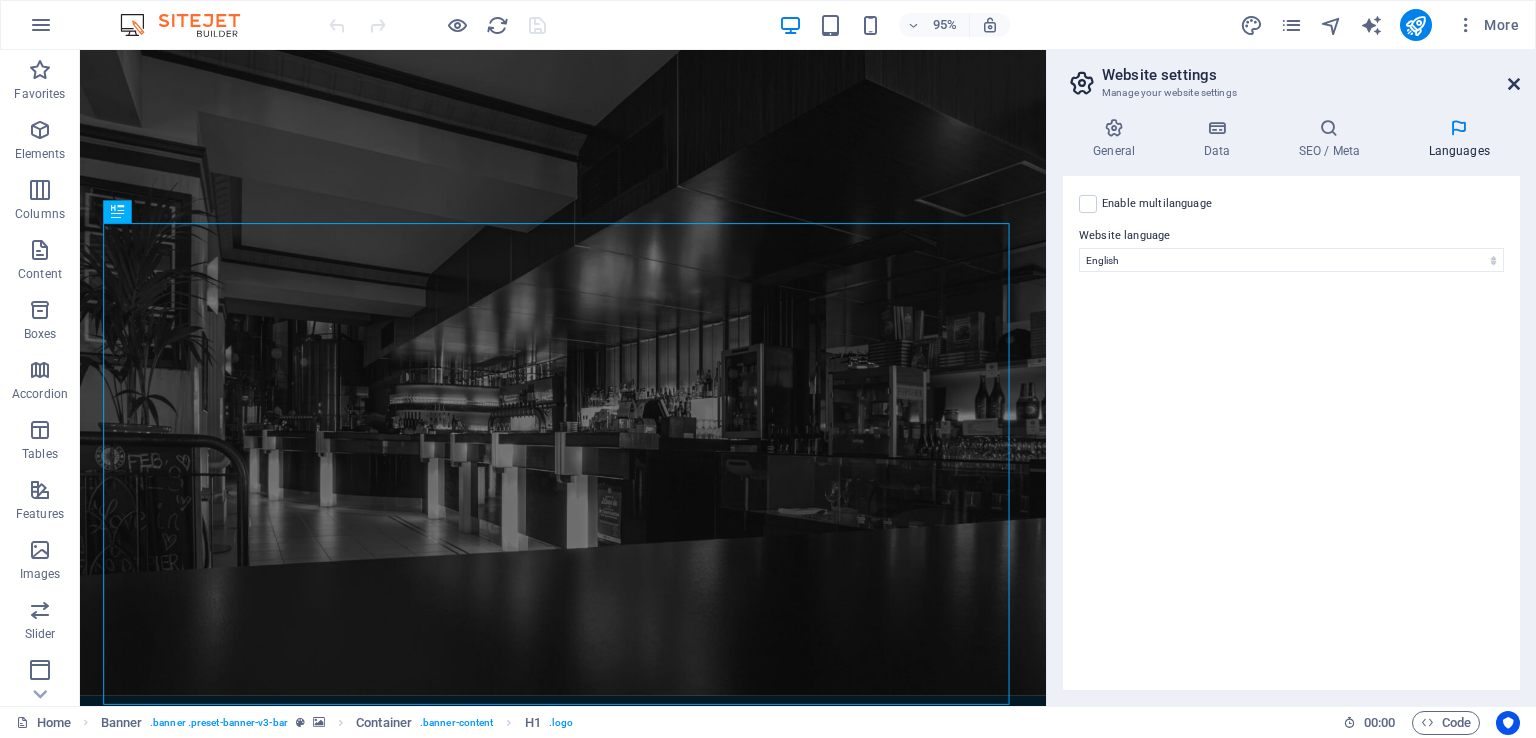 click at bounding box center (1514, 84) 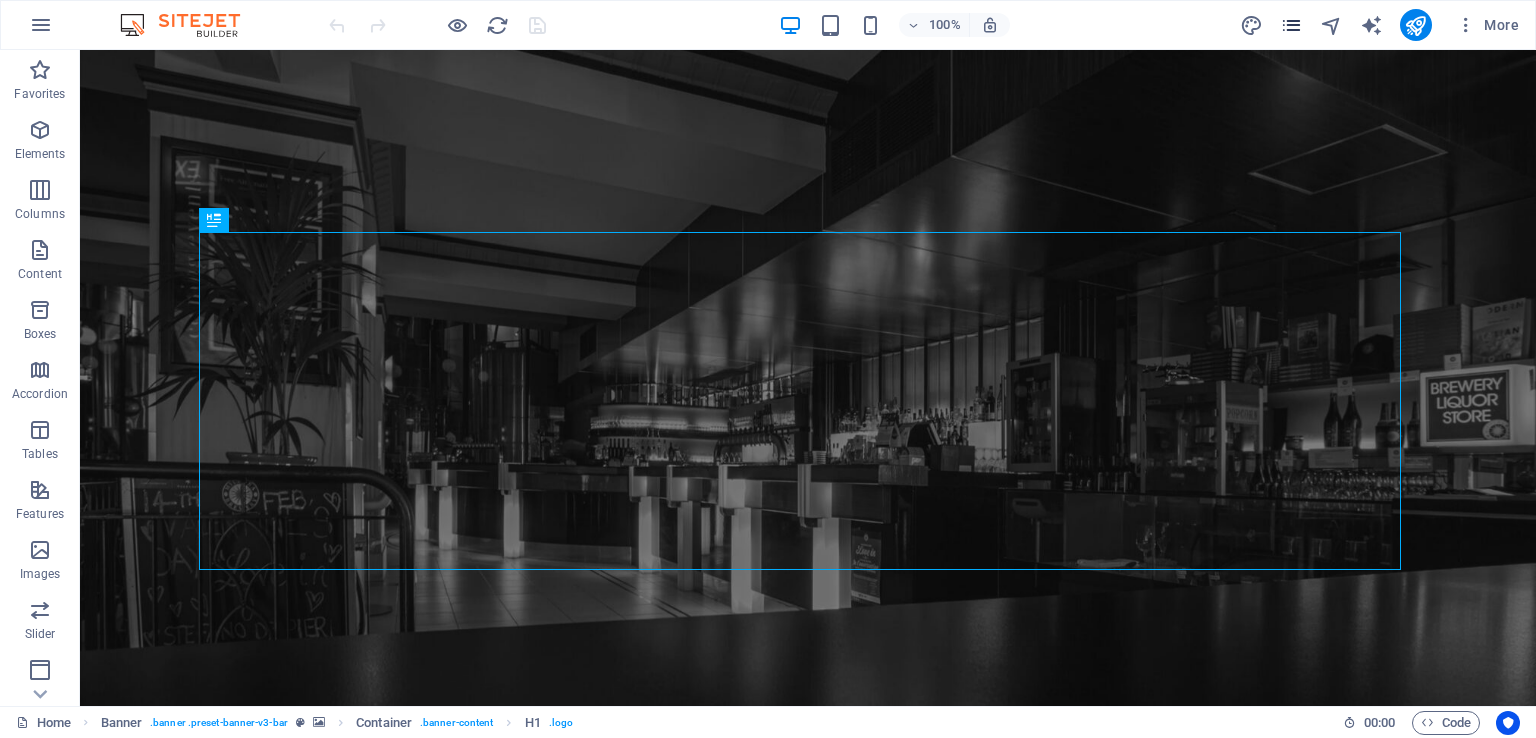 click at bounding box center (1291, 25) 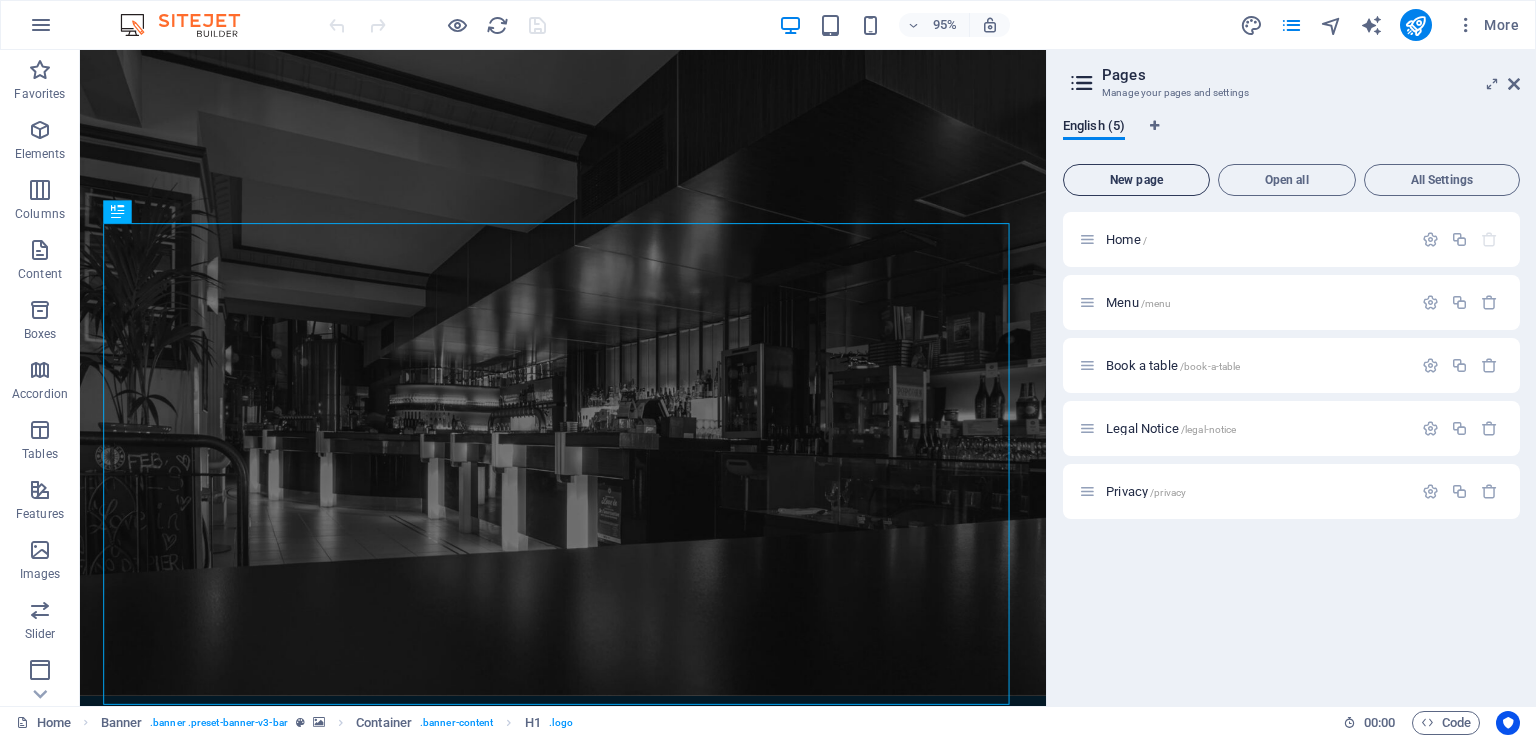 click on "New page" at bounding box center (1136, 180) 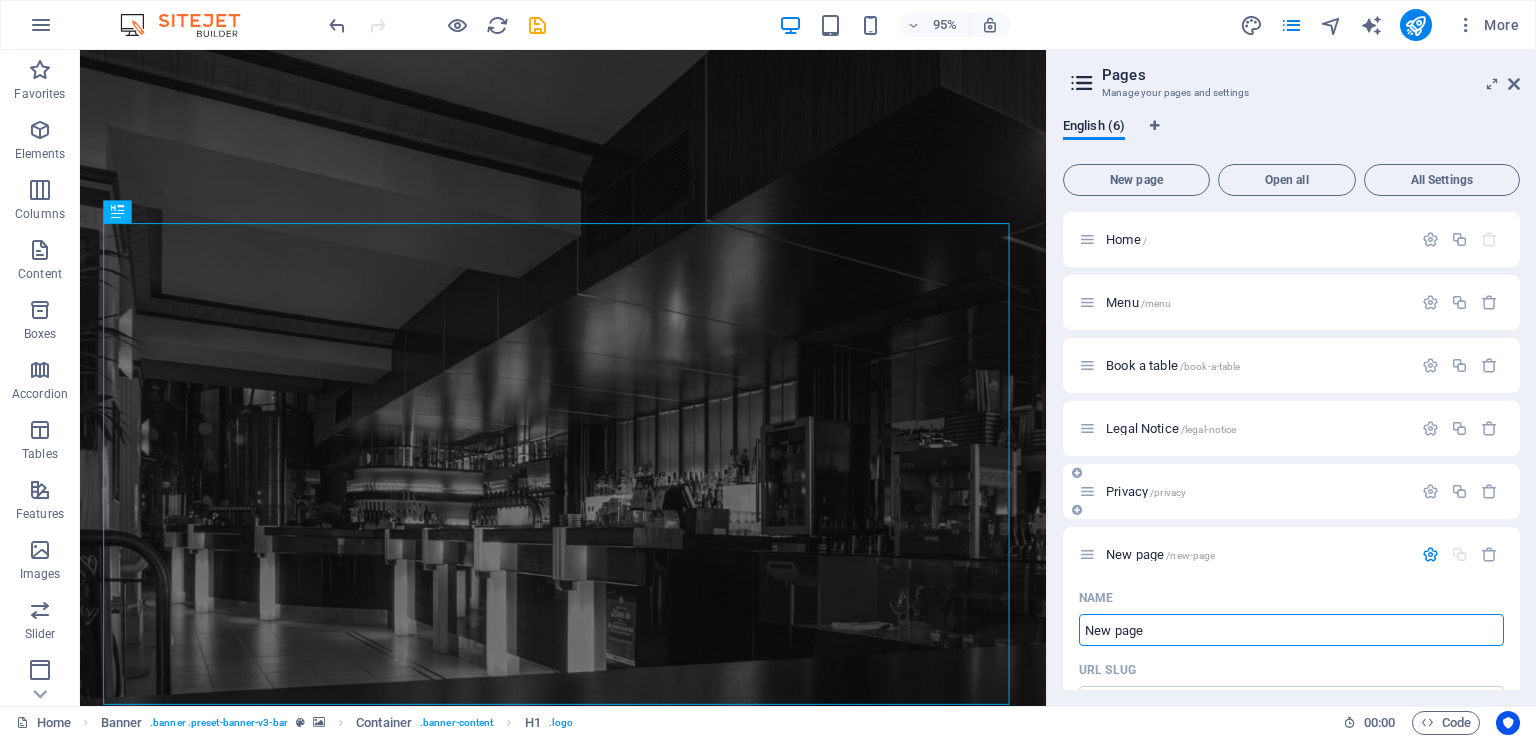 scroll, scrollTop: 200, scrollLeft: 0, axis: vertical 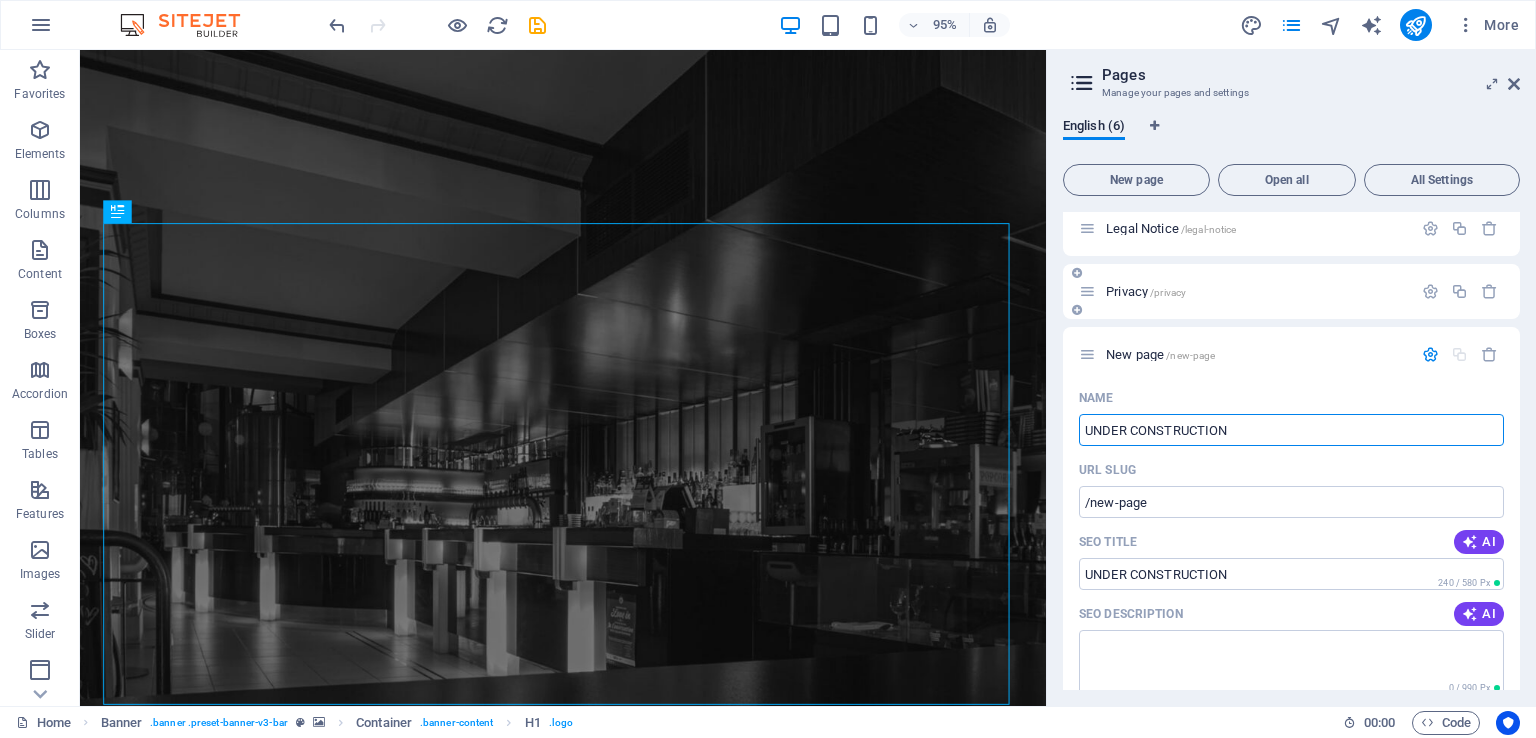 type on "UNDER CONSTRUCTION" 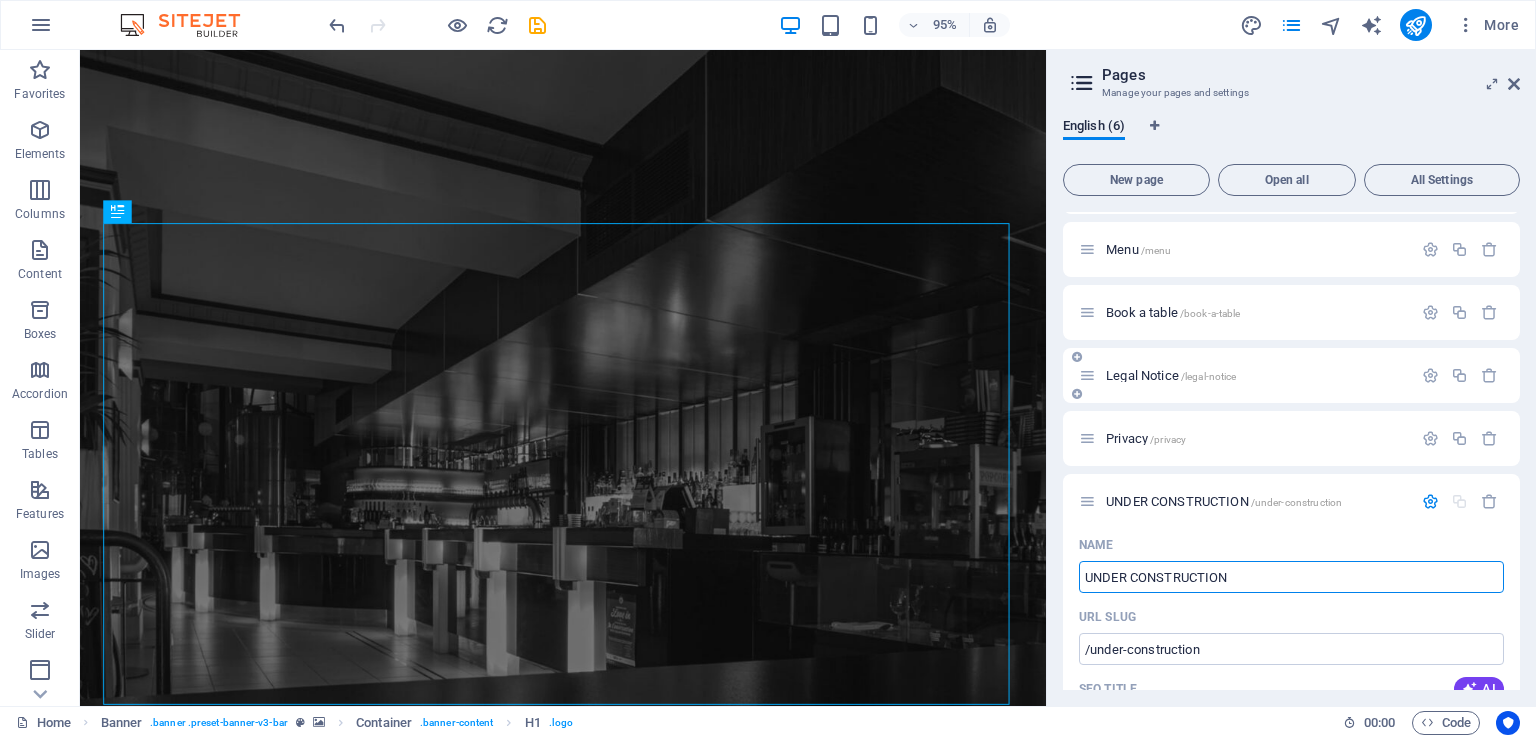 scroll, scrollTop: 0, scrollLeft: 0, axis: both 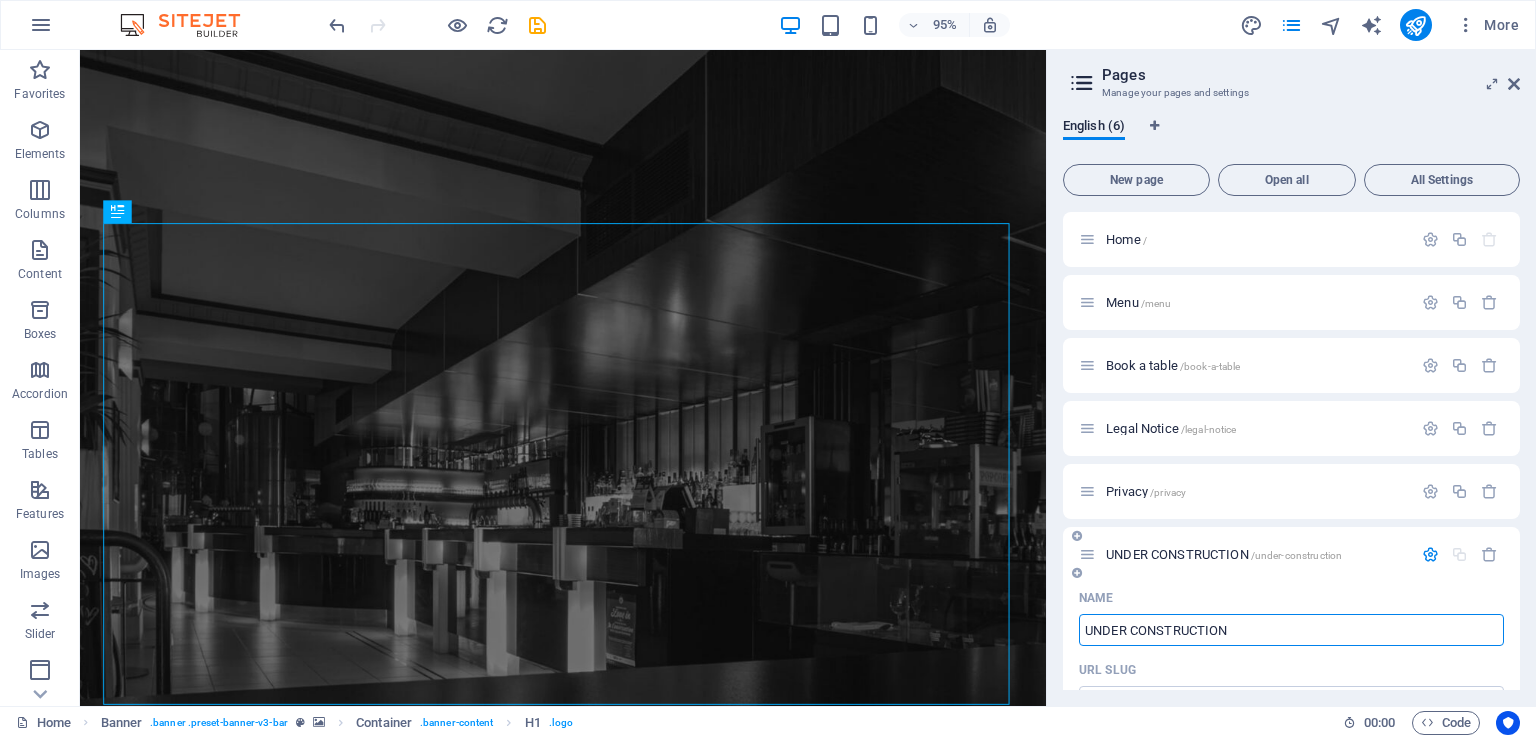 type on "UNDER CONSTRUCTION" 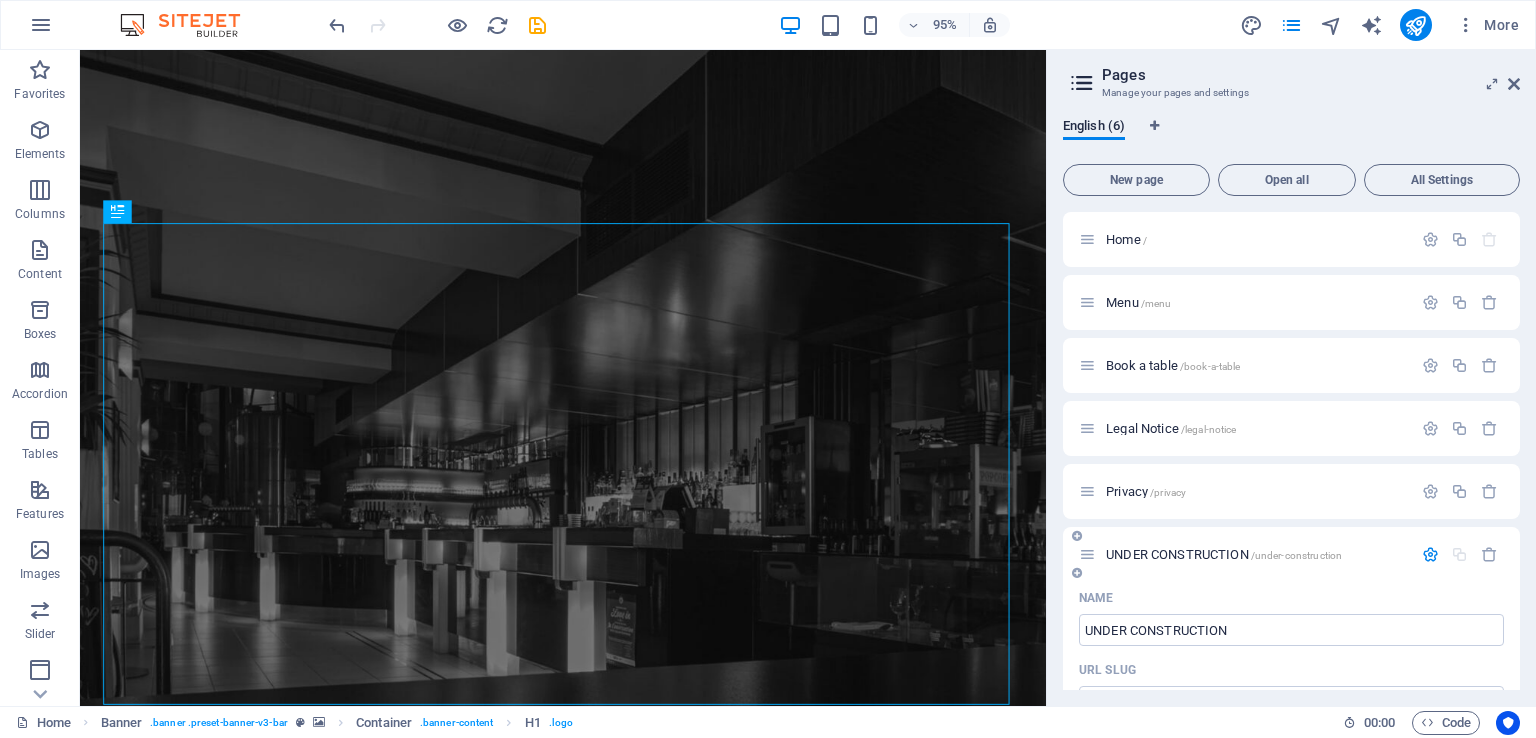 click on "UNDER CONSTRUCTION /under-construction" at bounding box center (1291, 554) 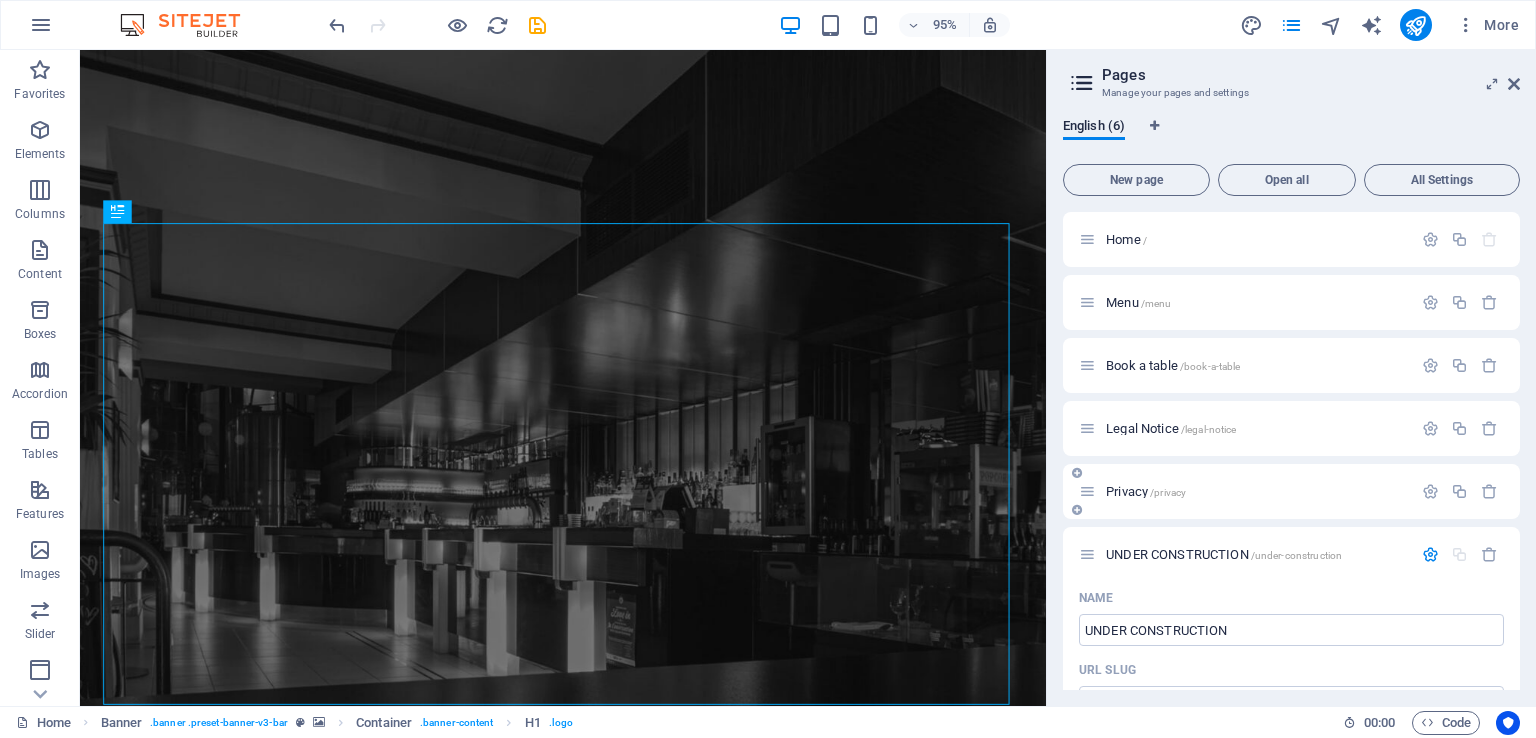 drag, startPoint x: 1087, startPoint y: 562, endPoint x: 1110, endPoint y: 498, distance: 68.007355 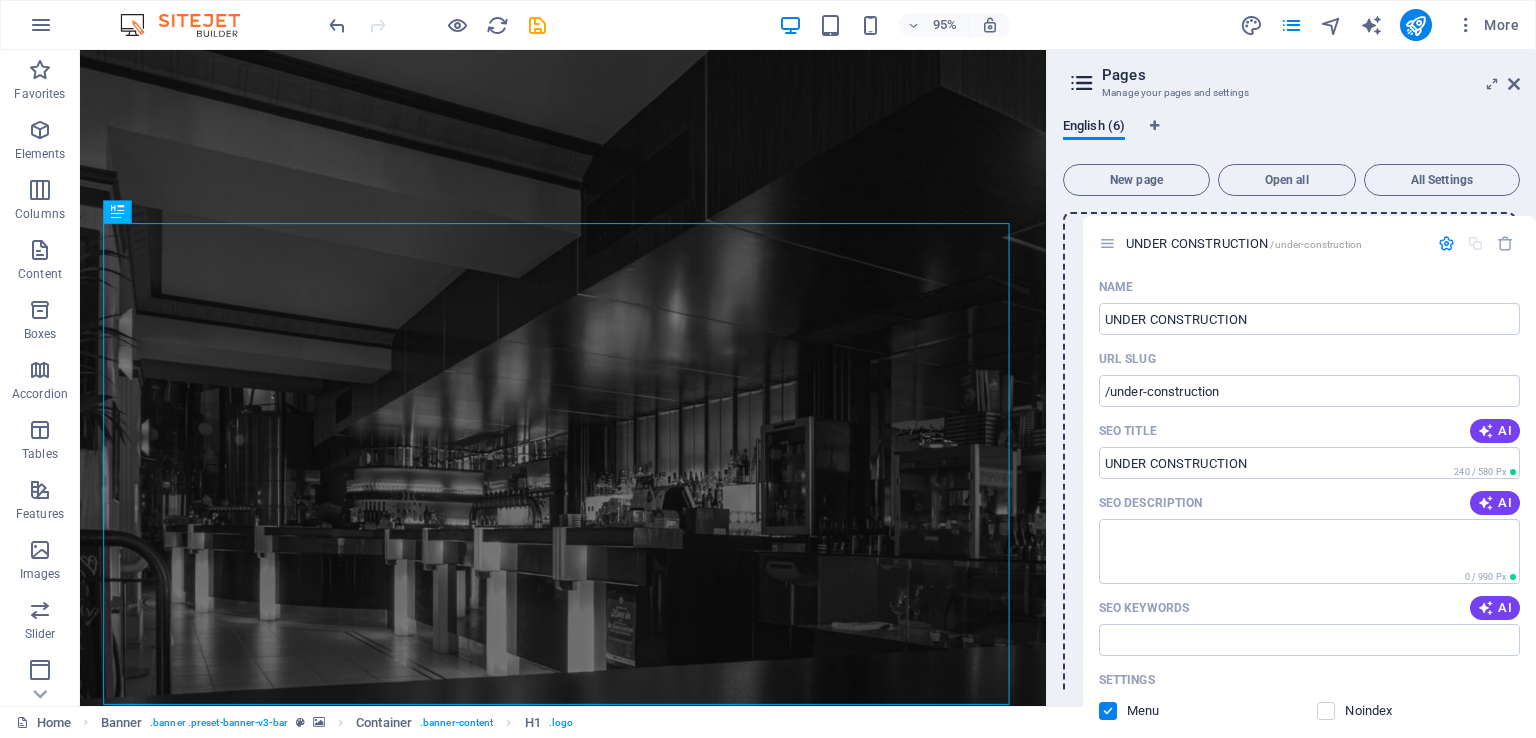 drag, startPoint x: 1095, startPoint y: 556, endPoint x: 1113, endPoint y: 237, distance: 319.50745 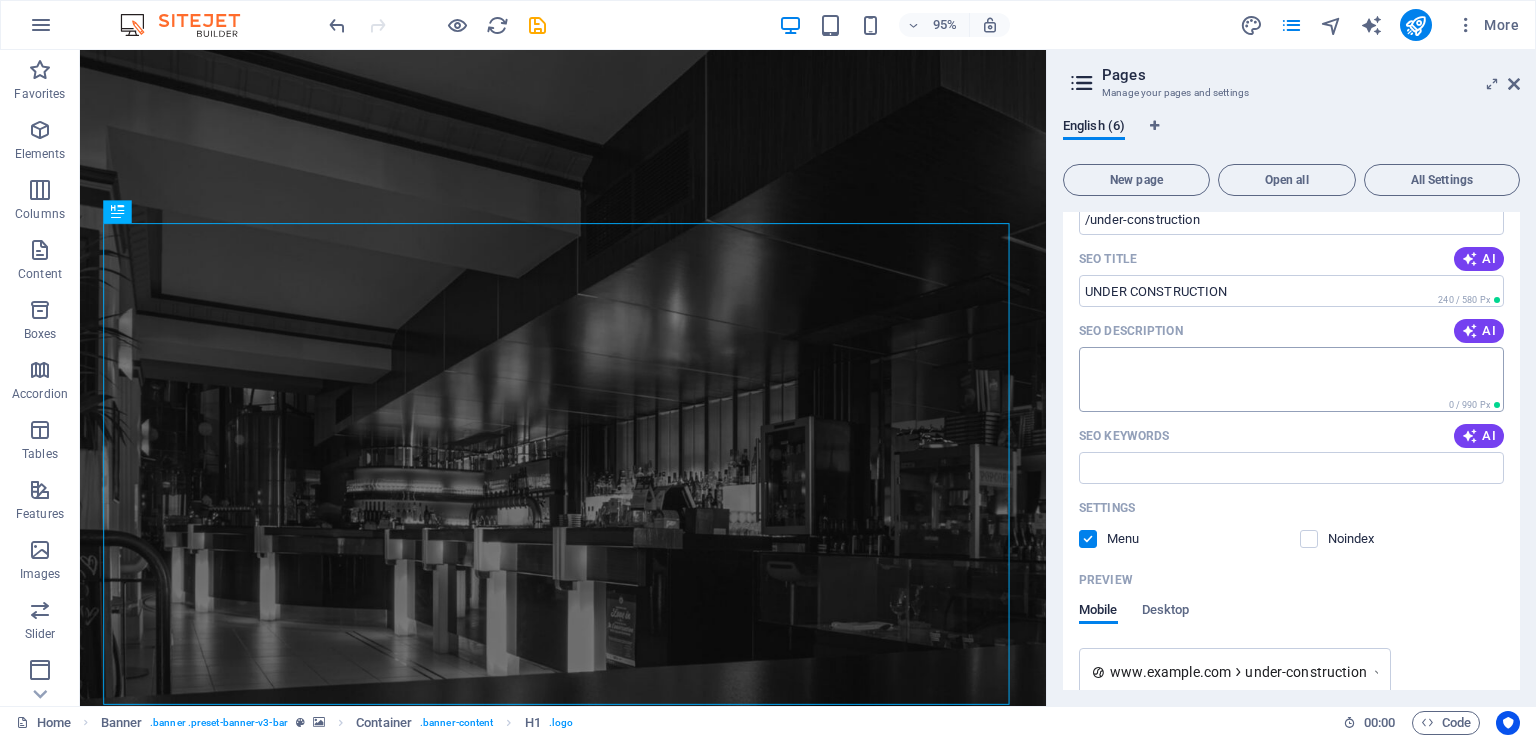 scroll, scrollTop: 200, scrollLeft: 0, axis: vertical 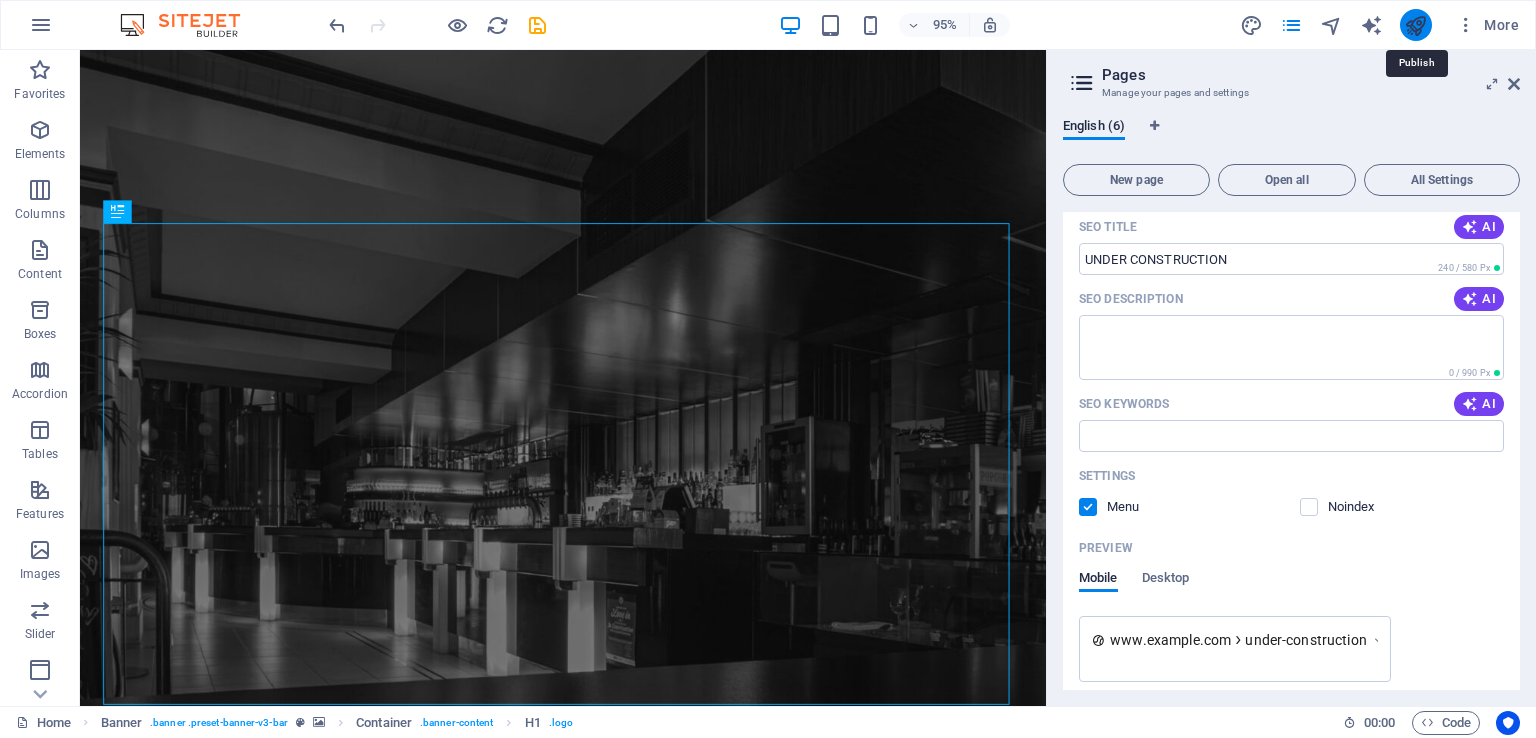 click at bounding box center [1415, 25] 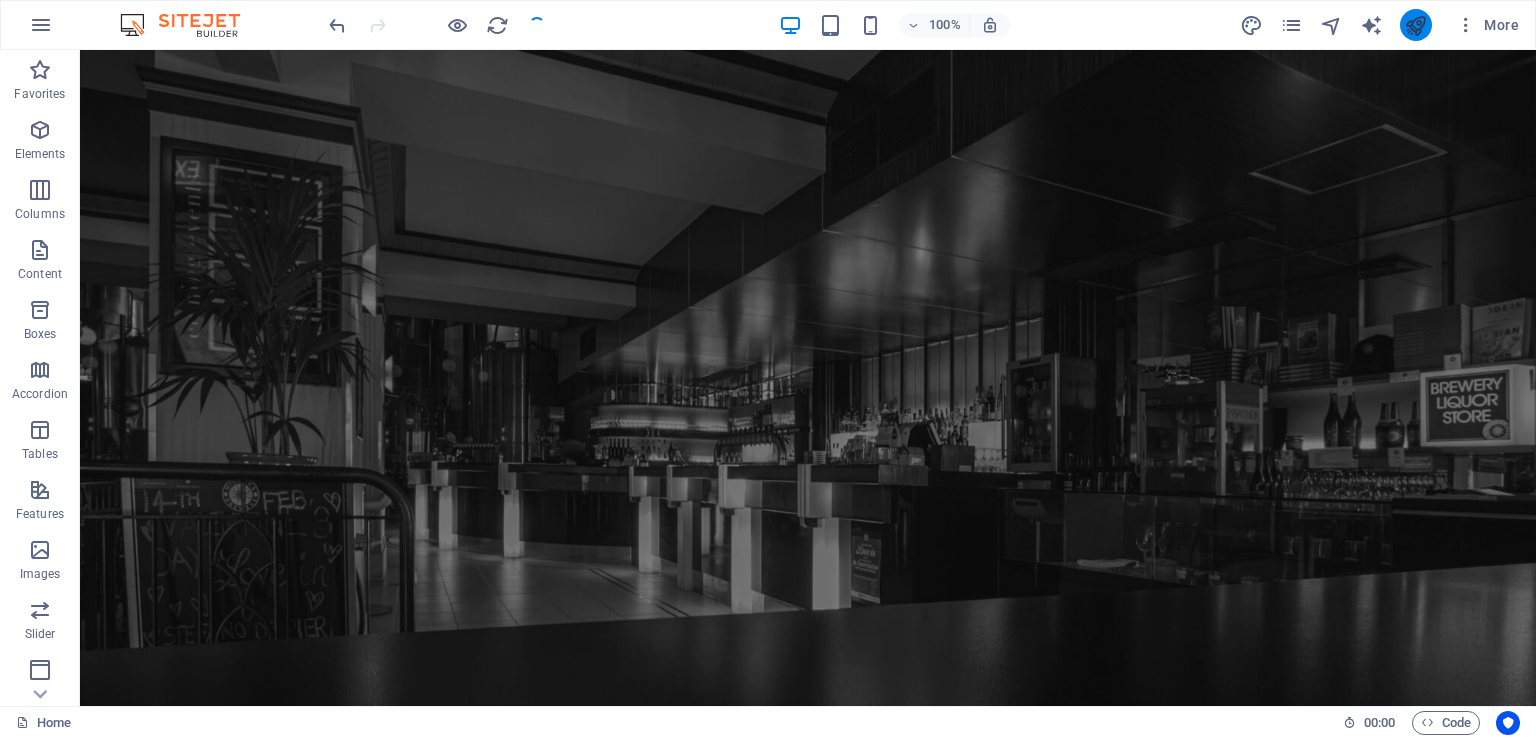 click at bounding box center (1416, 25) 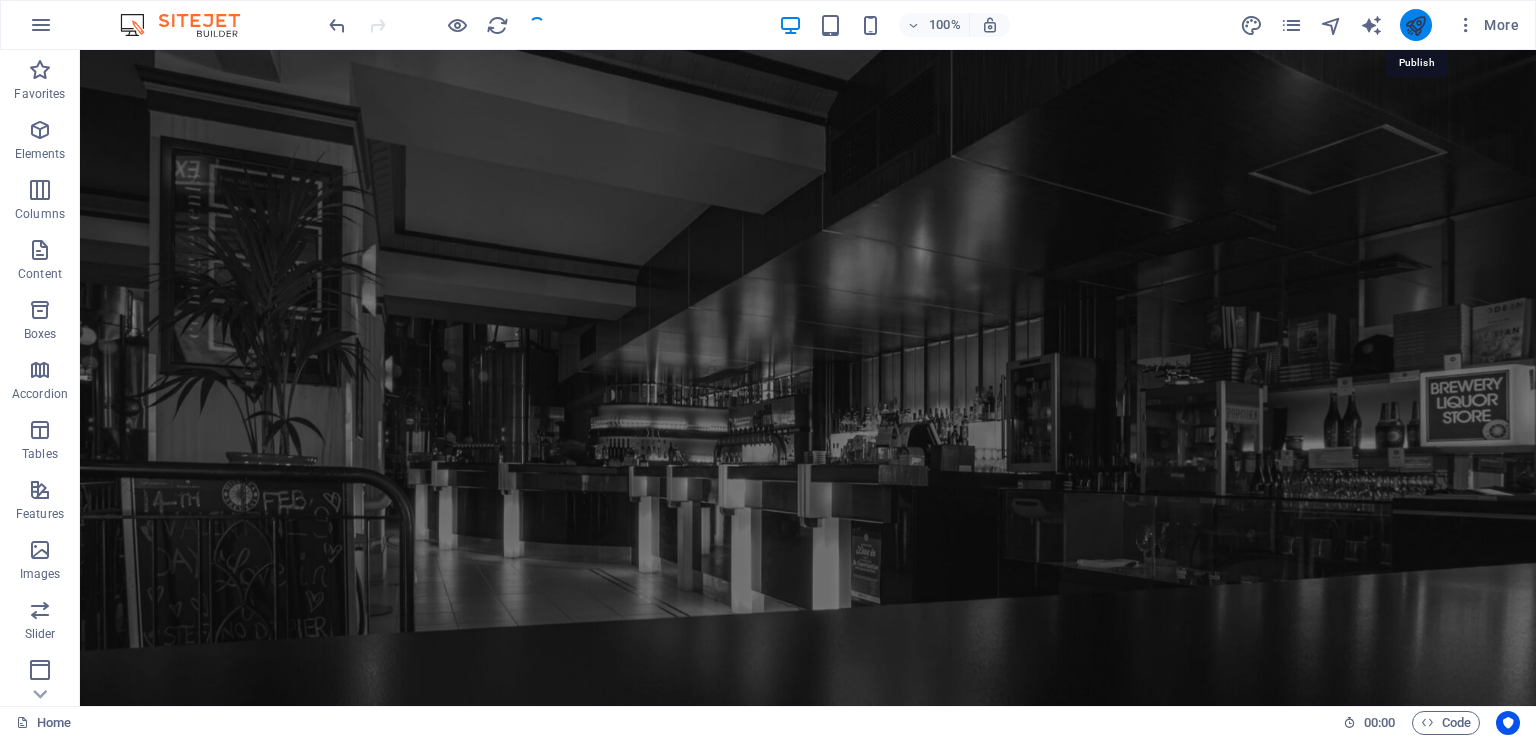 click at bounding box center (1415, 25) 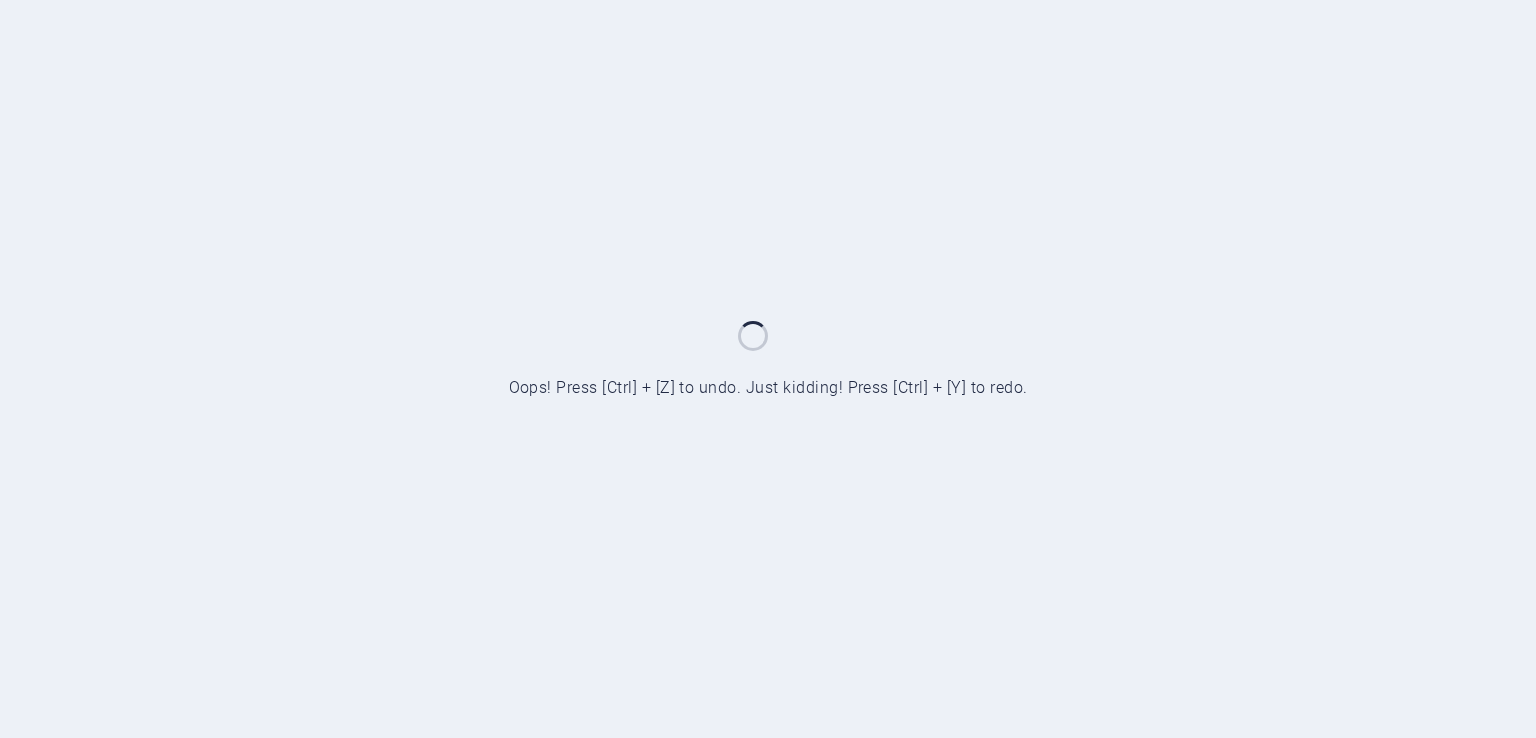 scroll, scrollTop: 0, scrollLeft: 0, axis: both 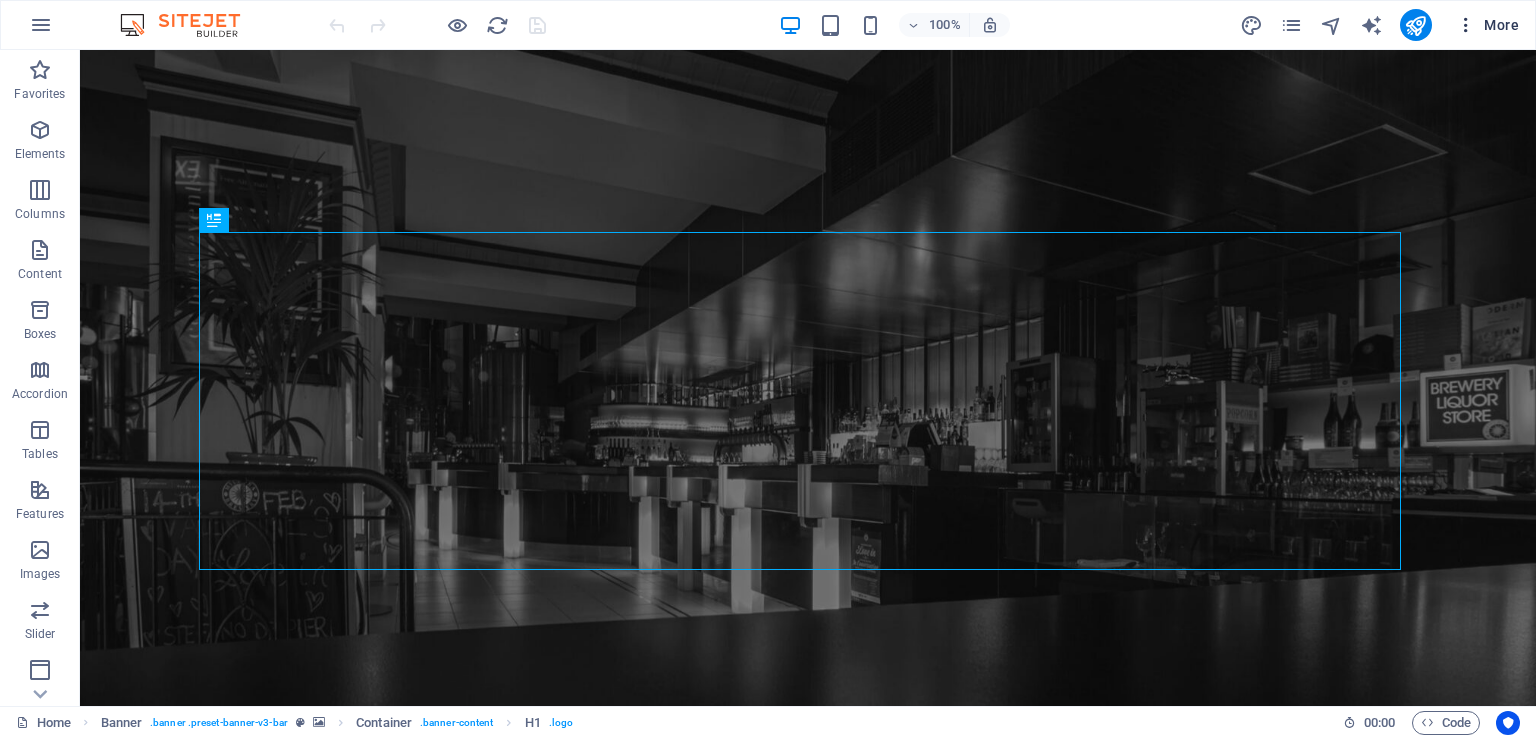 click on "More" at bounding box center (1487, 25) 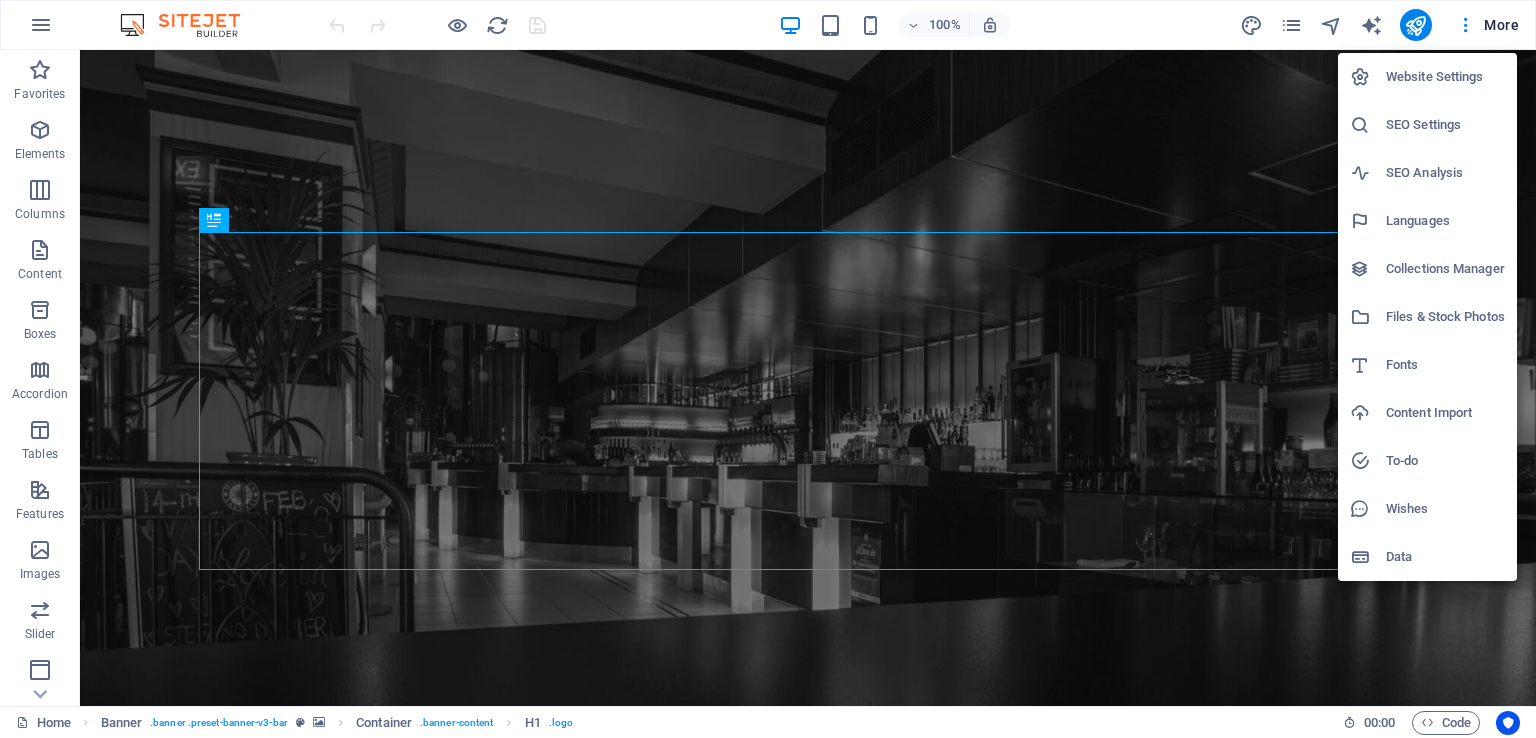 click at bounding box center [768, 369] 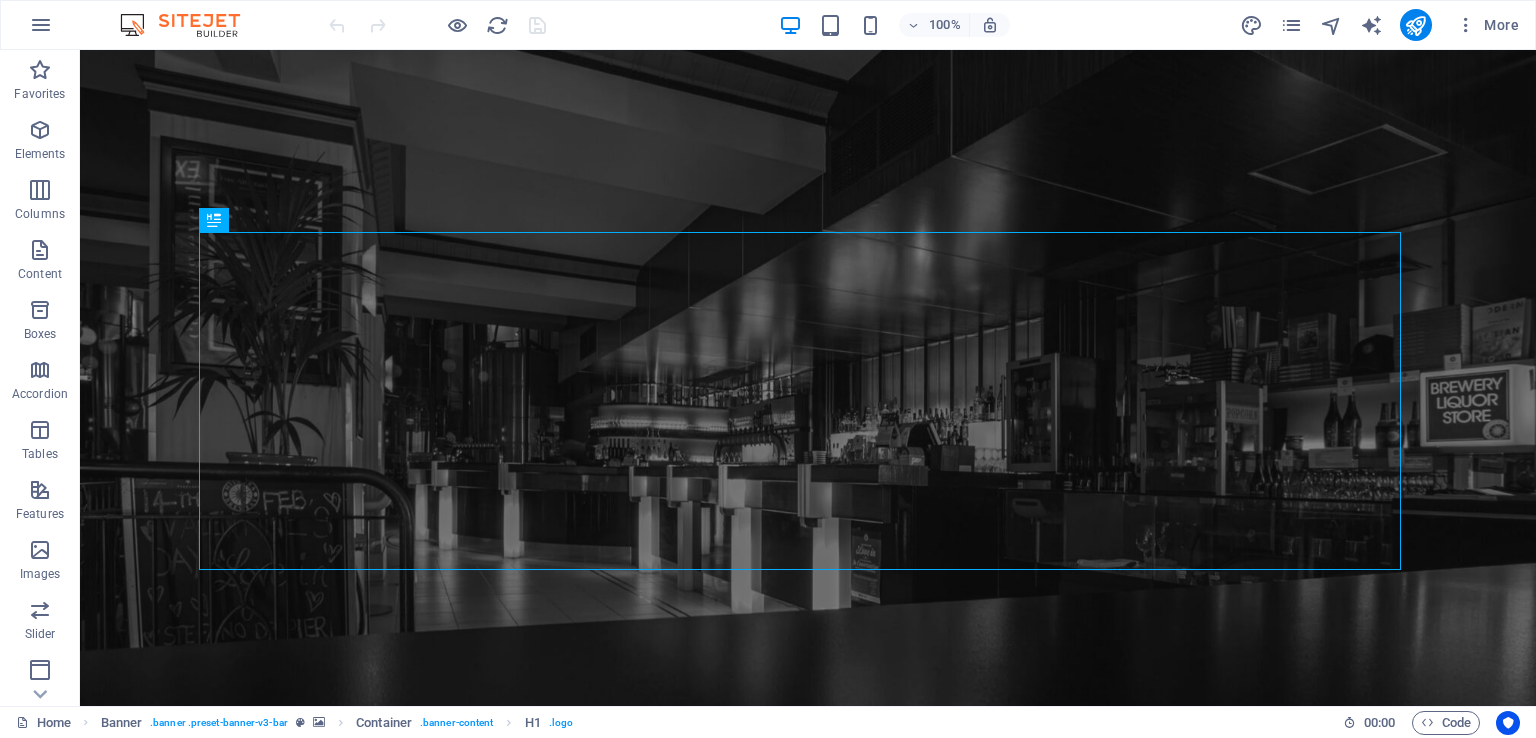 click at bounding box center [1466, 25] 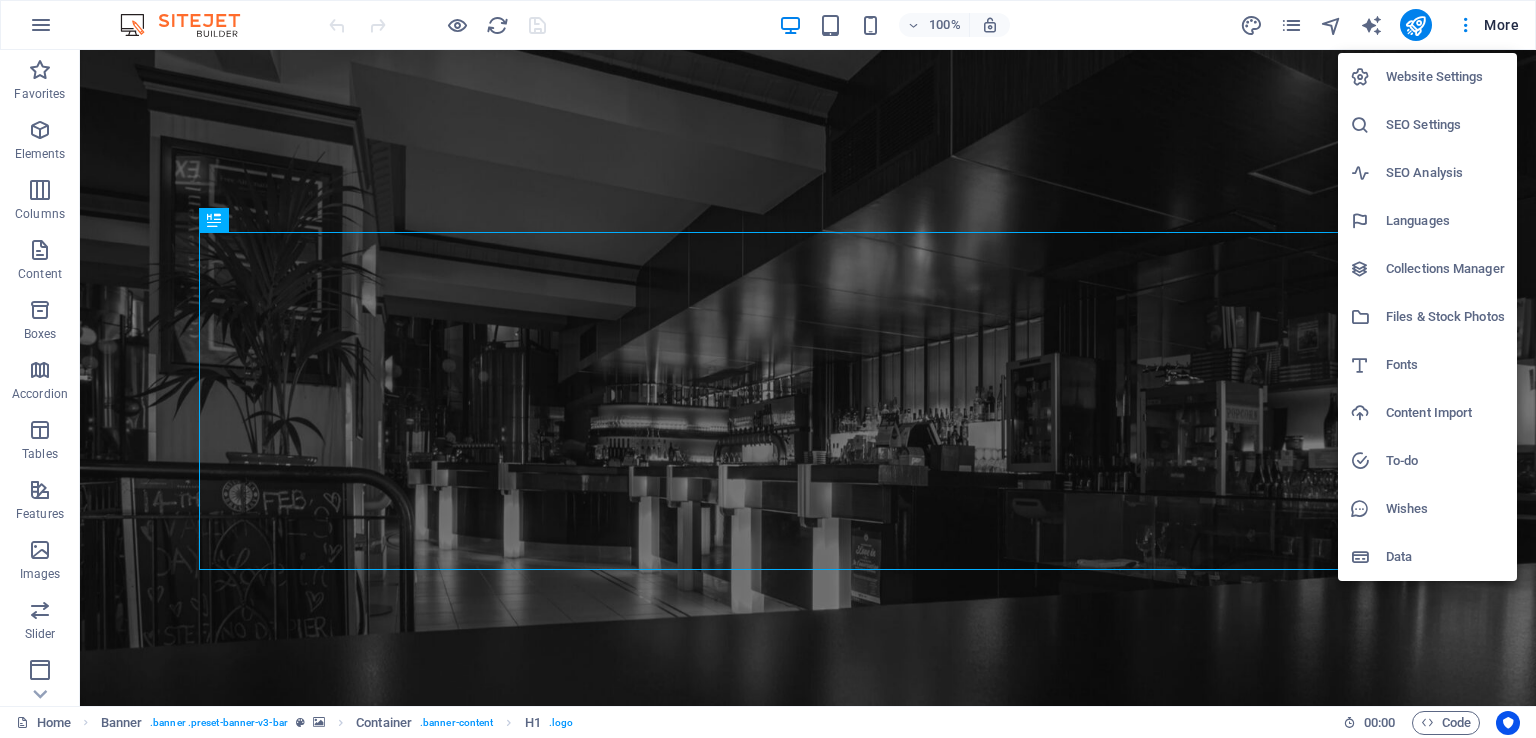 click at bounding box center (768, 369) 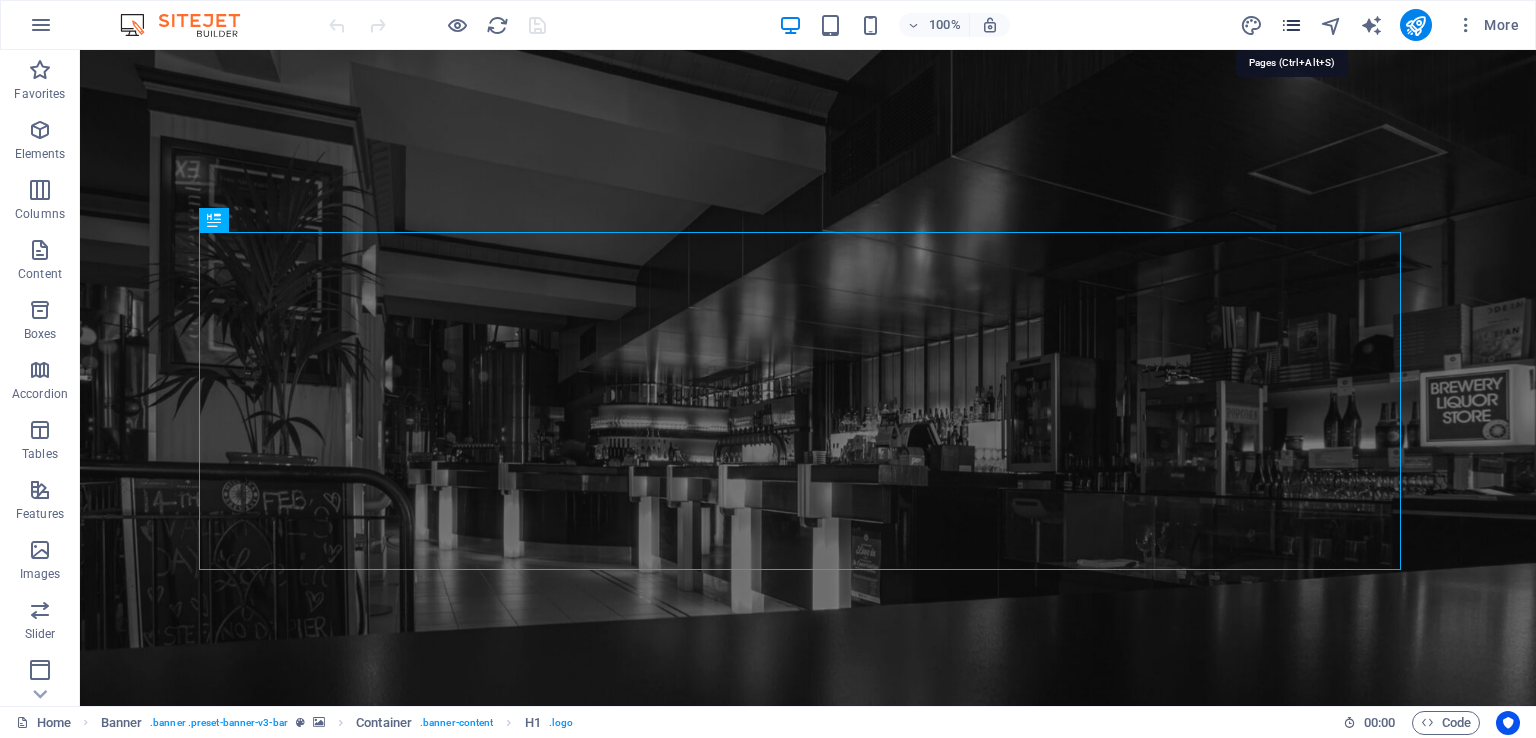 click at bounding box center (1291, 25) 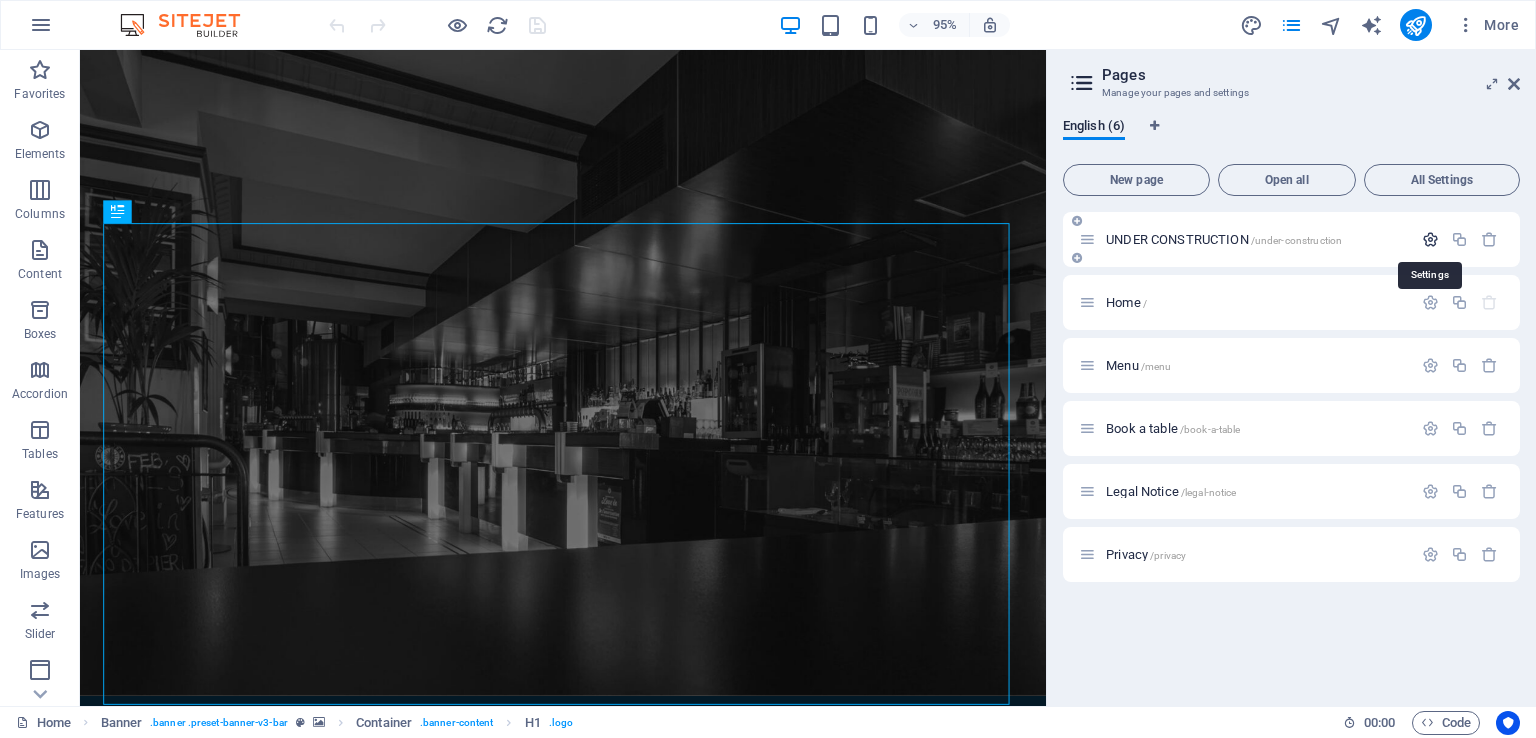 click at bounding box center [1430, 239] 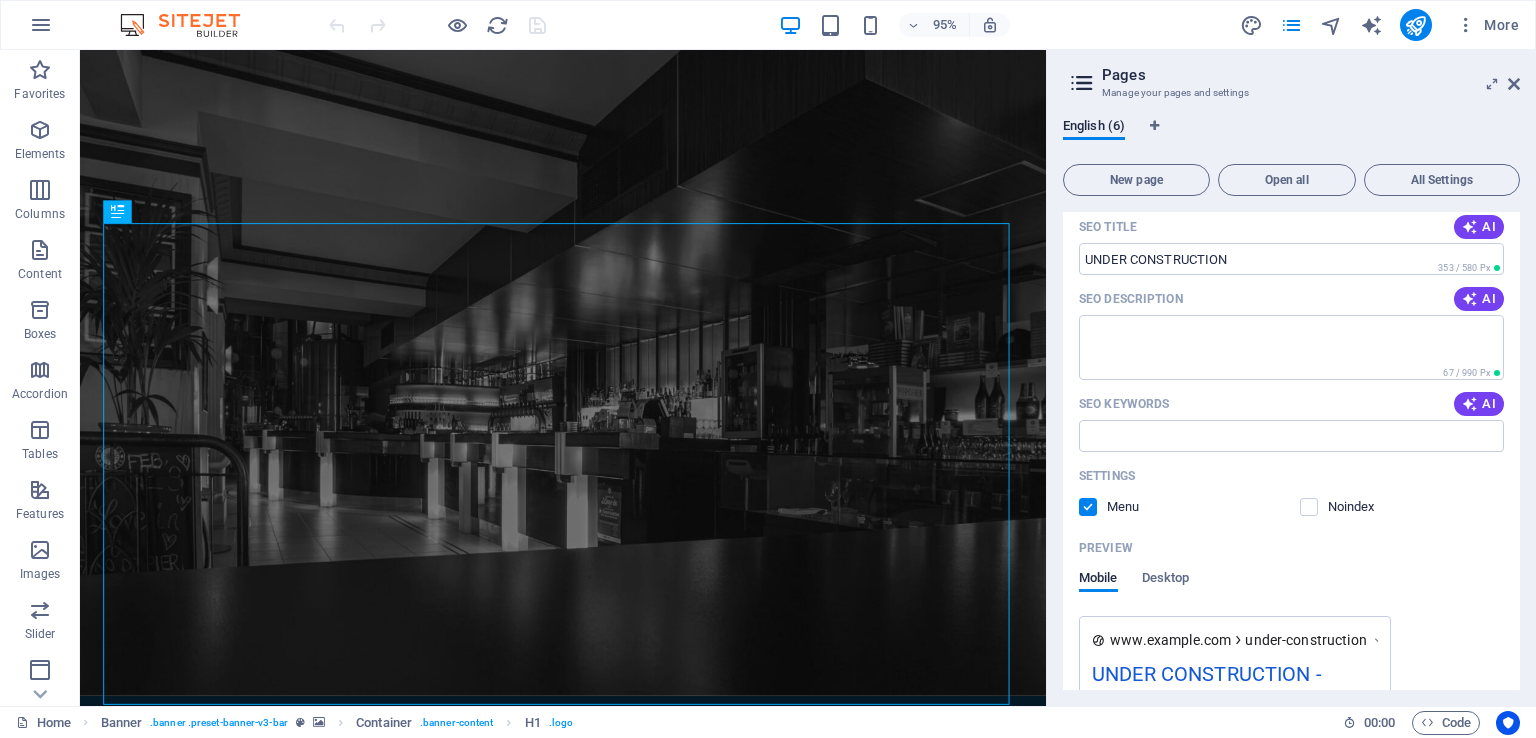 scroll, scrollTop: 400, scrollLeft: 0, axis: vertical 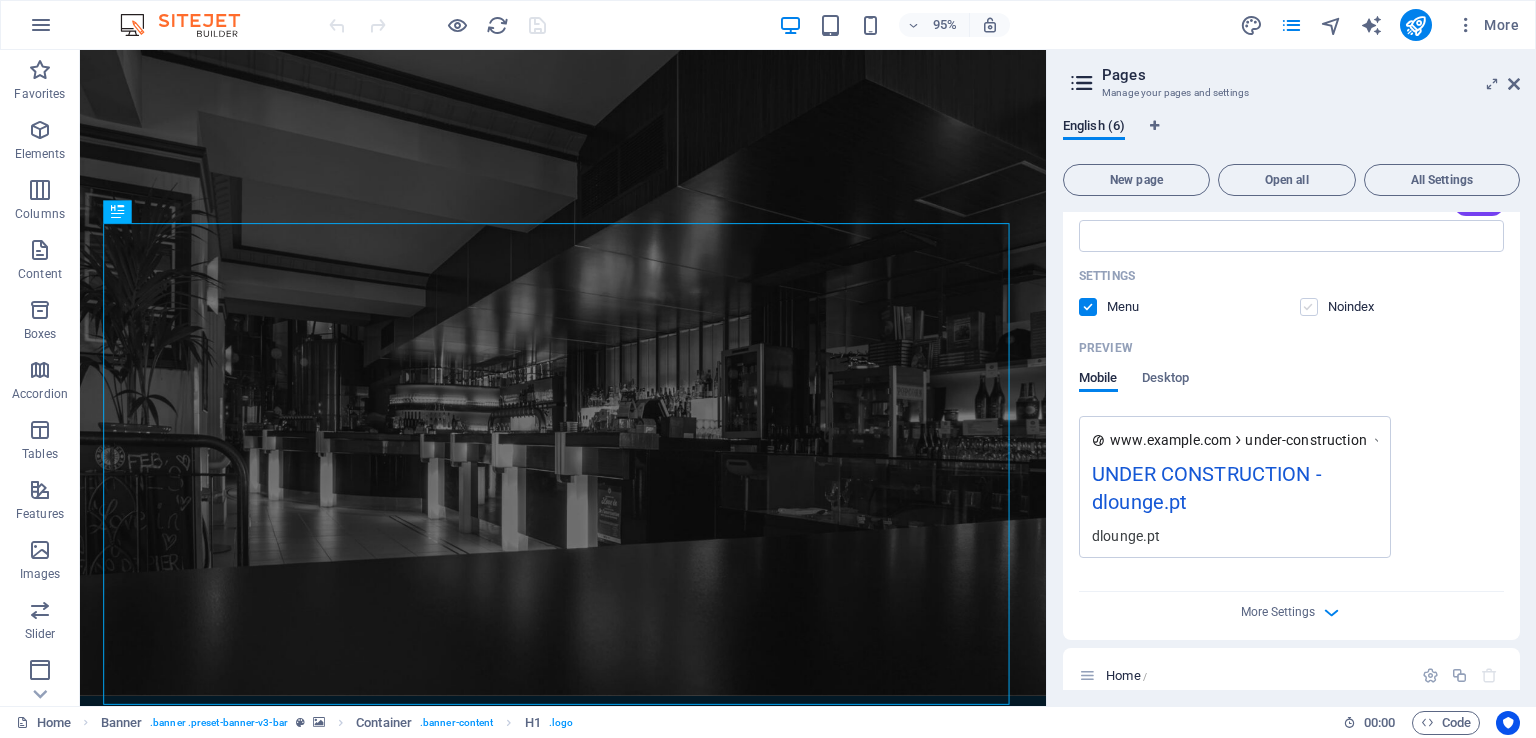 click at bounding box center (1309, 307) 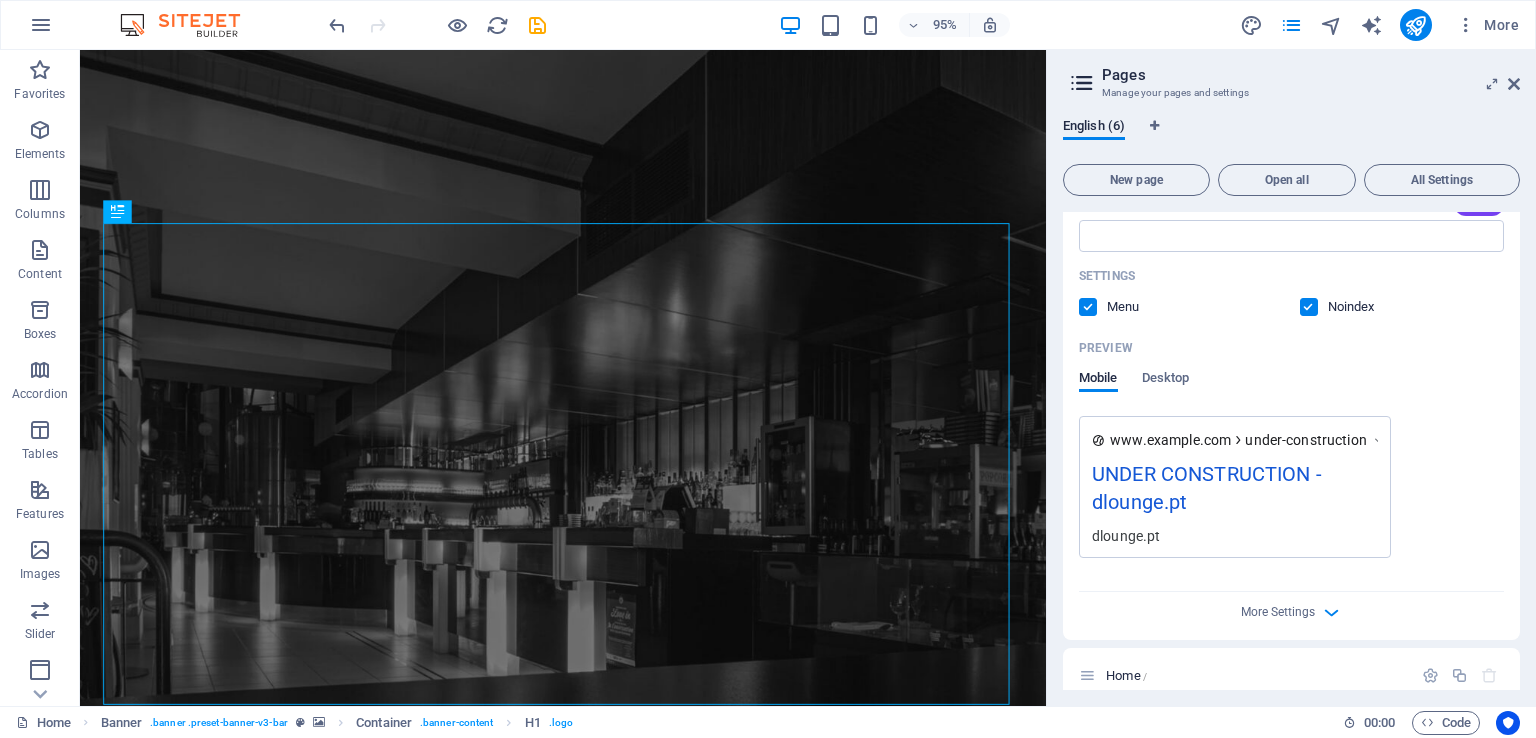 scroll, scrollTop: 600, scrollLeft: 0, axis: vertical 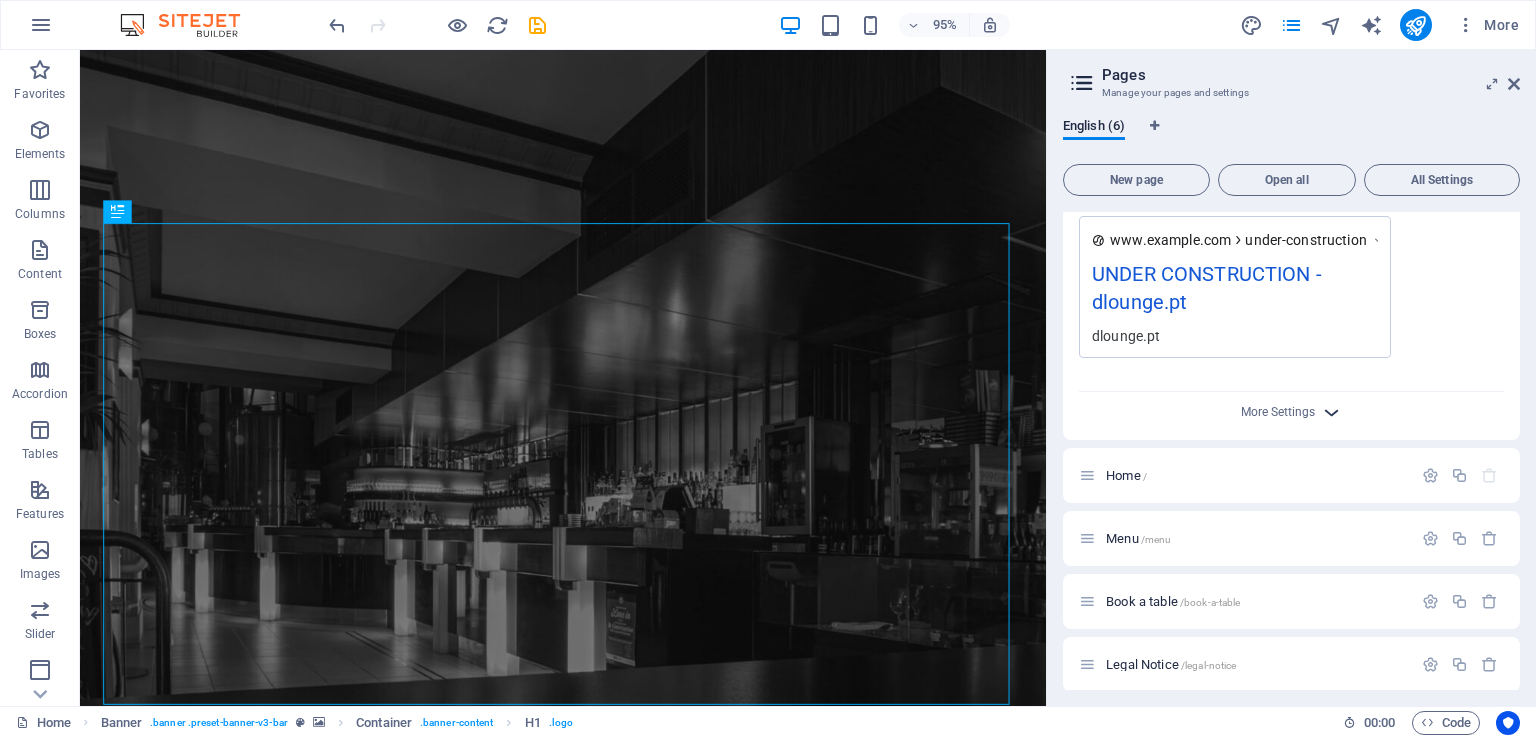 click at bounding box center [1331, 412] 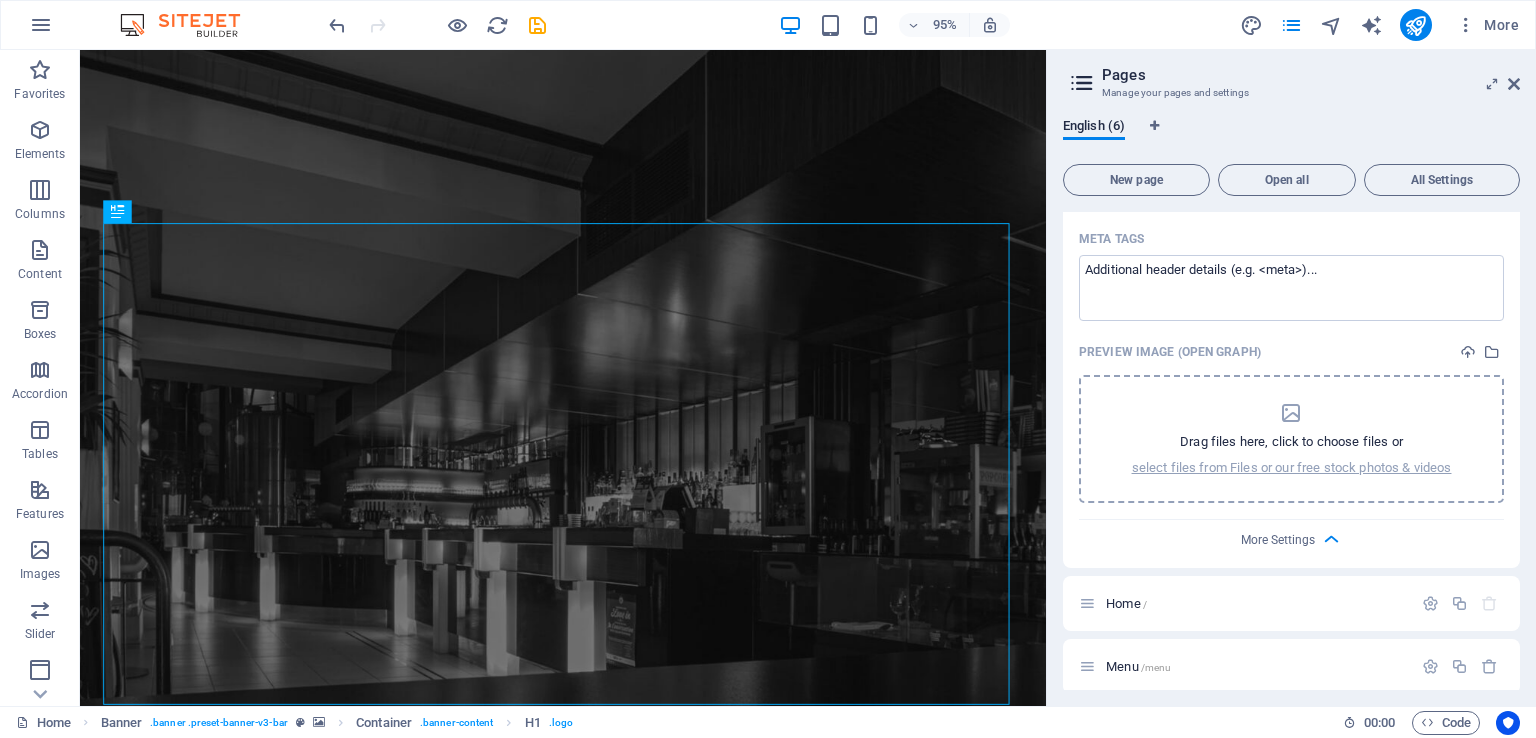 scroll, scrollTop: 0, scrollLeft: 0, axis: both 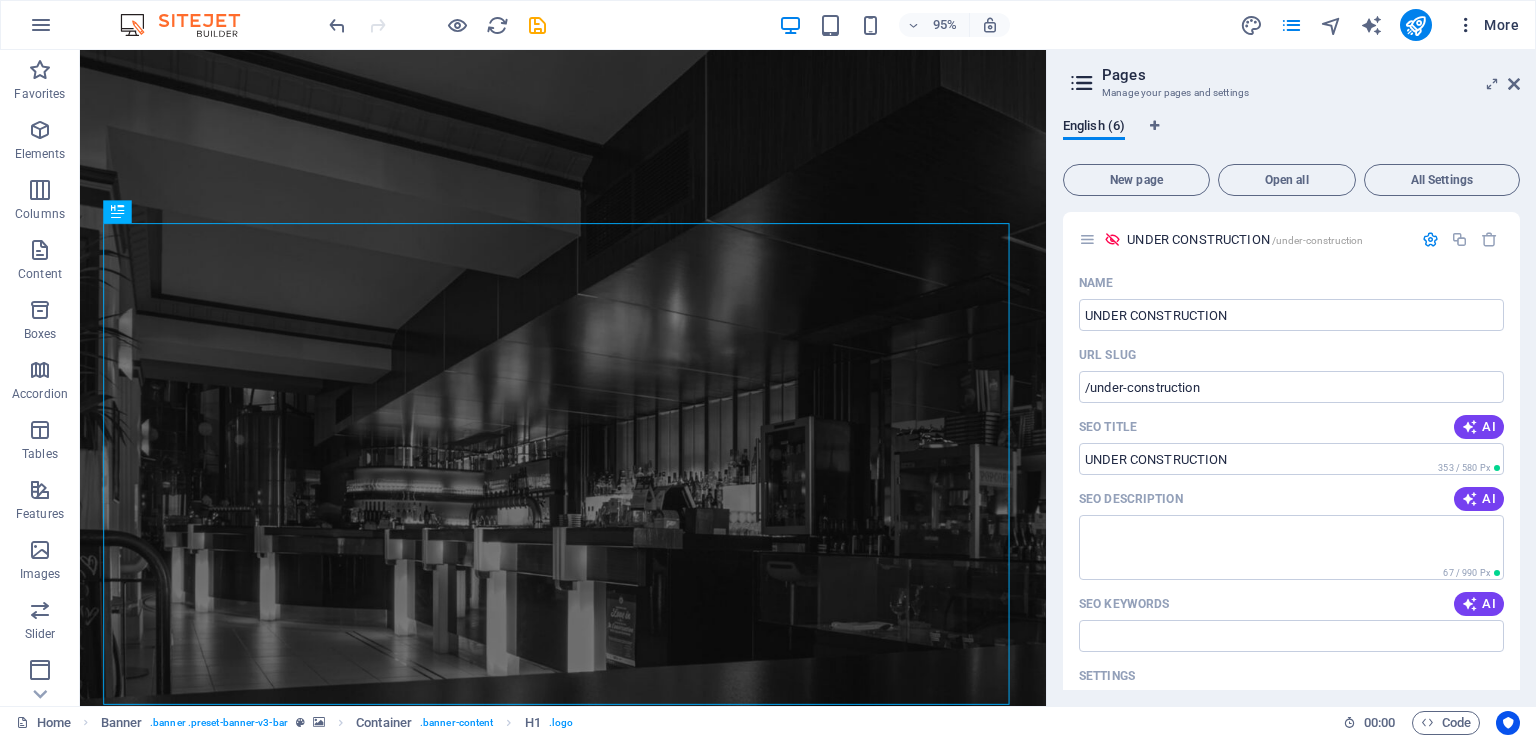 click at bounding box center (1466, 25) 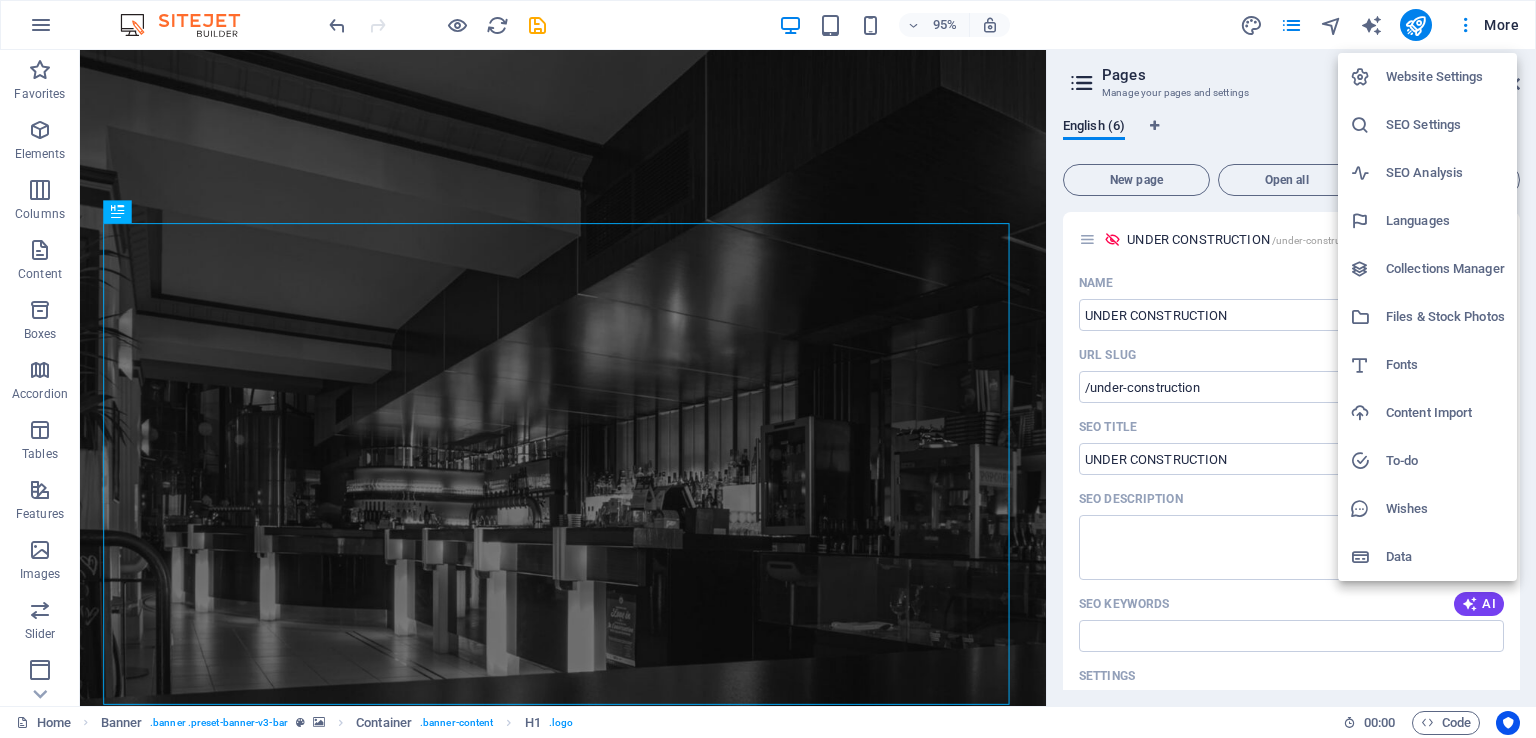 click on "Website Settings" at bounding box center [1445, 77] 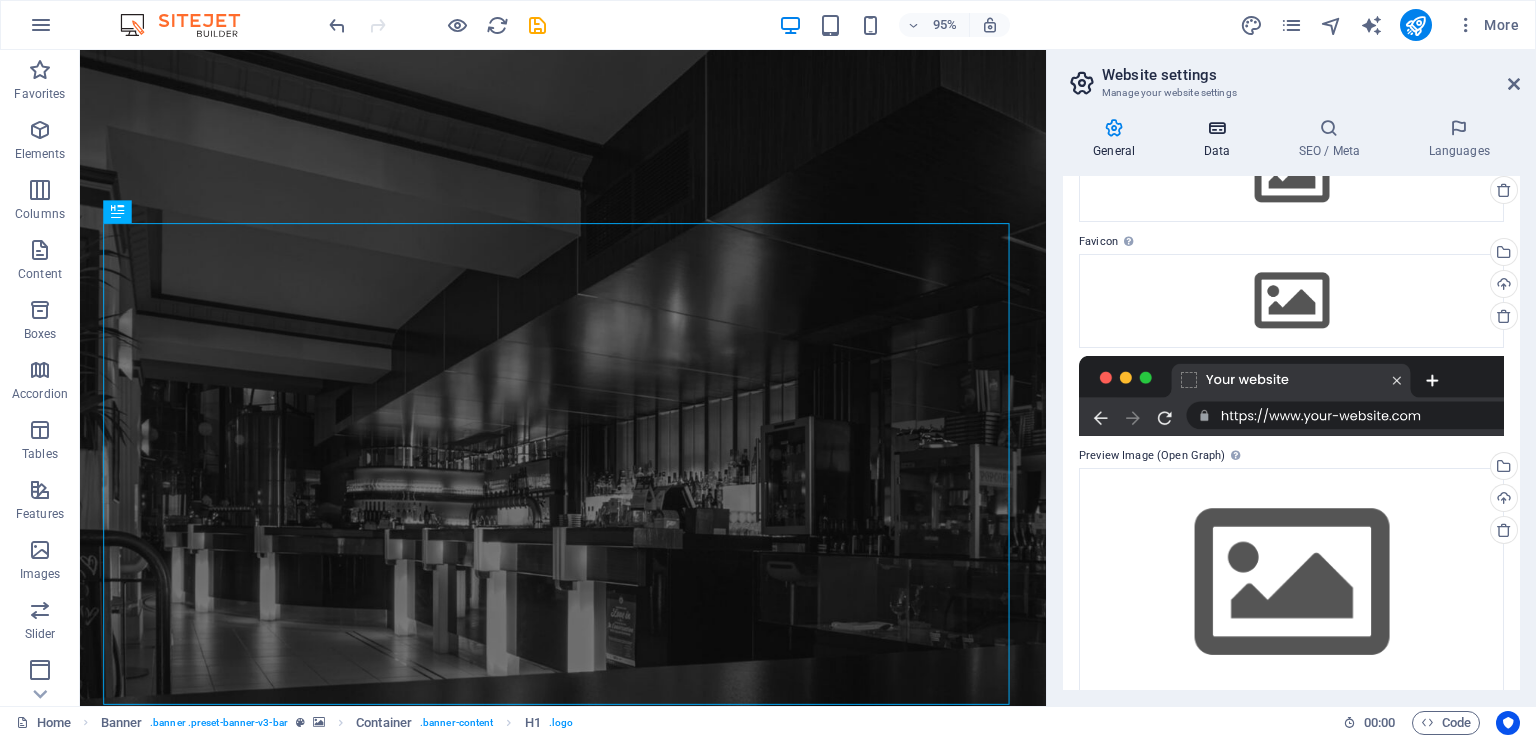 scroll, scrollTop: 168, scrollLeft: 0, axis: vertical 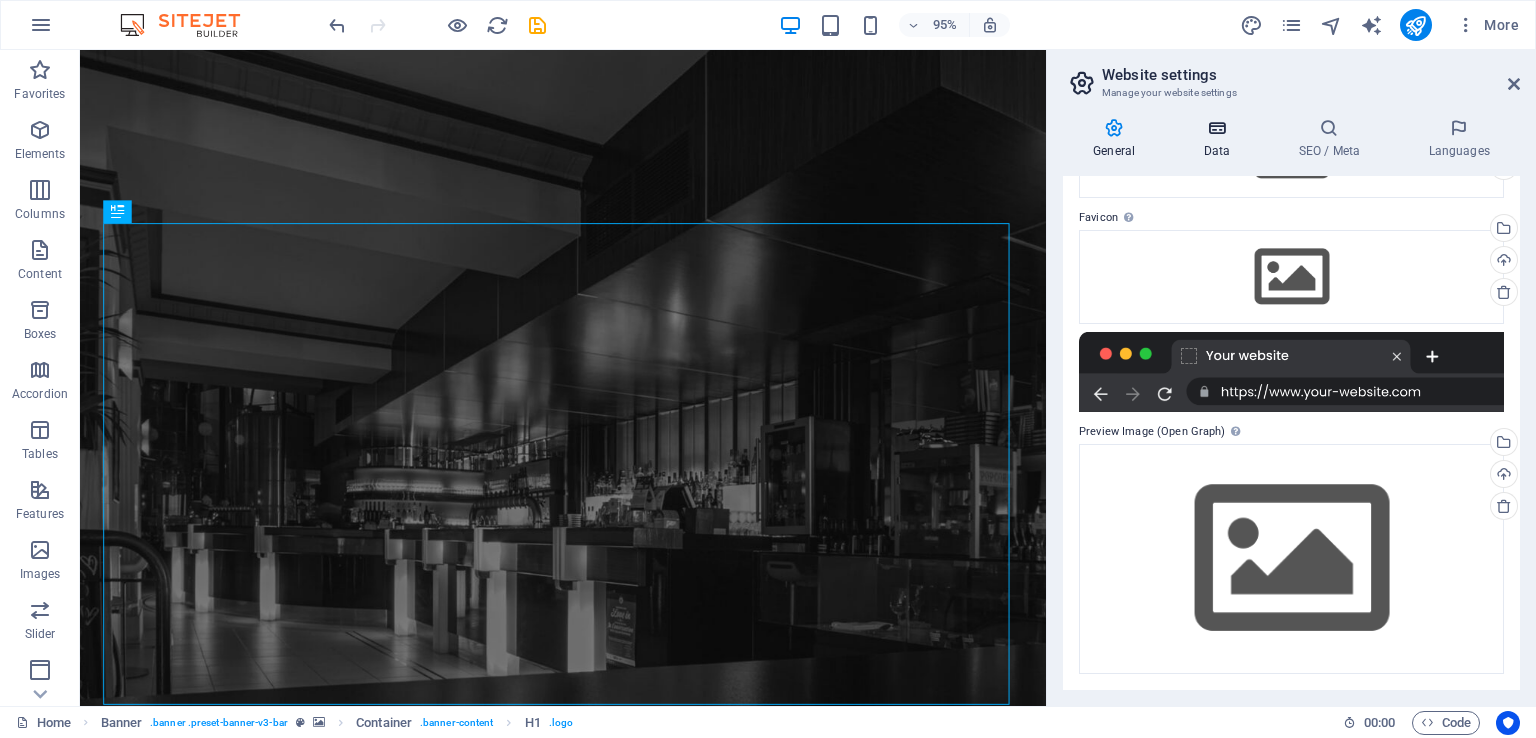 click at bounding box center [1216, 128] 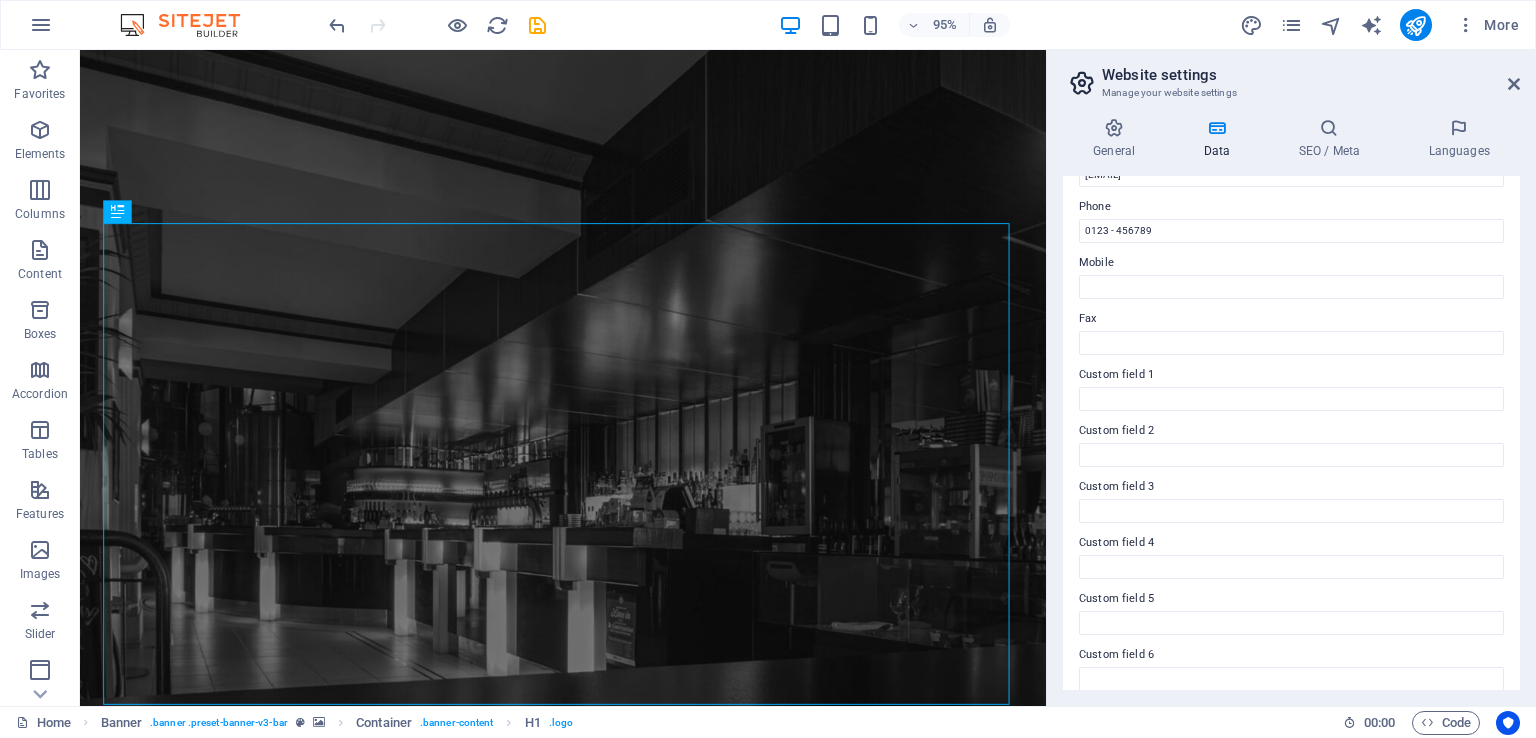 scroll, scrollTop: 446, scrollLeft: 0, axis: vertical 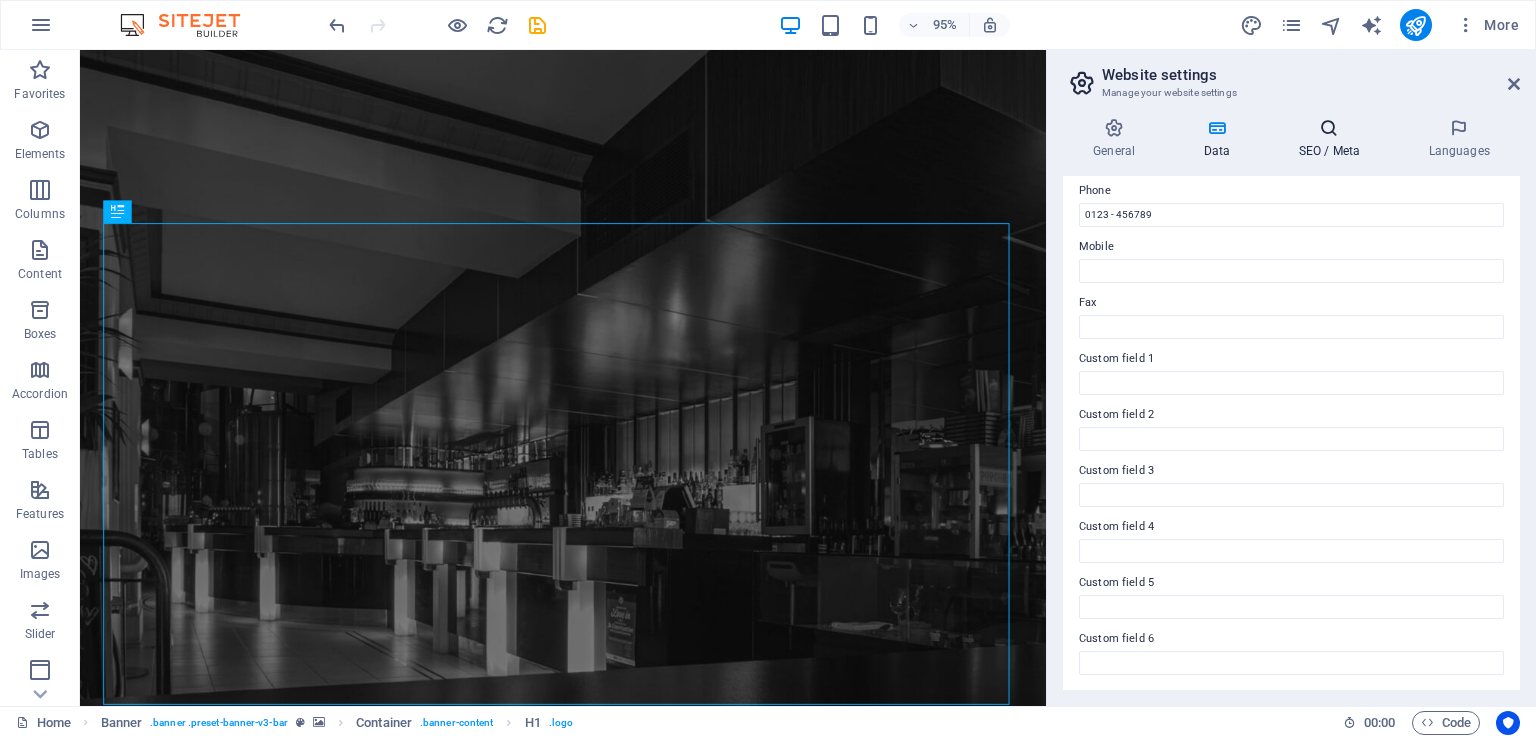 click on "SEO / Meta" at bounding box center [1333, 139] 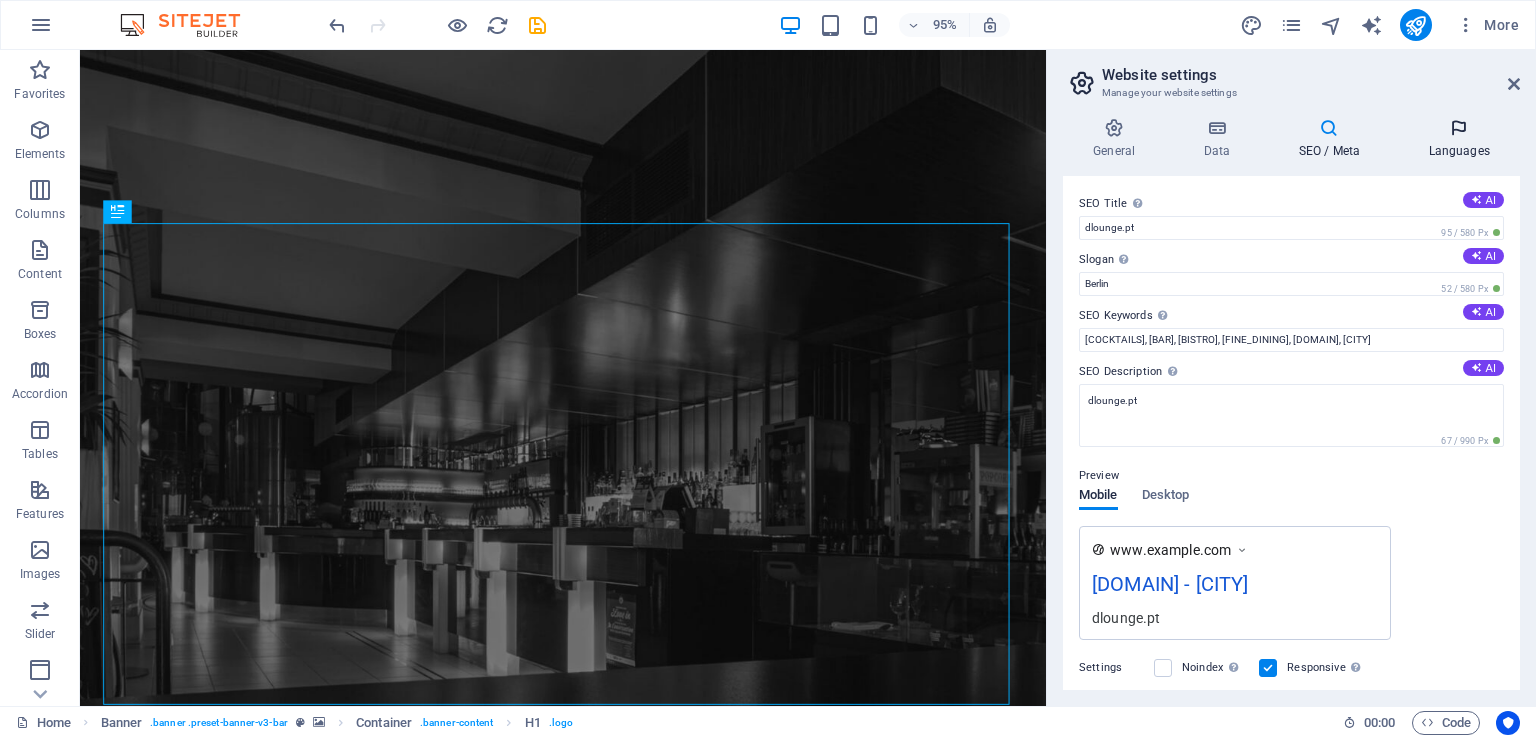 click at bounding box center (1459, 128) 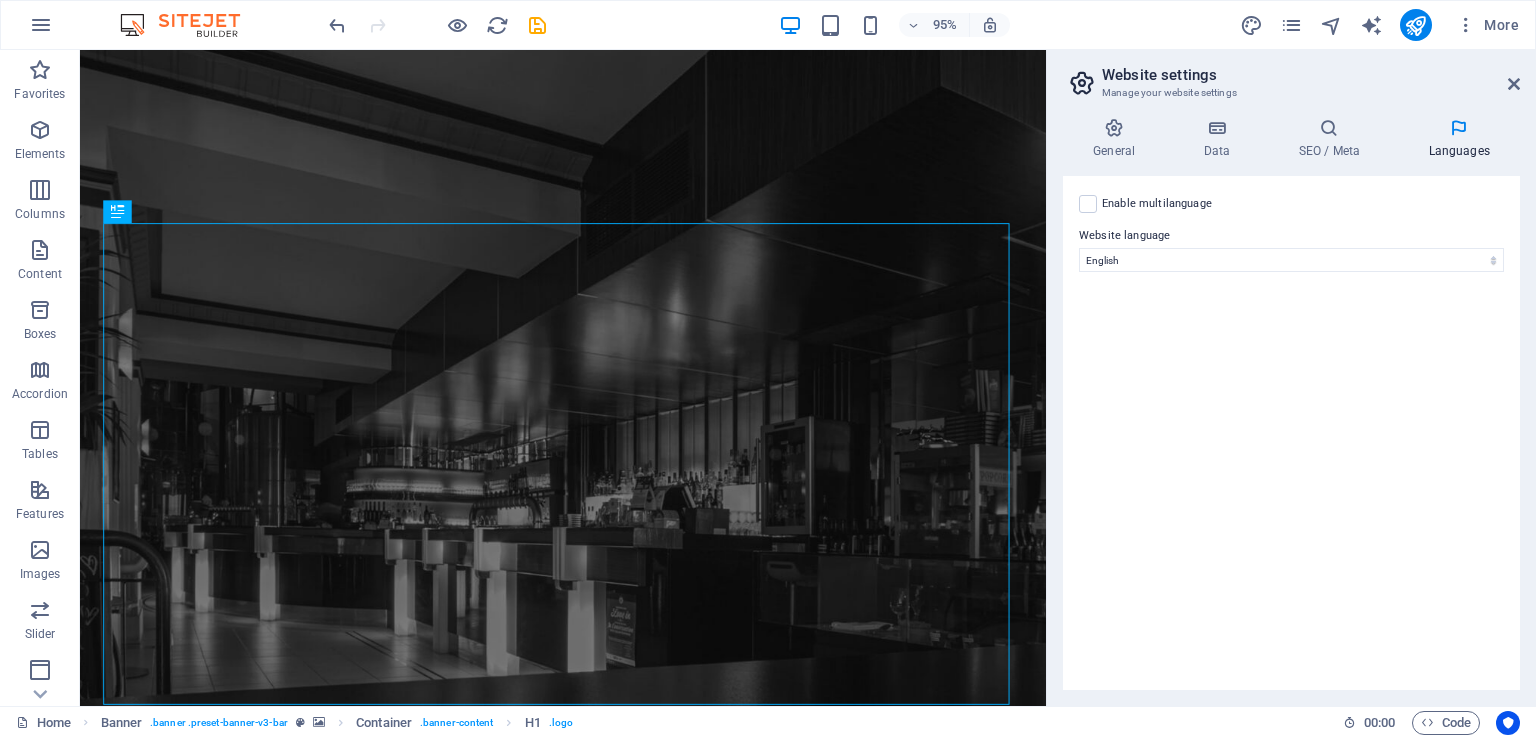 click on "Enable multilanguage To disable multilanguage delete all languages until only one language remains." at bounding box center (1157, 204) 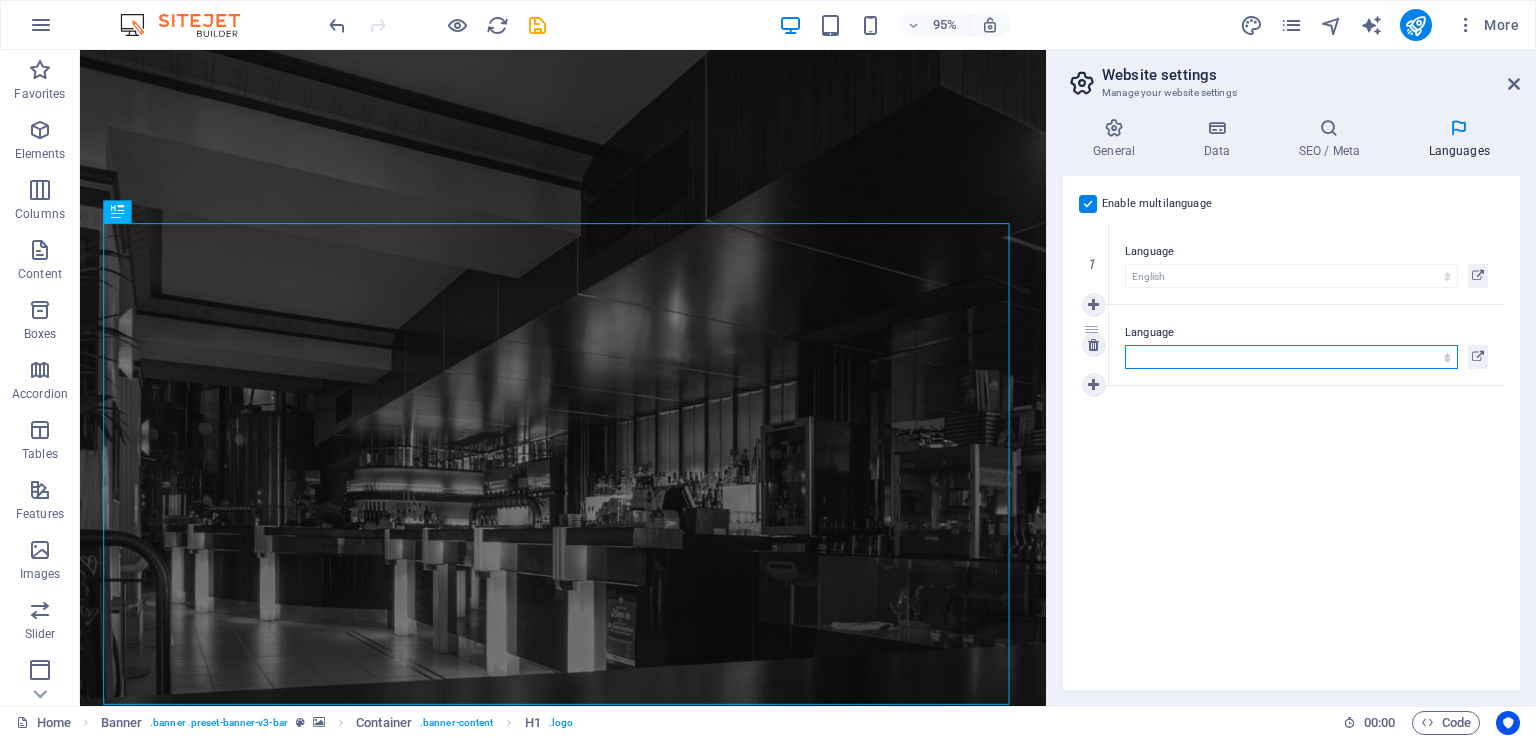 click on "Abkhazian Afar Afrikaans Akan Albanian Amharic Arabic Aragonese Armenian Assamese Avaric Avestan Aymara Azerbaijani Bambara Bashkir Basque Belarusian Bengali Bihari languages Bislama Bokmål Bosnian Breton Bulgarian Burmese Catalan Central Khmer Chamorro Chechen Chinese Church Slavic Chuvash Cornish Corsican Cree Croatian Czech Danish Dutch Dzongkha English Esperanto Estonian Ewe Faroese Farsi (Persian) Fijian Finnish French Fulah Gaelic Galician Ganda Georgian German Greek Greenlandic Guaraní Gujarati Haitian Creole Hausa Hebrew Herero Hindi Hiri Motu Hungarian Icelandic Ido Igbo Indonesian Interlingua Interlingue Inuktitut Inupiaq Irish Italian Japanese Javanese Kannada Kanuri Kashmiri Kazakh Kikuyu Kinyarwanda Komi Kongo Korean Kurdish Kwanyama Kyrgyz Lao Latin Latvian Limburgish Lingala Lithuanian Luba-Katanga Luxembourgish Macedonian Malagasy Malay Malayalam Maldivian Maltese Manx Maori Marathi Marshallese Mongolian Nauru Navajo Ndonga Nepali North Ndebele Northern Sami Norwegian Norwegian Nynorsk Nuosu" at bounding box center [1291, 357] 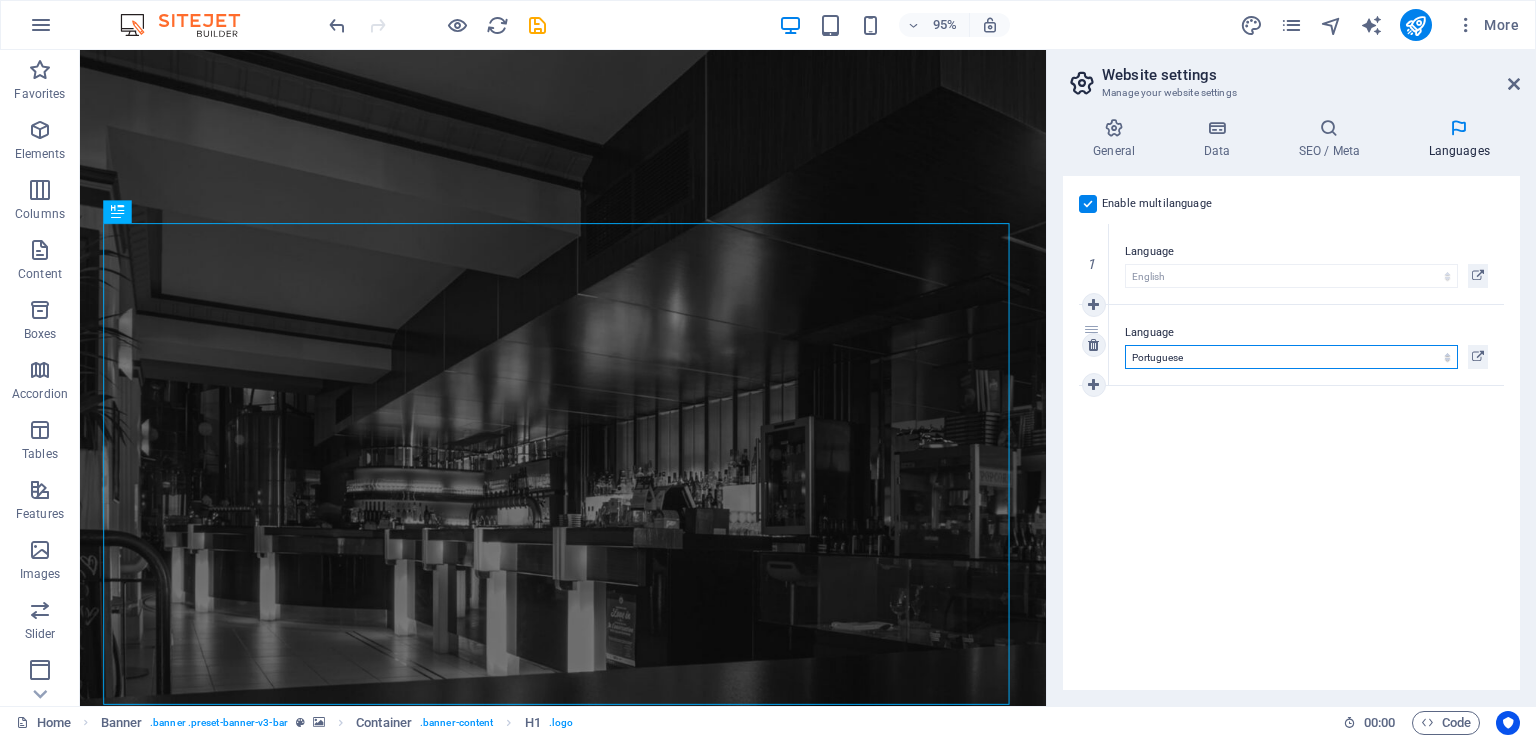 click on "Abkhazian Afar Afrikaans Akan Albanian Amharic Arabic Aragonese Armenian Assamese Avaric Avestan Aymara Azerbaijani Bambara Bashkir Basque Belarusian Bengali Bihari languages Bislama Bokmål Bosnian Breton Bulgarian Burmese Catalan Central Khmer Chamorro Chechen Chinese Church Slavic Chuvash Cornish Corsican Cree Croatian Czech Danish Dutch Dzongkha English Esperanto Estonian Ewe Faroese Farsi (Persian) Fijian Finnish French Fulah Gaelic Galician Ganda Georgian German Greek Greenlandic Guaraní Gujarati Haitian Creole Hausa Hebrew Herero Hindi Hiri Motu Hungarian Icelandic Ido Igbo Indonesian Interlingua Interlingue Inuktitut Inupiaq Irish Italian Japanese Javanese Kannada Kanuri Kashmiri Kazakh Kikuyu Kinyarwanda Komi Kongo Korean Kurdish Kwanyama Kyrgyz Lao Latin Latvian Limburgish Lingala Lithuanian Luba-Katanga Luxembourgish Macedonian Malagasy Malay Malayalam Maldivian Maltese Manx Maori Marathi Marshallese Mongolian Nauru Navajo Ndonga Nepali North Ndebele Northern Sami Norwegian Norwegian Nynorsk Nuosu" at bounding box center (1291, 357) 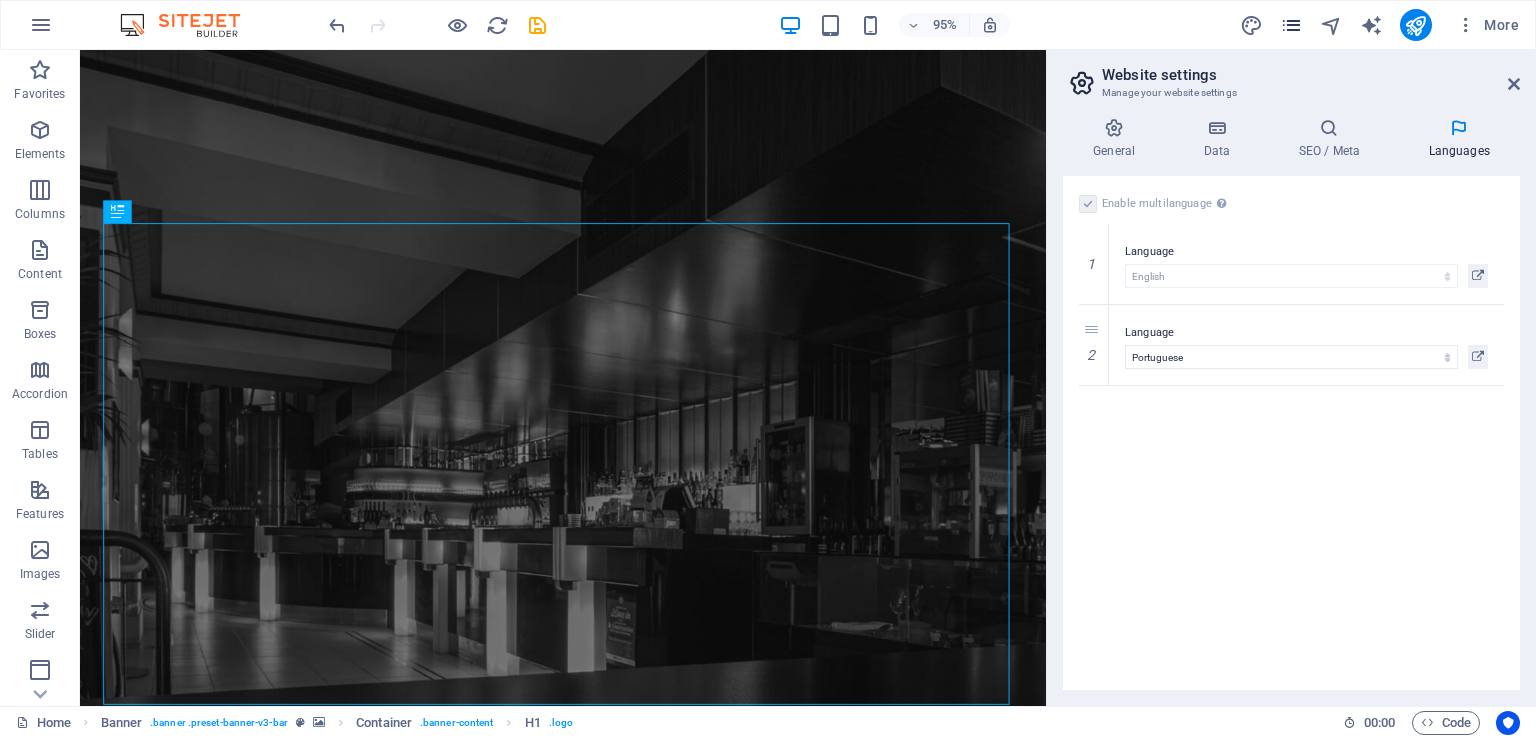 click at bounding box center [1291, 25] 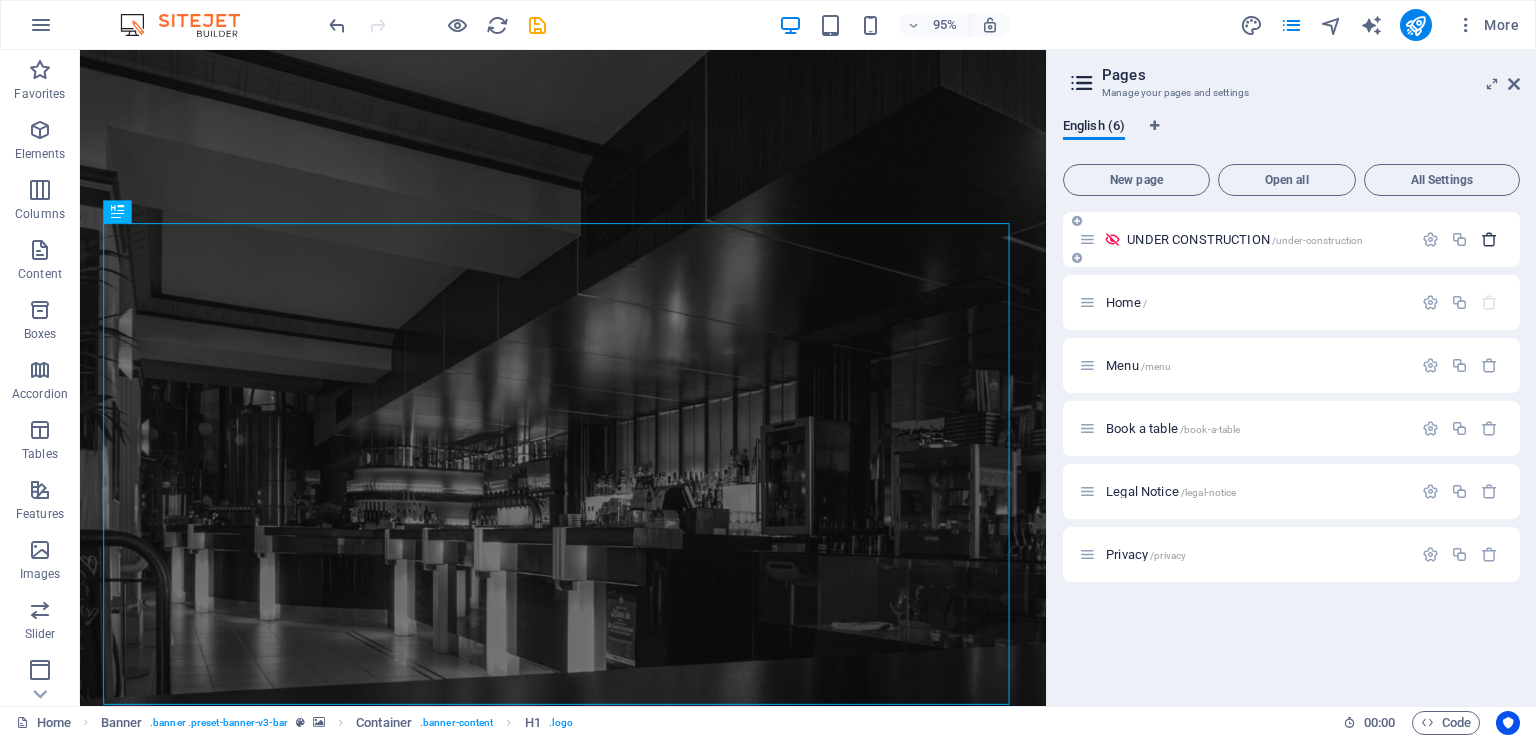 click at bounding box center (1489, 239) 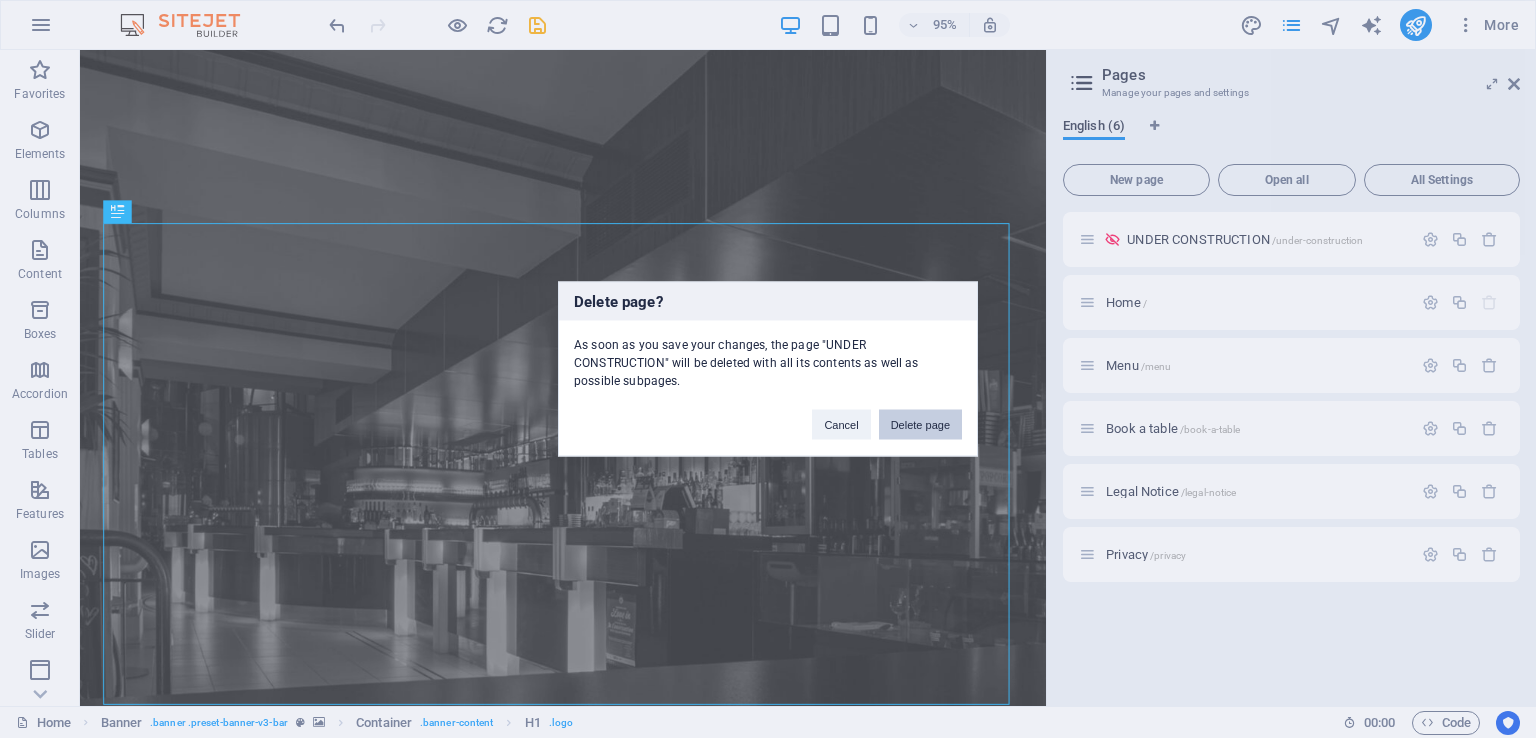 click on "Delete page" at bounding box center (920, 425) 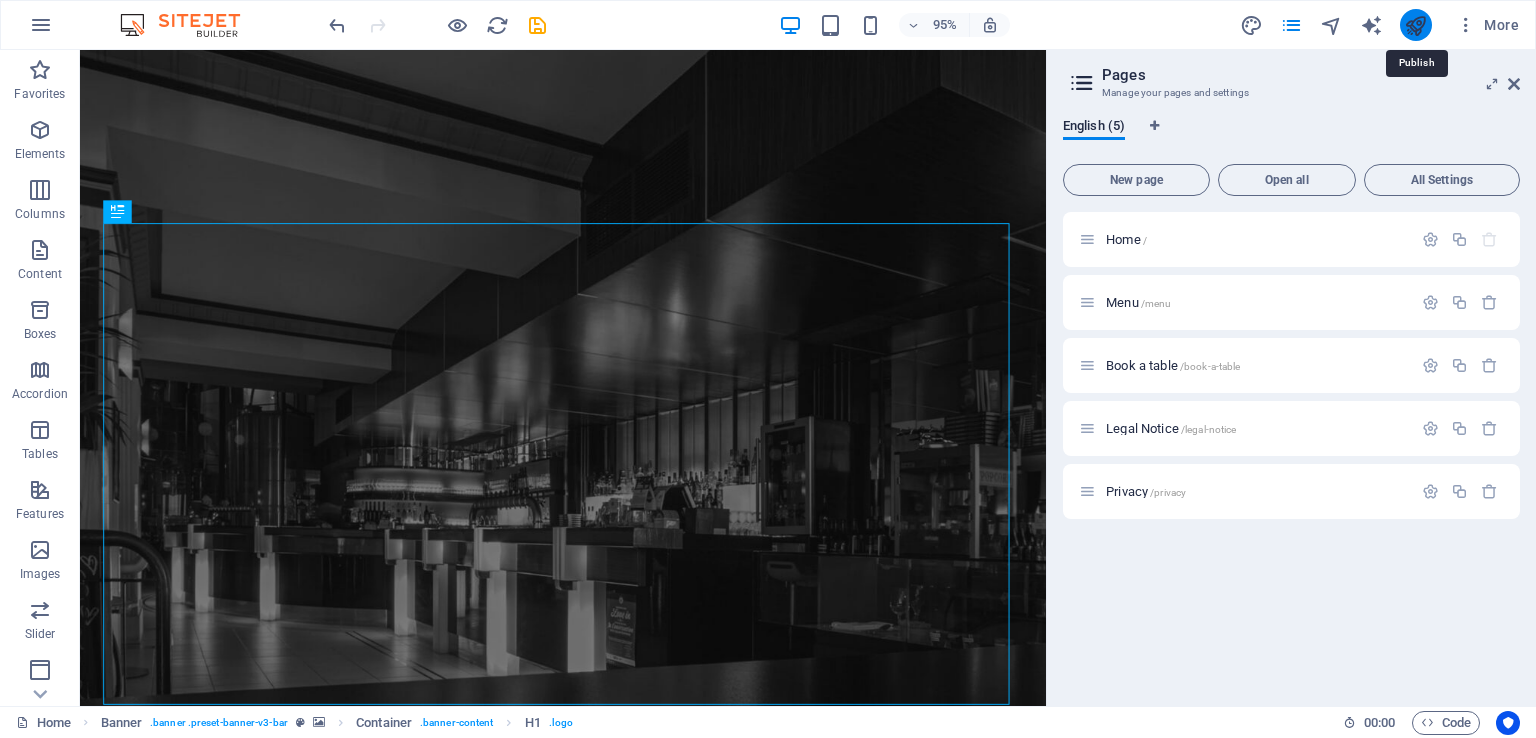 click at bounding box center [1415, 25] 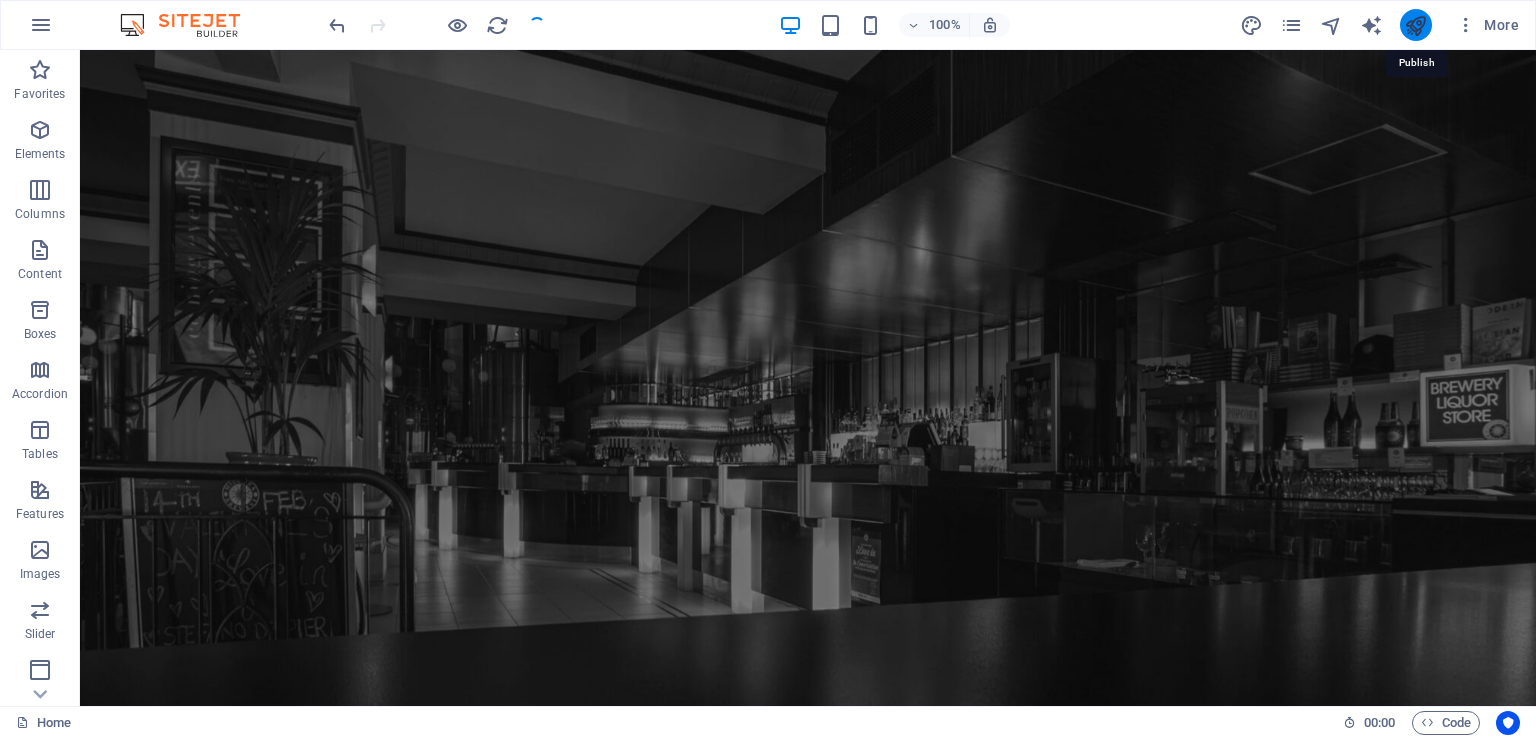 click at bounding box center [1415, 25] 